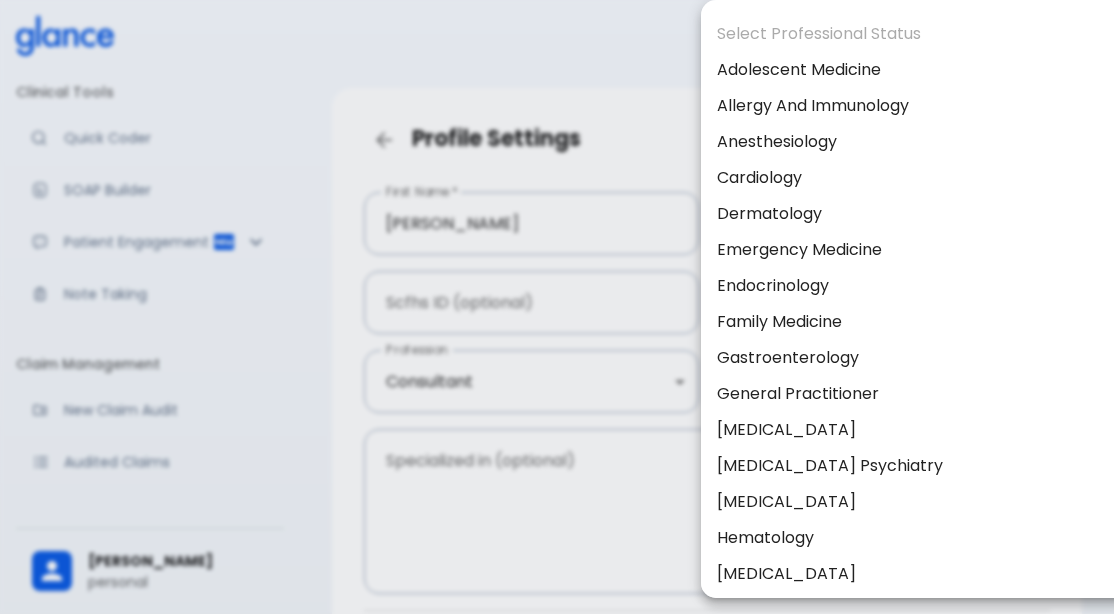 scroll, scrollTop: 0, scrollLeft: 0, axis: both 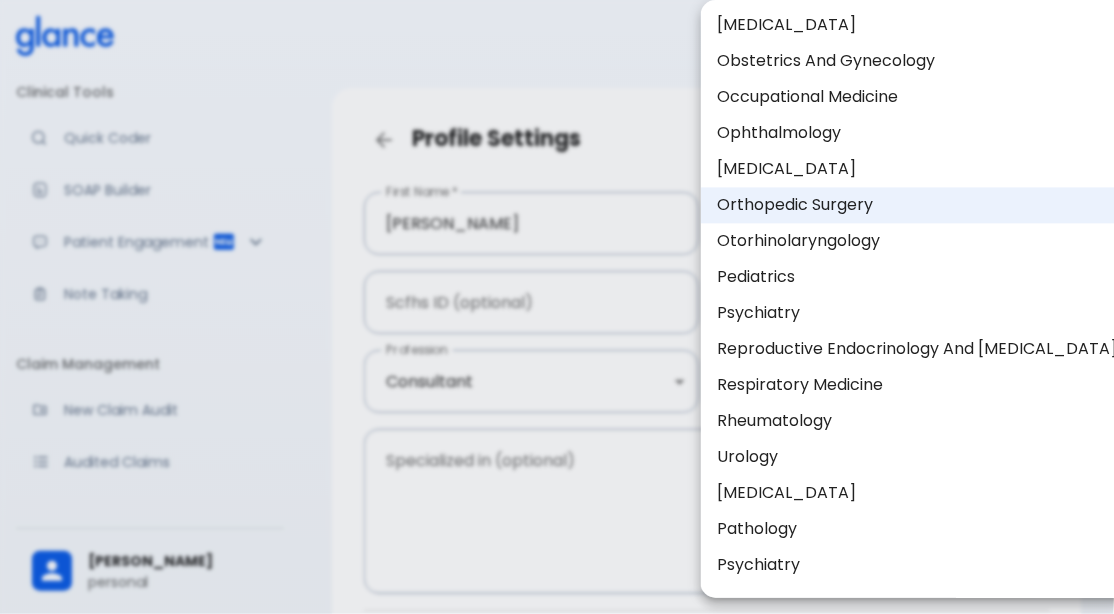 click on "Respiratory Medicine" at bounding box center (917, 385) 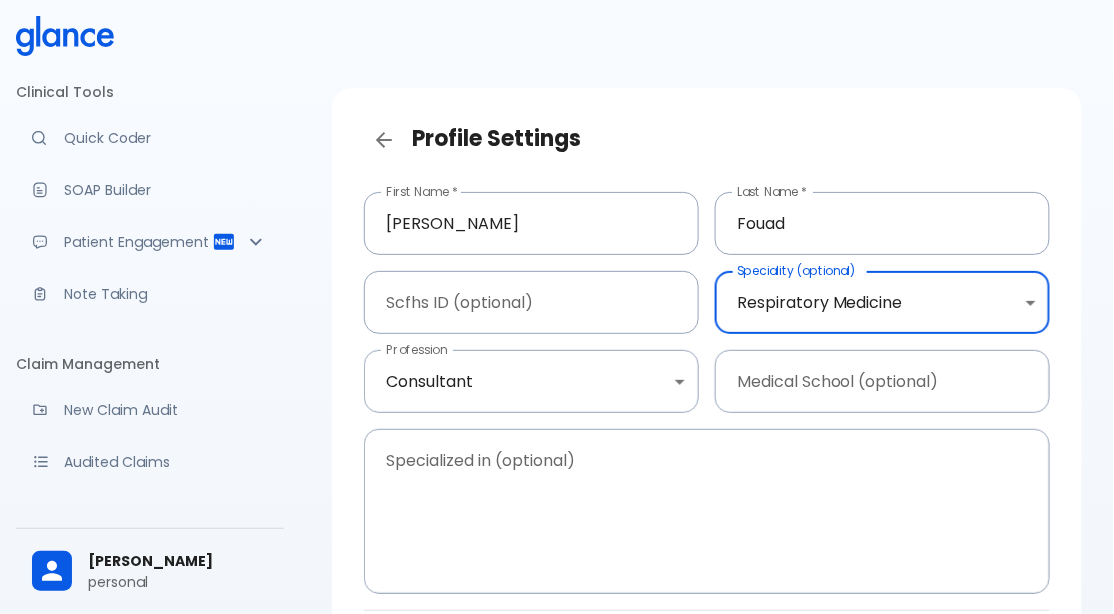 click on "Note Taking" at bounding box center [150, 294] 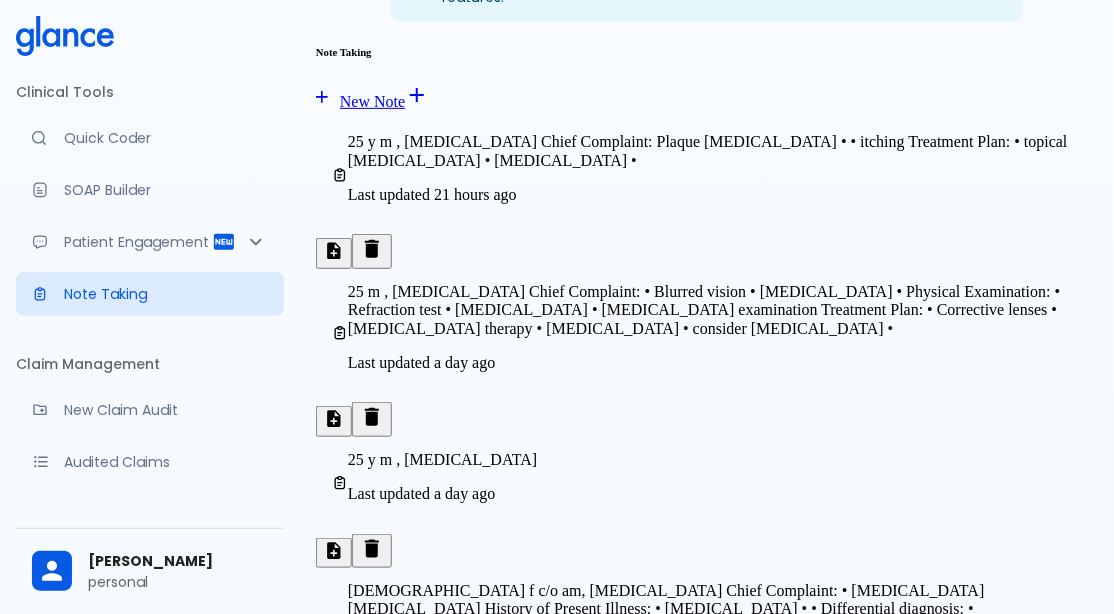 click on "25 m , [MEDICAL_DATA]
Chief Complaint:
• Blurred vision
• [MEDICAL_DATA]
•
Physical Examination:
• Refraction test
• [MEDICAL_DATA]
• [MEDICAL_DATA] examination
Treatment Plan:
• Corrective lenses
• [MEDICAL_DATA] therapy
• [MEDICAL_DATA]
• consider [MEDICAL_DATA]
•
Last updated   a day ago" at bounding box center [707, 336] 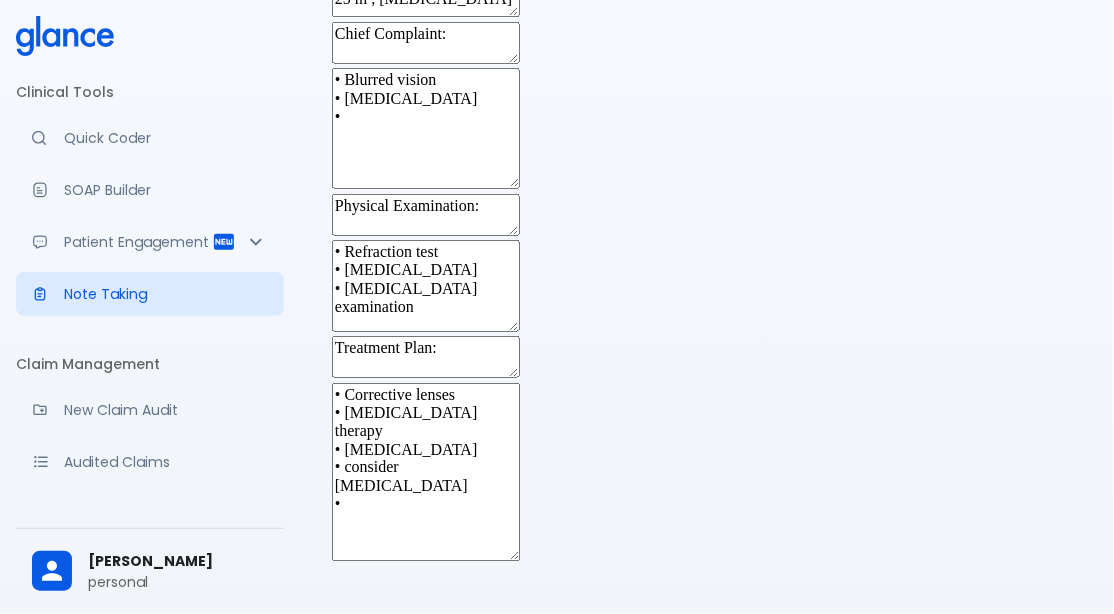 scroll, scrollTop: 501, scrollLeft: 0, axis: vertical 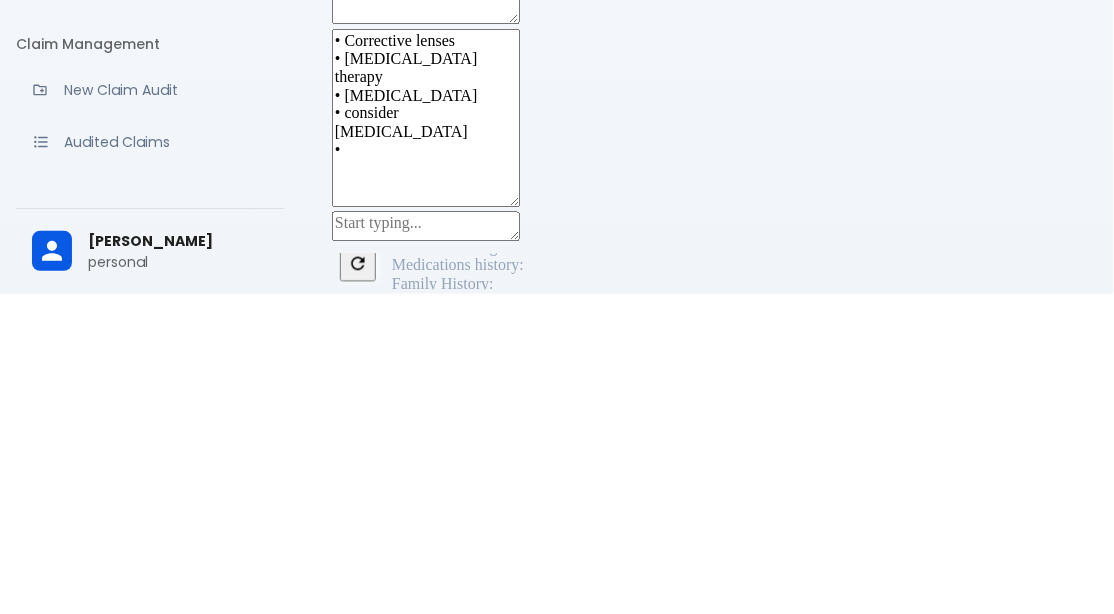click on "History of Present Illness:" at bounding box center [475, 549] 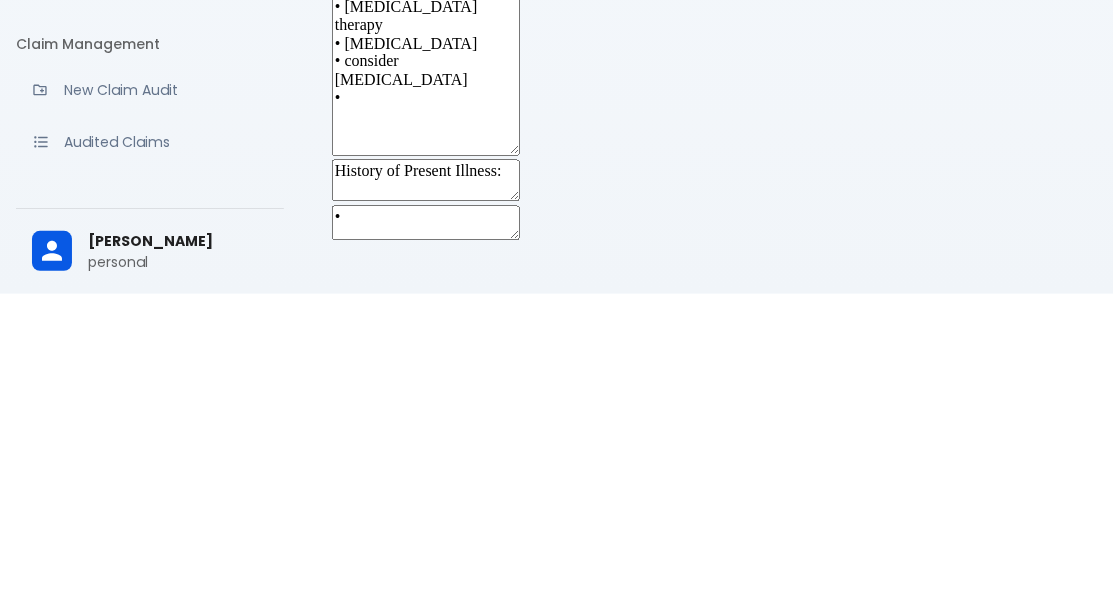 scroll, scrollTop: 620, scrollLeft: 0, axis: vertical 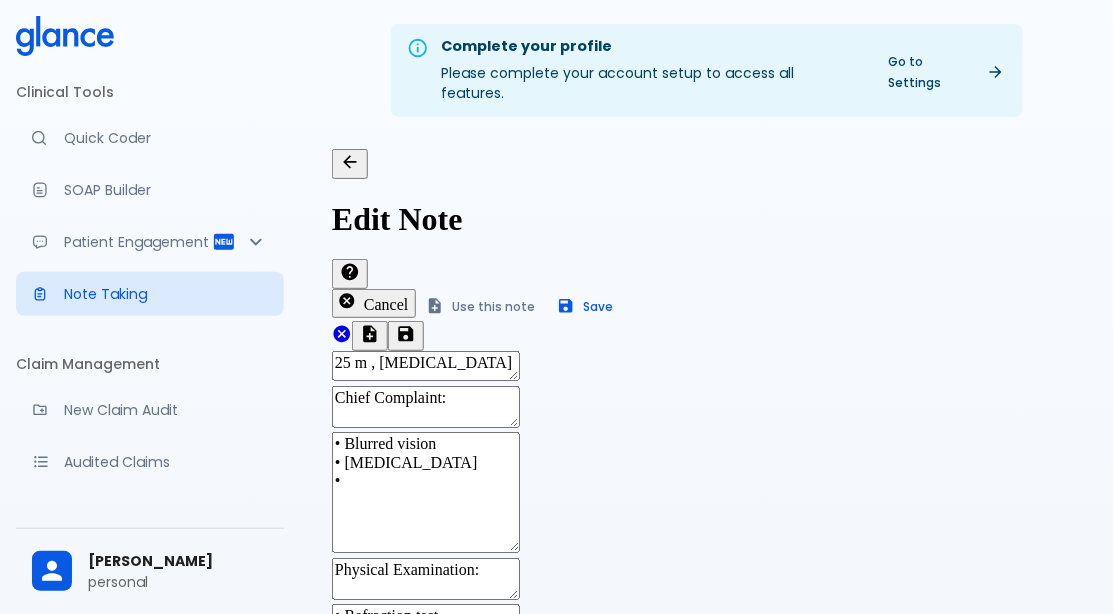 type on "• my" 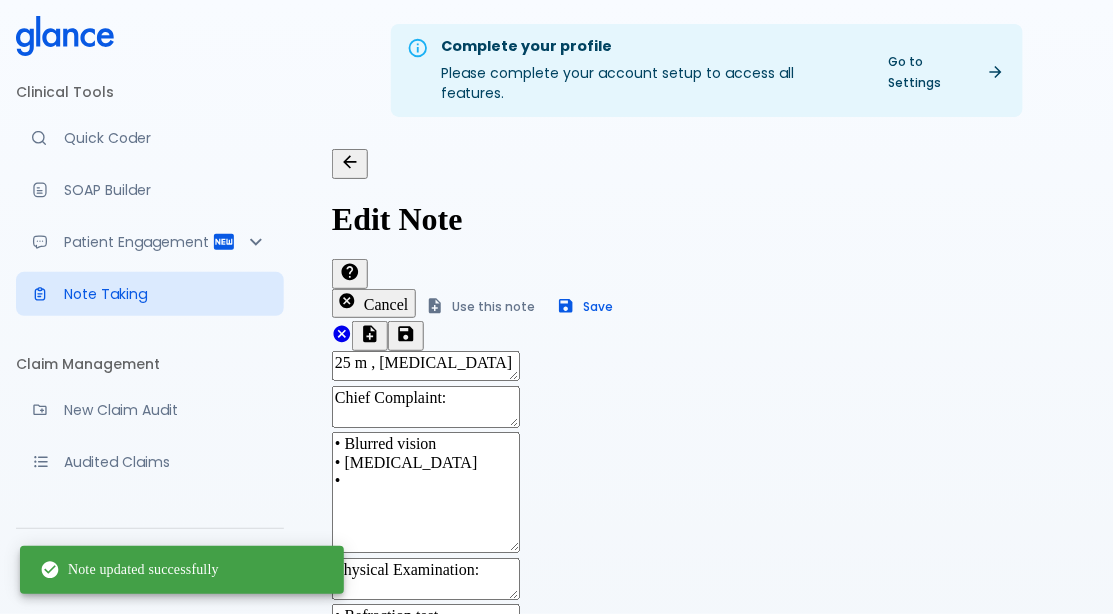 click on "Use this note" at bounding box center (481, 306) 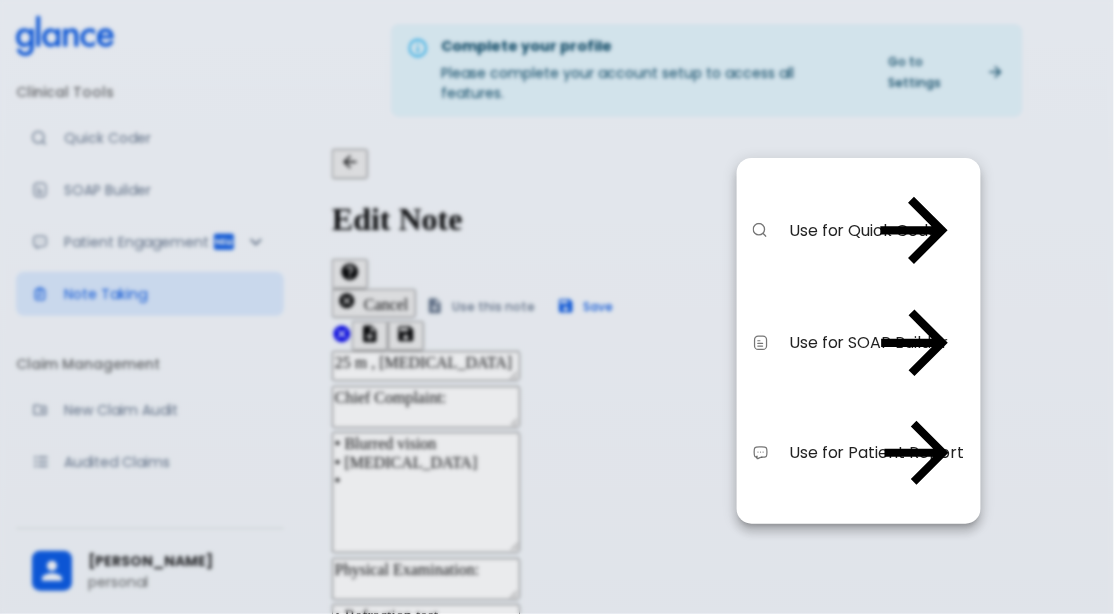 click on "Use for SOAP Builder" at bounding box center (827, 343) 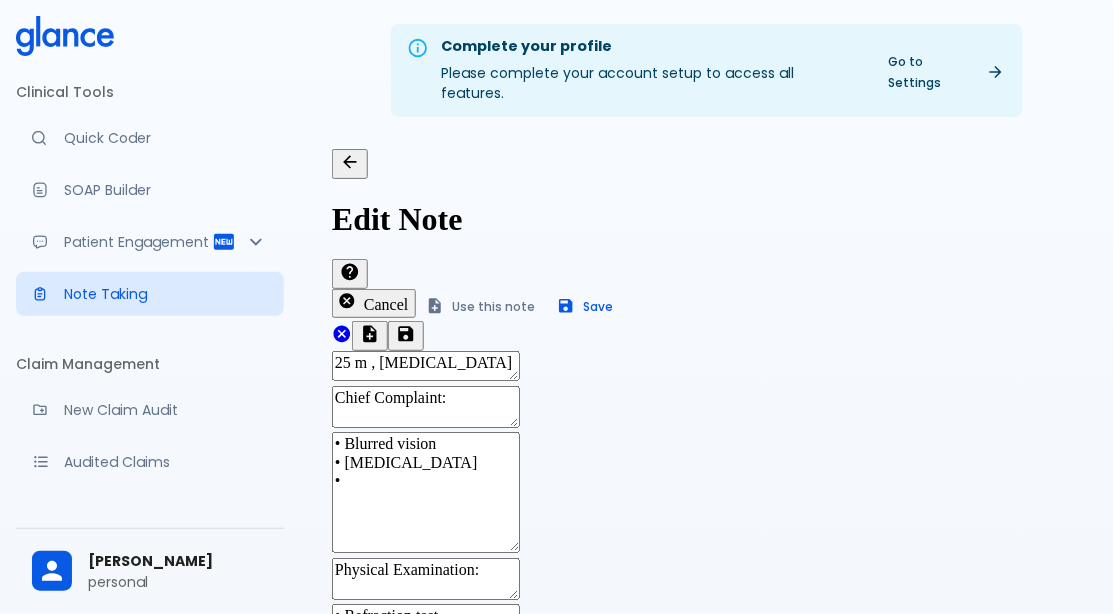 click on "Save" at bounding box center (254, 1181) 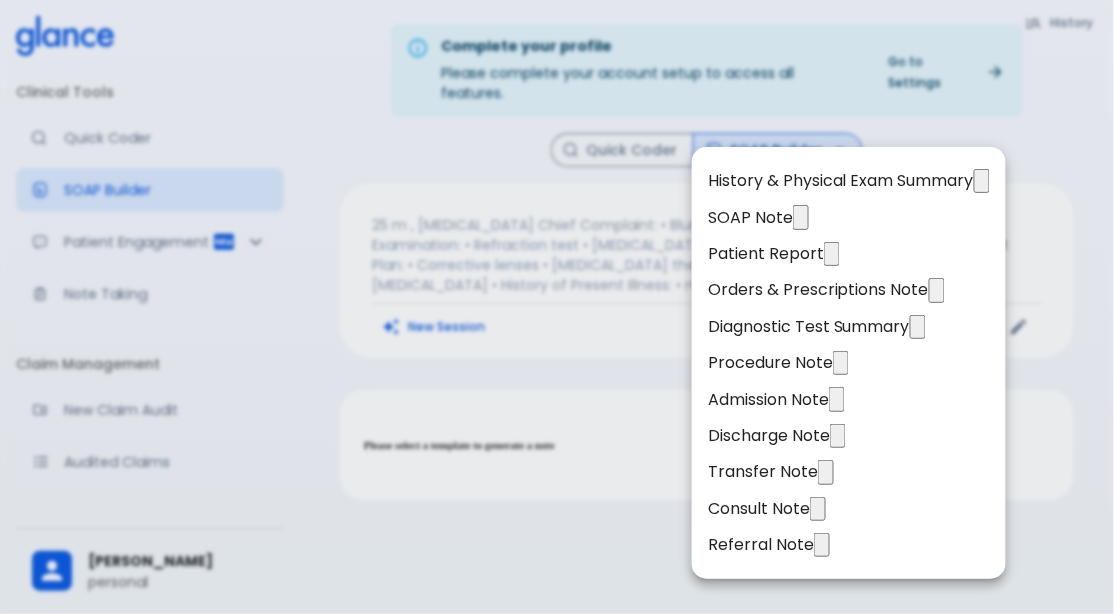 click on "History & Physical Exam Summary" at bounding box center (841, 181) 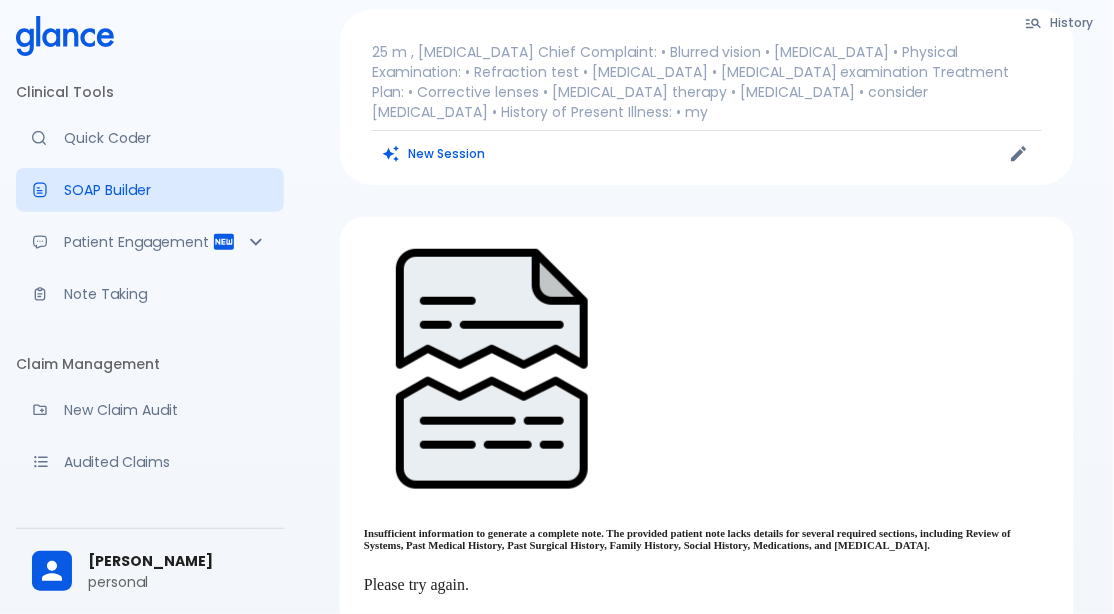 scroll, scrollTop: 0, scrollLeft: 0, axis: both 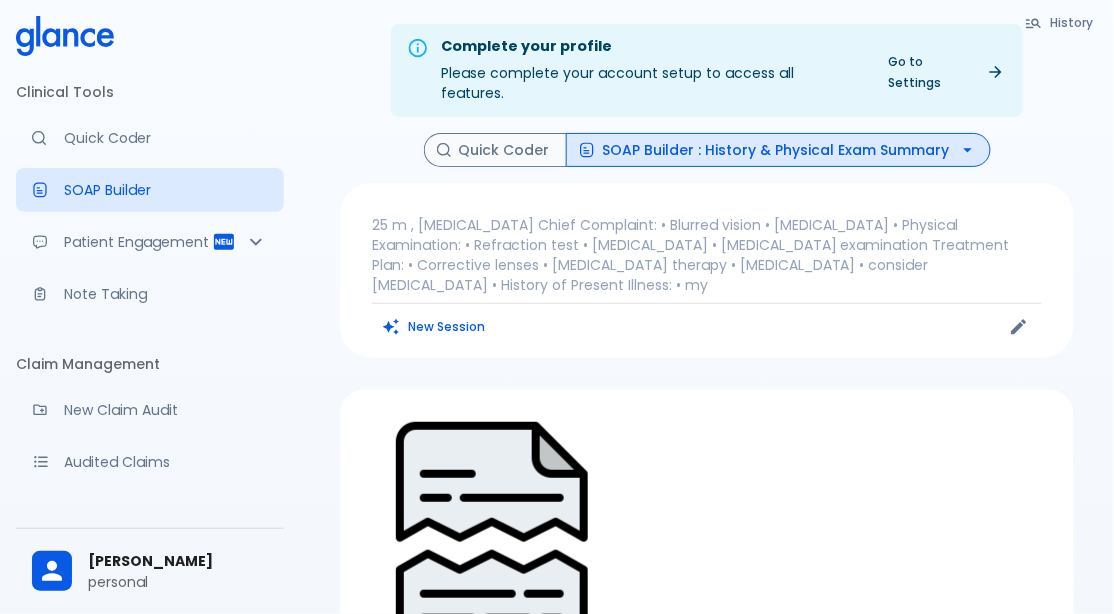 click on "SOAP Builder   : History & Physical Exam Summary" at bounding box center (778, 150) 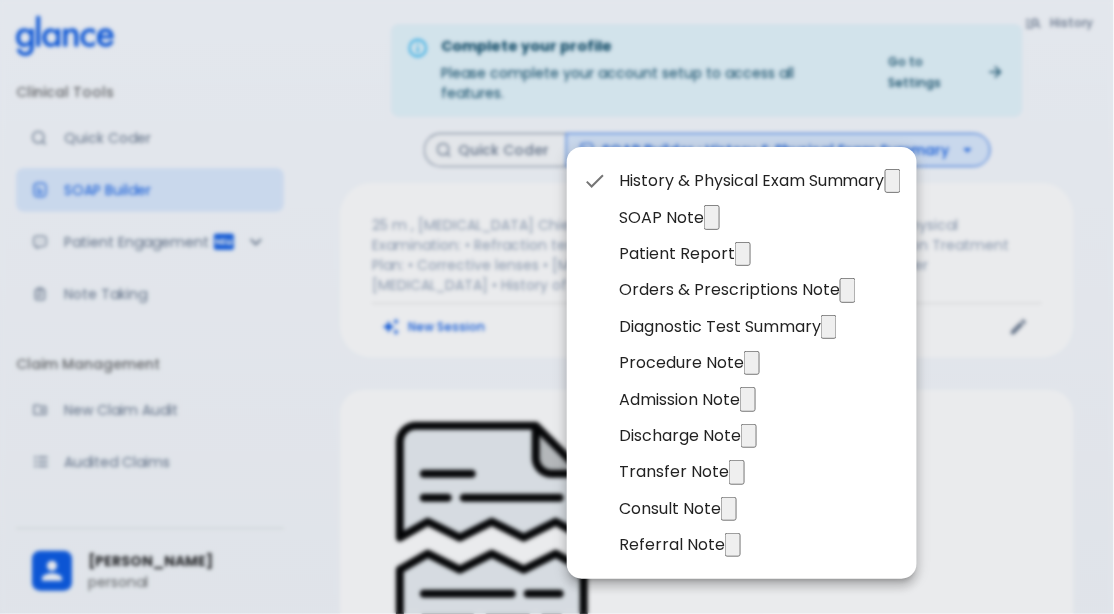 click at bounding box center [557, 307] 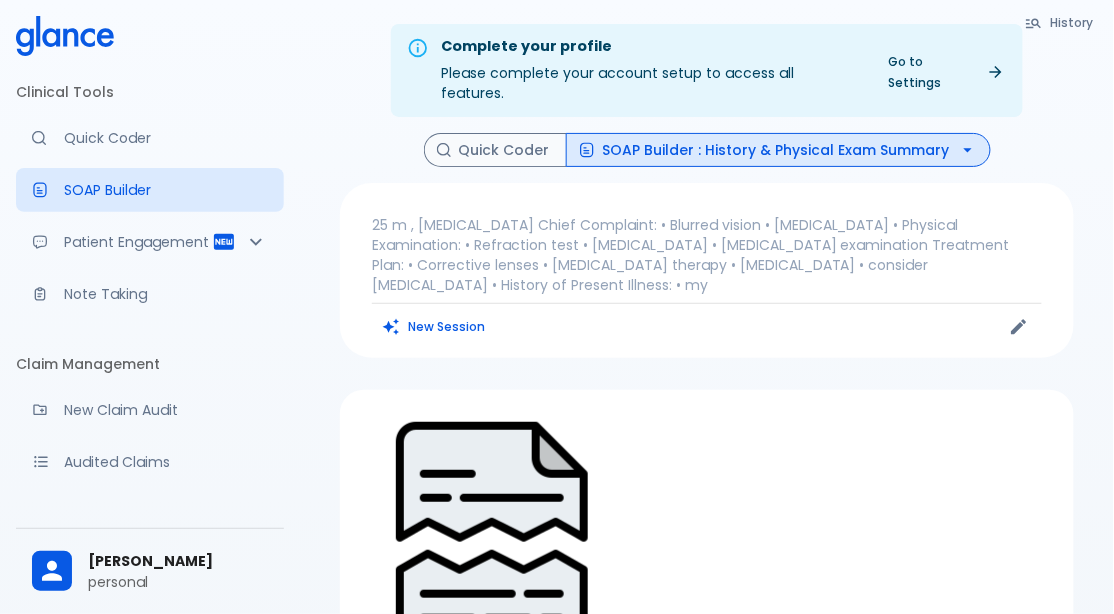 click on "Note Taking" at bounding box center [166, 294] 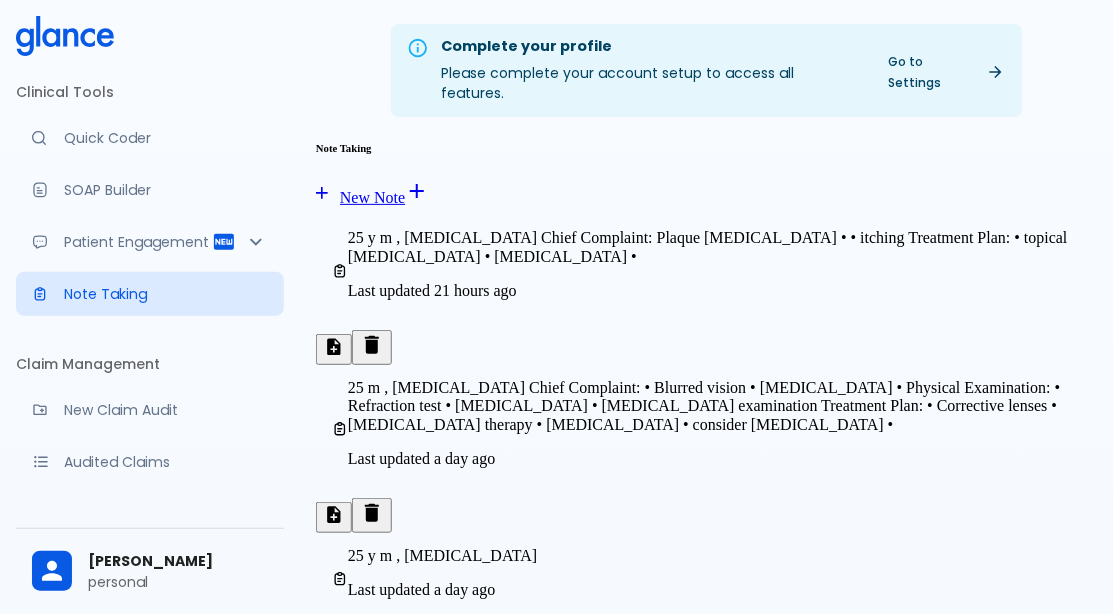 click on "Note Taking" at bounding box center [166, 294] 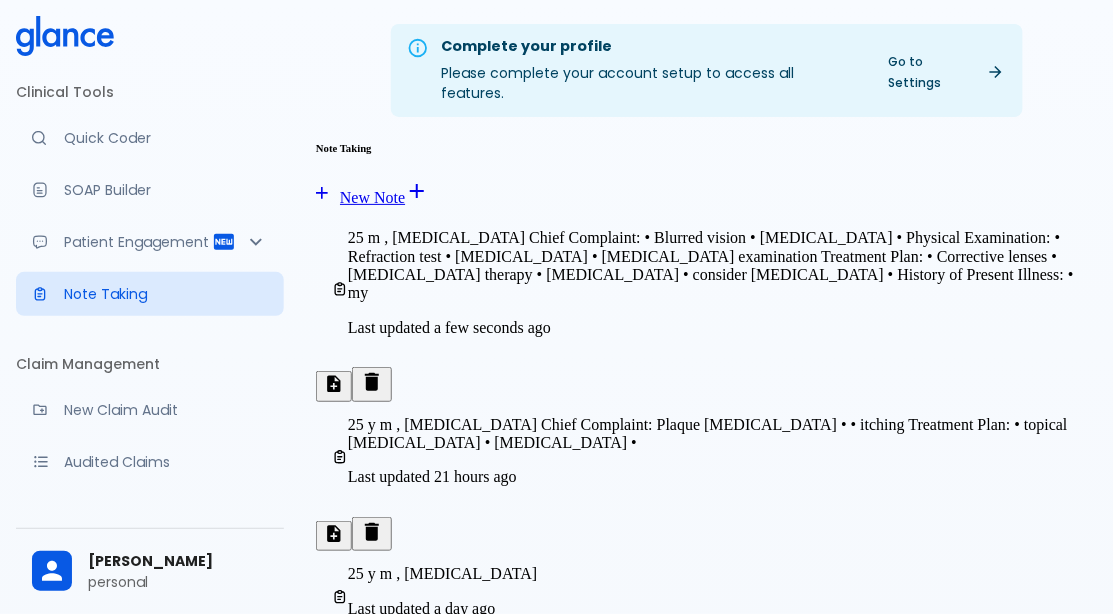 click on "21 hours ago" at bounding box center [475, 476] 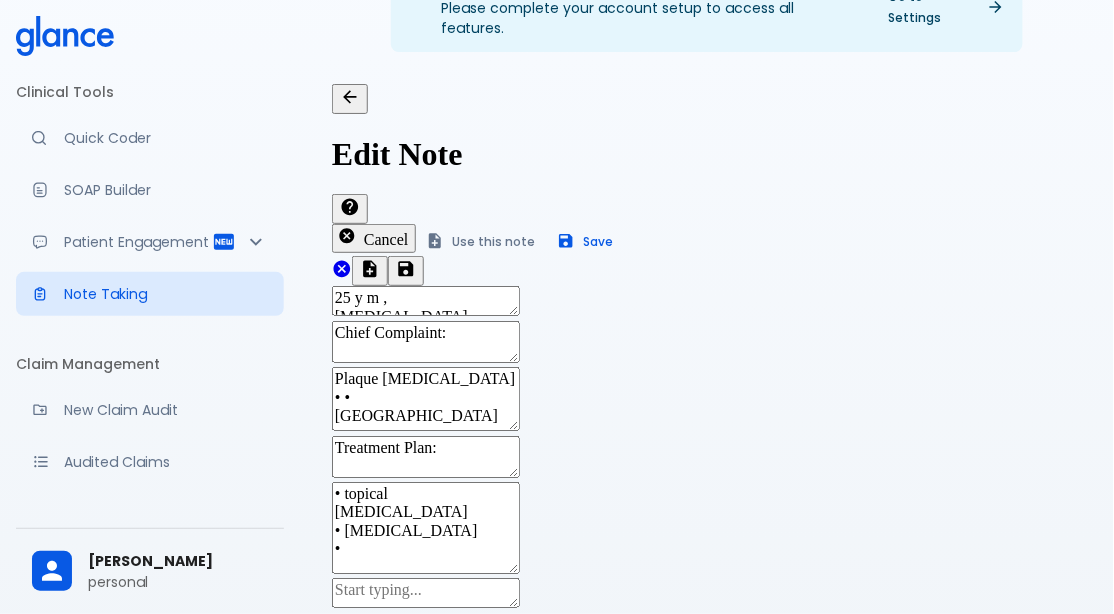scroll, scrollTop: 0, scrollLeft: 0, axis: both 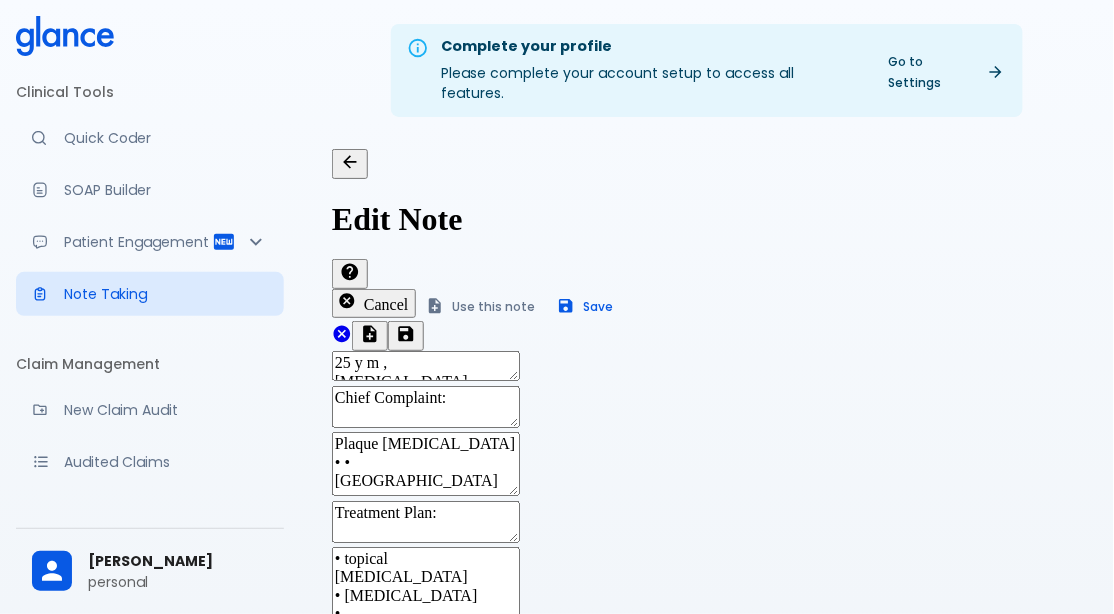 click on "Use this note" at bounding box center [481, 306] 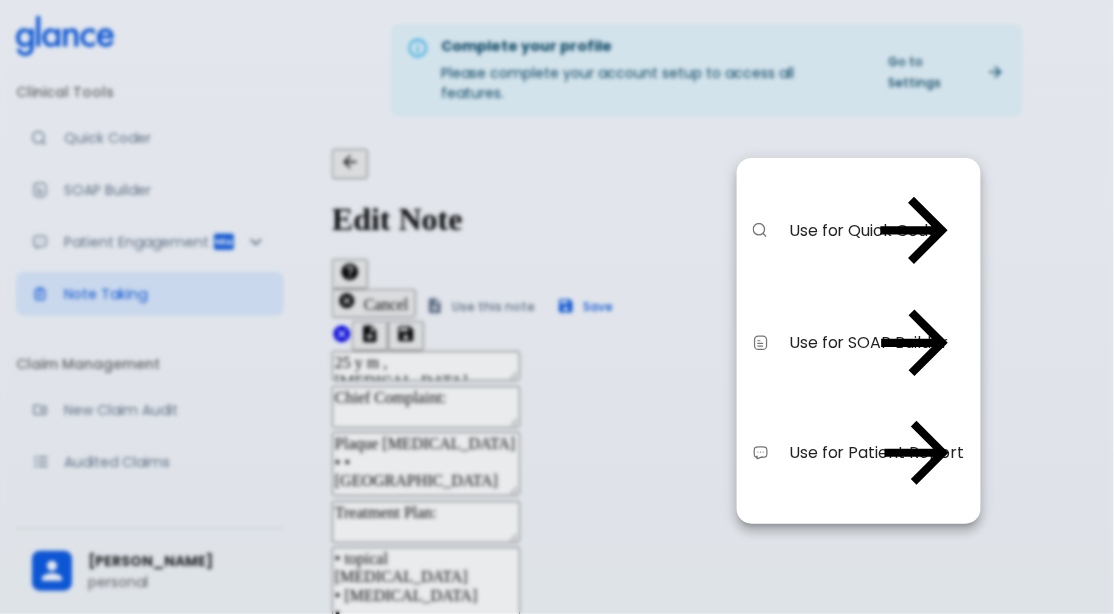 click on "Use for SOAP Builder" at bounding box center (827, 343) 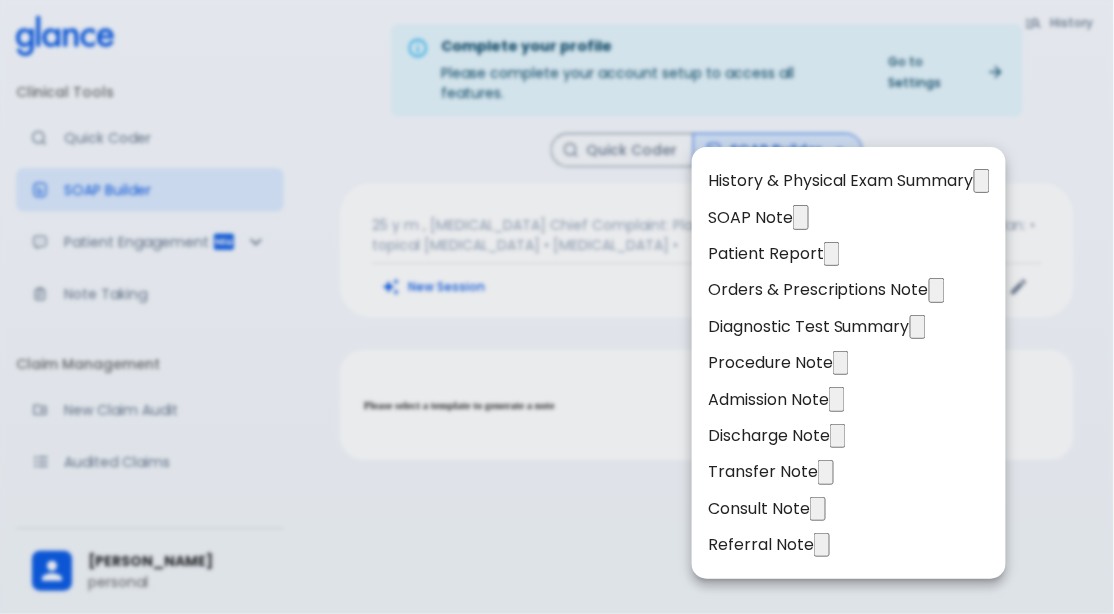 click on "History & Physical Exam Summary" at bounding box center [841, 181] 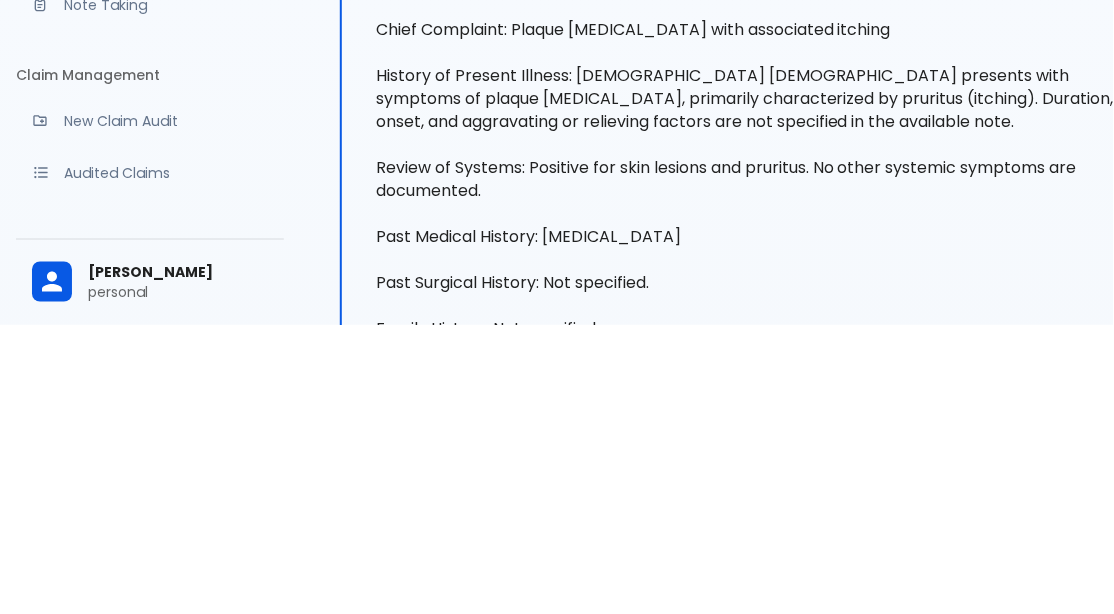scroll, scrollTop: 82, scrollLeft: 0, axis: vertical 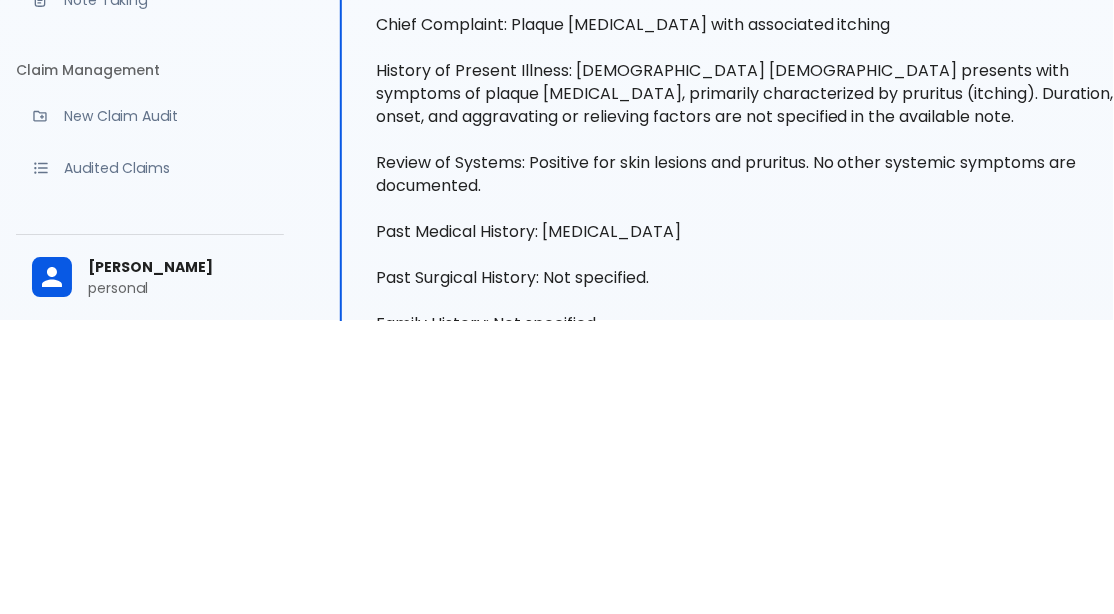click on "History Quick Coder SOAP Builder   : History & Physical Exam Summary 25 y m , [MEDICAL_DATA]
Chief Complaint:
Plaque [MEDICAL_DATA]
• • itching
Treatment Plan:
• topical [MEDICAL_DATA]
• [MEDICAL_DATA]
•
New Session Use this note Copy Generated History & Physical Exam Summary Chief Complaint: Plaque [MEDICAL_DATA] with associated itching
History of Present Illness: [DEMOGRAPHIC_DATA] [DEMOGRAPHIC_DATA] presents with symptoms of plaque [MEDICAL_DATA], primarily characterized by pruritus (itching). Duration, onset, and aggravating or relieving factors are not specified in the available note.
Review of Systems: Positive for skin lesions and pruritus. No other systemic symptoms are documented.
Past Medical History: [MEDICAL_DATA]
Past Surgical History: Not specified.
Family History: Not specified.
Social History: Not specified.
Medications: Topical [MEDICAL_DATA] (dose not specified).
[MEDICAL_DATA]: Not specified.
Physical Examination: Not specified. x Generated History & Physical Exam Summary Please review and edit if needed. Know More" at bounding box center [766, 974] 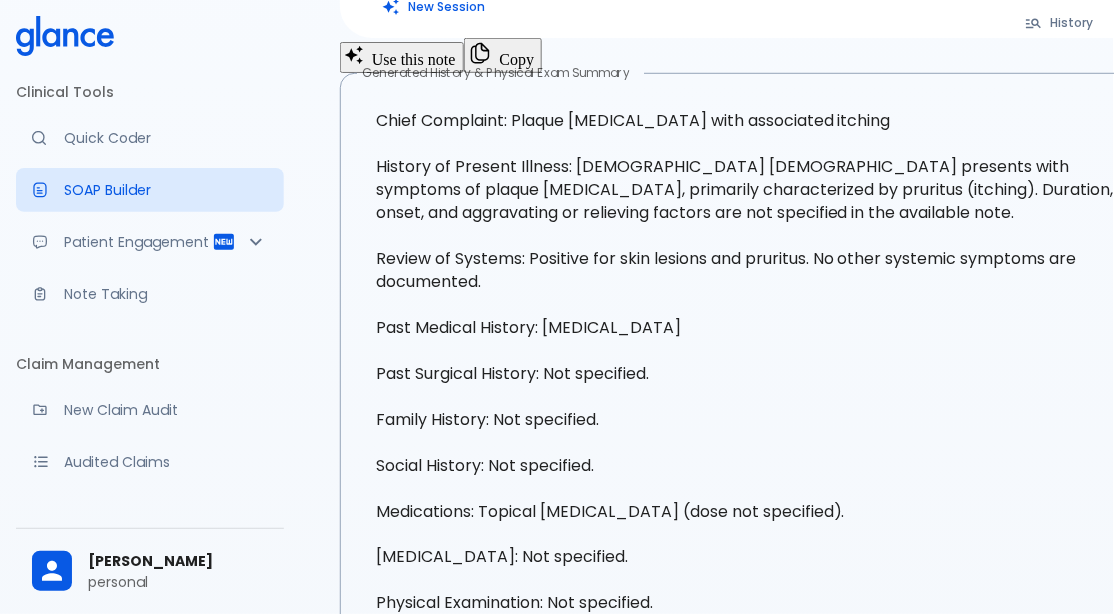 scroll, scrollTop: 291, scrollLeft: 0, axis: vertical 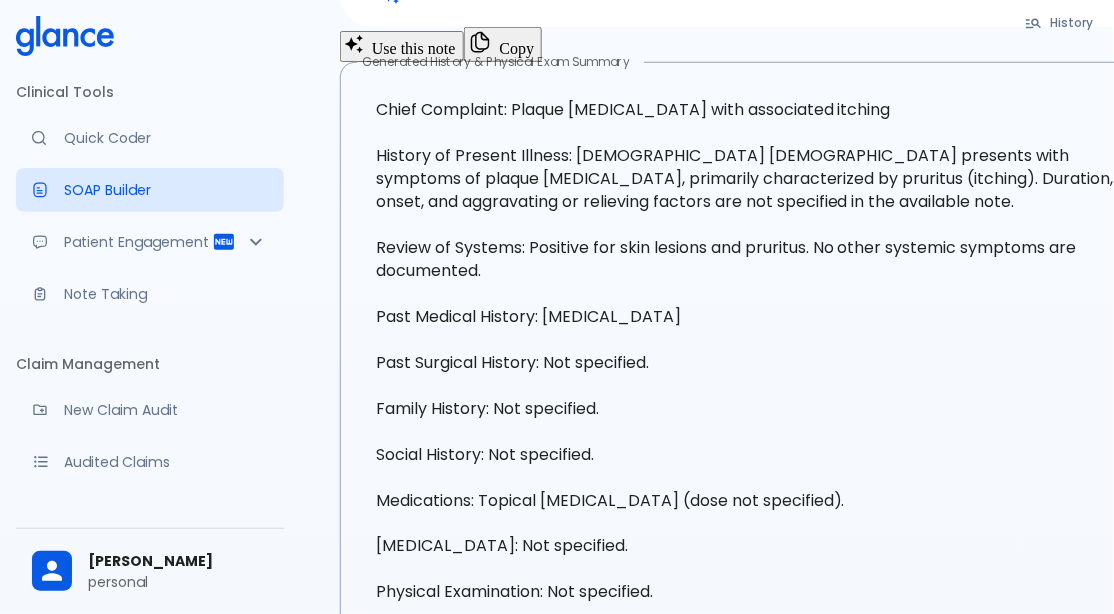 click on "Copy" at bounding box center (503, 44) 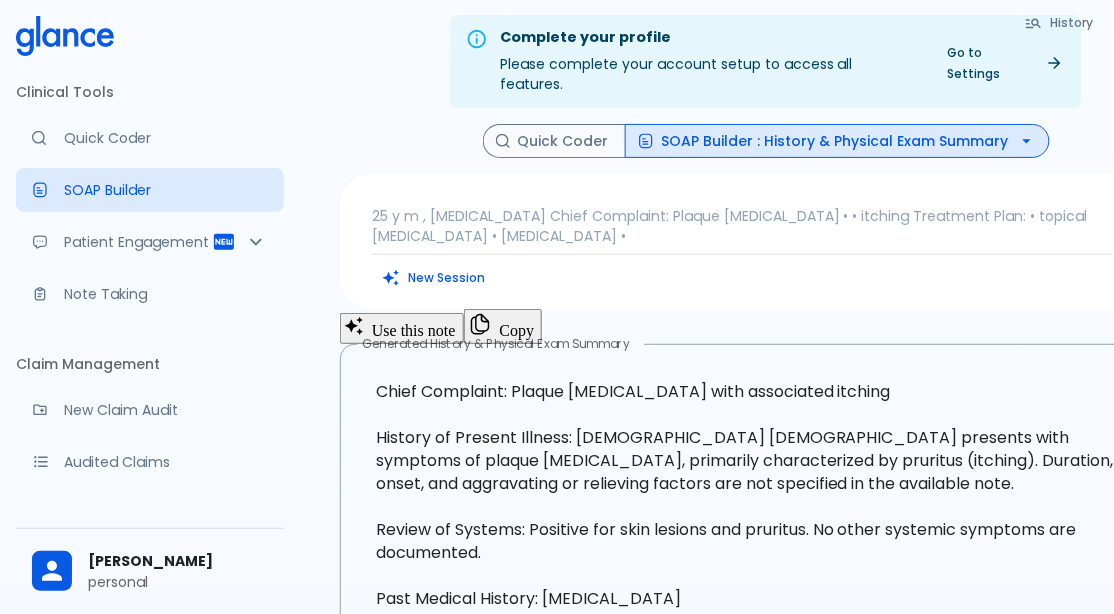 scroll, scrollTop: 7, scrollLeft: 0, axis: vertical 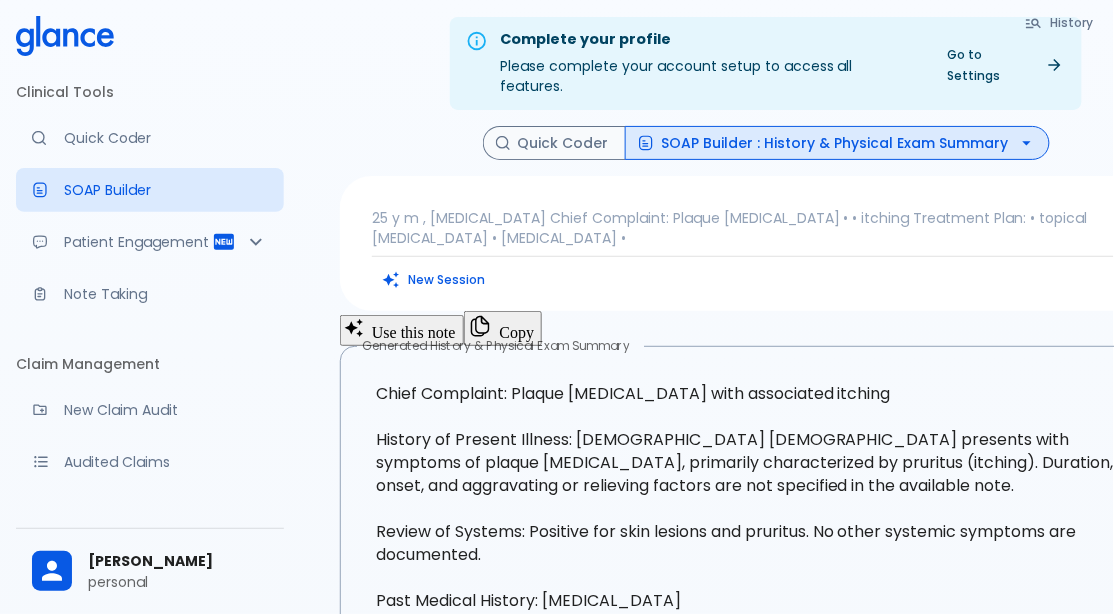 click on "SOAP Builder   : History & Physical Exam Summary" at bounding box center (837, 143) 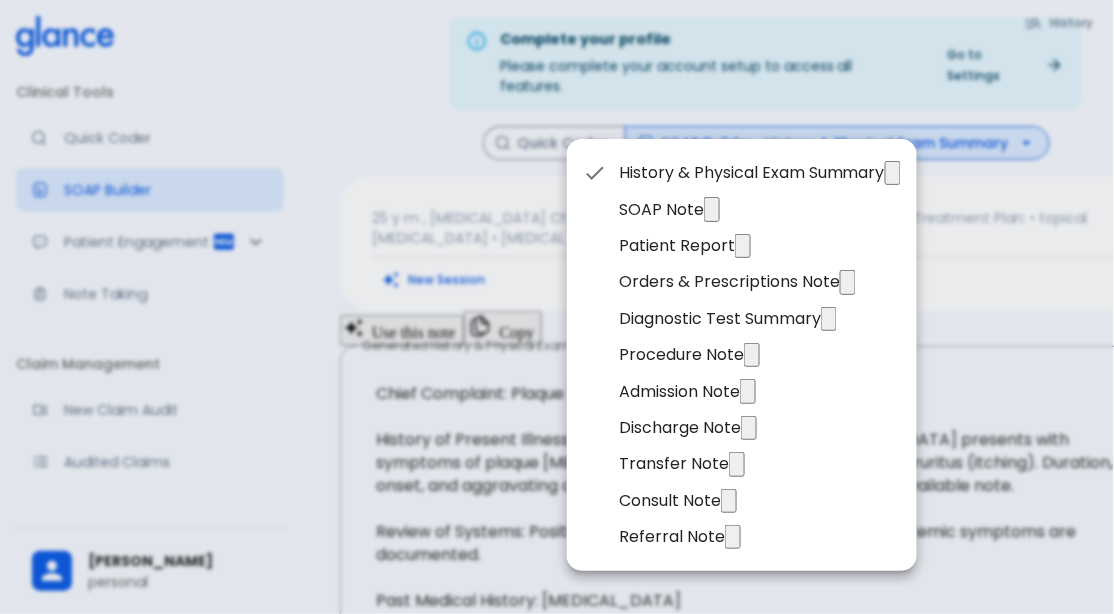 click at bounding box center [557, 307] 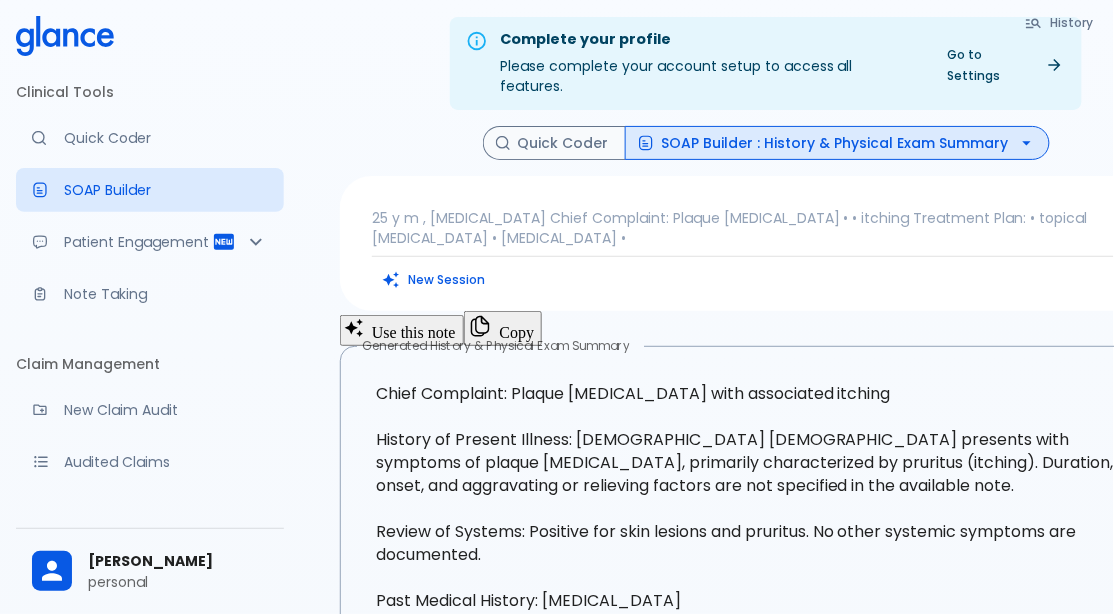 click on "Note Taking" at bounding box center [166, 294] 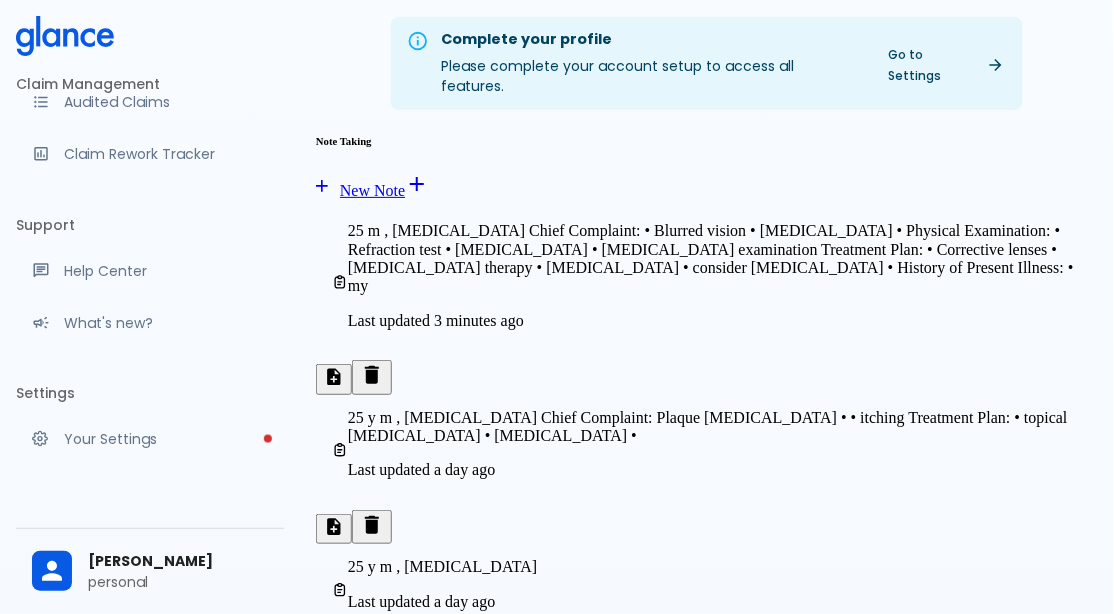 scroll, scrollTop: 393, scrollLeft: 0, axis: vertical 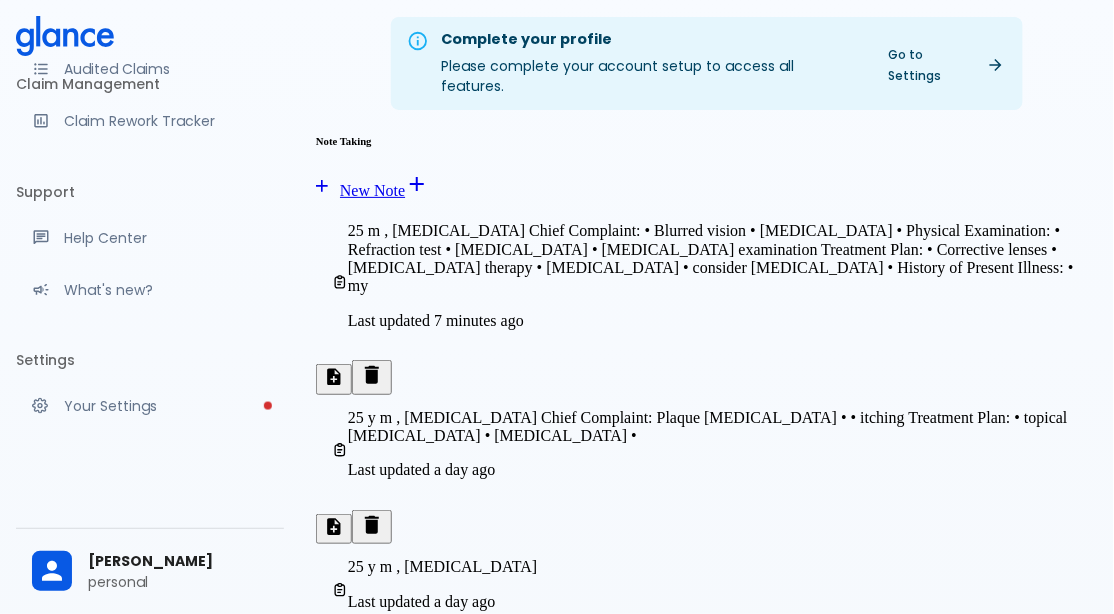 click on "personal" at bounding box center [178, 582] 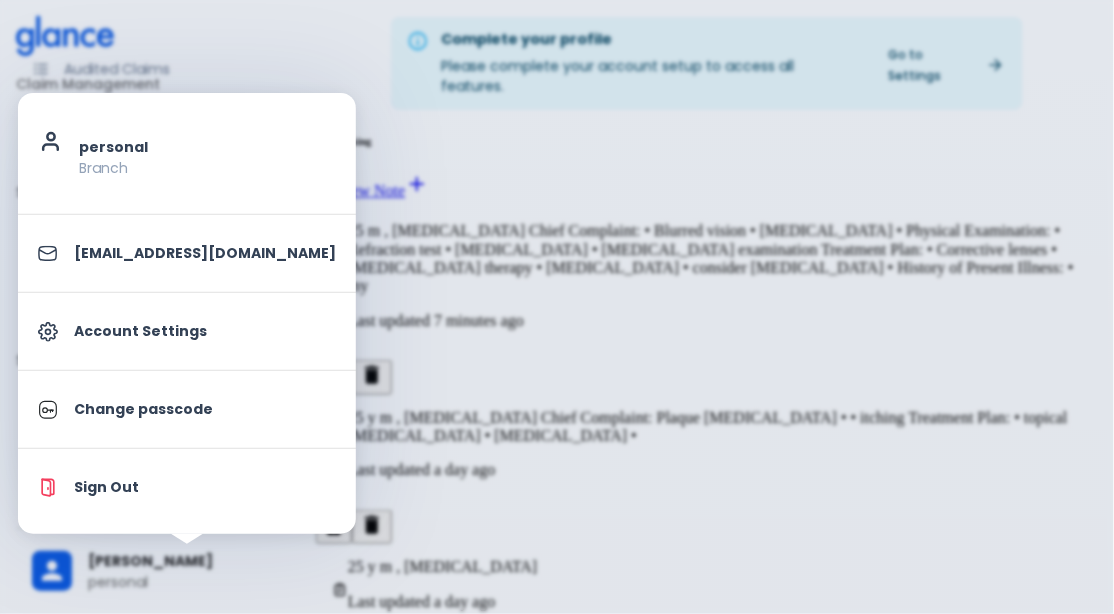 click on "Account Settings" at bounding box center [205, 331] 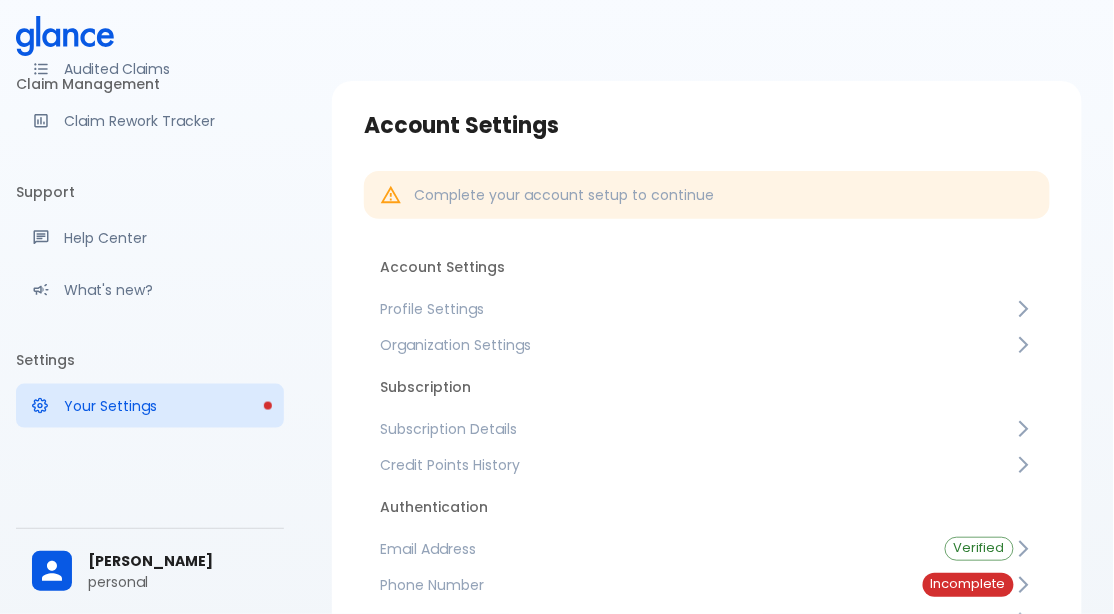 click on "Your Settings" at bounding box center [150, 406] 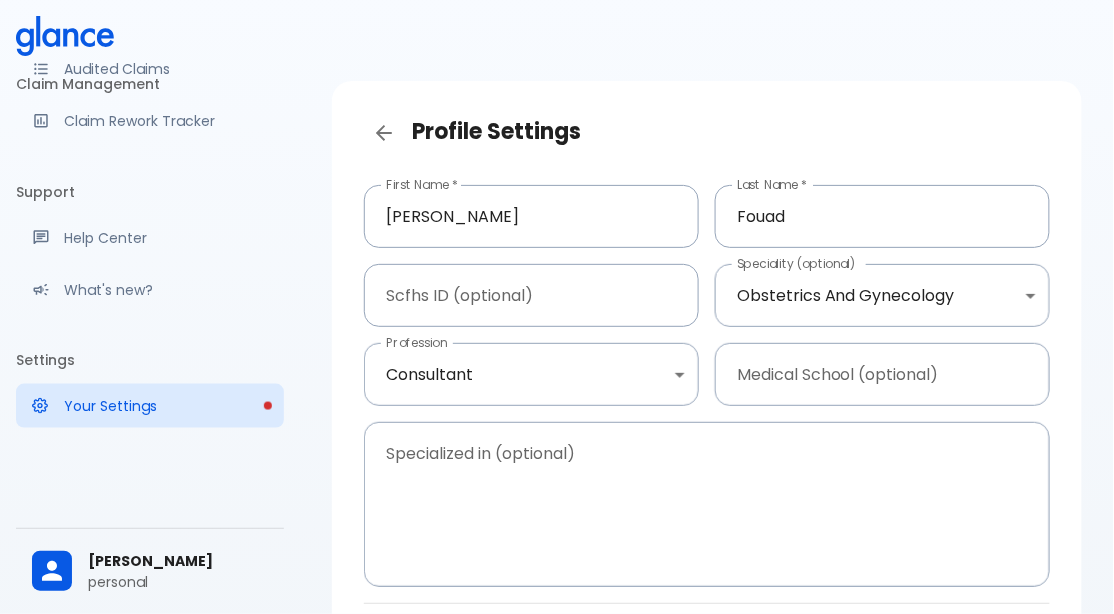 click on "↧  pull to refresh  ↧ Clinical Tools Quick Coder SOAP Builder Patient Engagement Note Taking Claim Management New Claim Audit Audited Claims Claim Rework Tracker Support Help Center What's new? Settings Your Settings [PERSON_NAME] personal Profile Settings First Name   * [PERSON_NAME] First Name  * Last Name   * [PERSON_NAME] Last Name  * Scfhs ID (optional) Scfhs ID (optional) Speciality   (optional) Obstetrics And Gynecology Obstetrics and gynecology Speciality (optional) Profession Consultant consultant Profession Medical School (optional) Medical School (optional) Specialized in (optional) x Specialized in (optional) Cancel Save Changes" at bounding box center (557, 392) 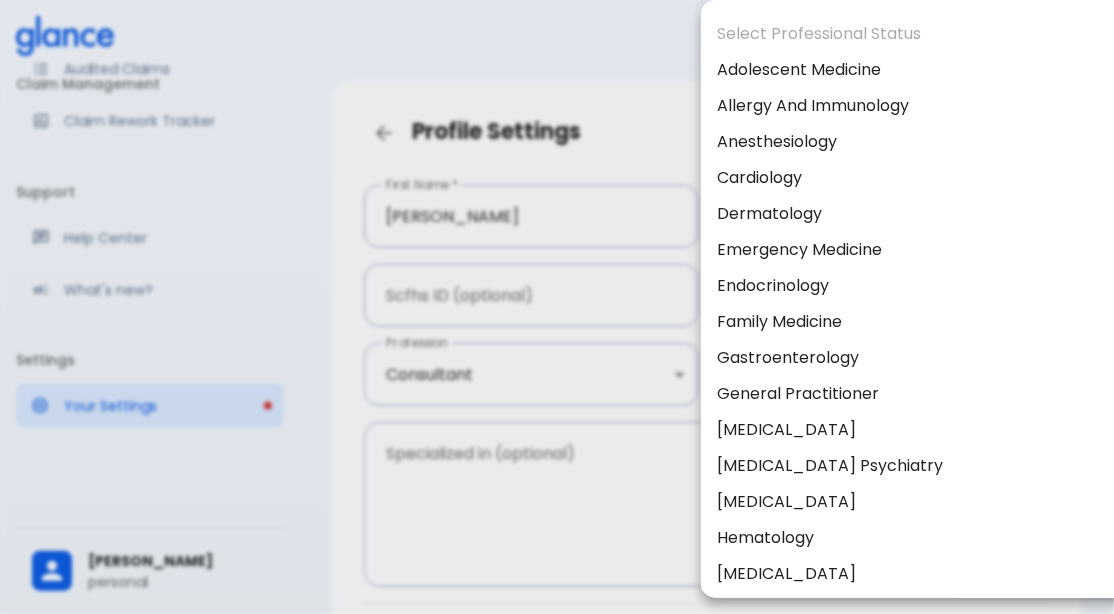 scroll, scrollTop: 599, scrollLeft: 0, axis: vertical 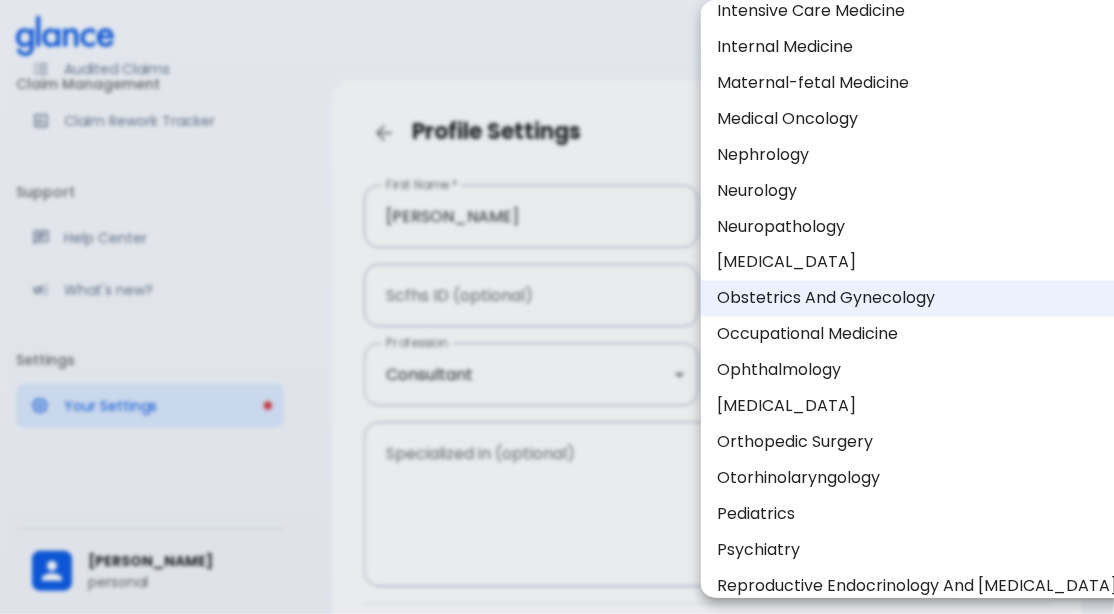 click on "Orthopedic Surgery" at bounding box center (917, 443) 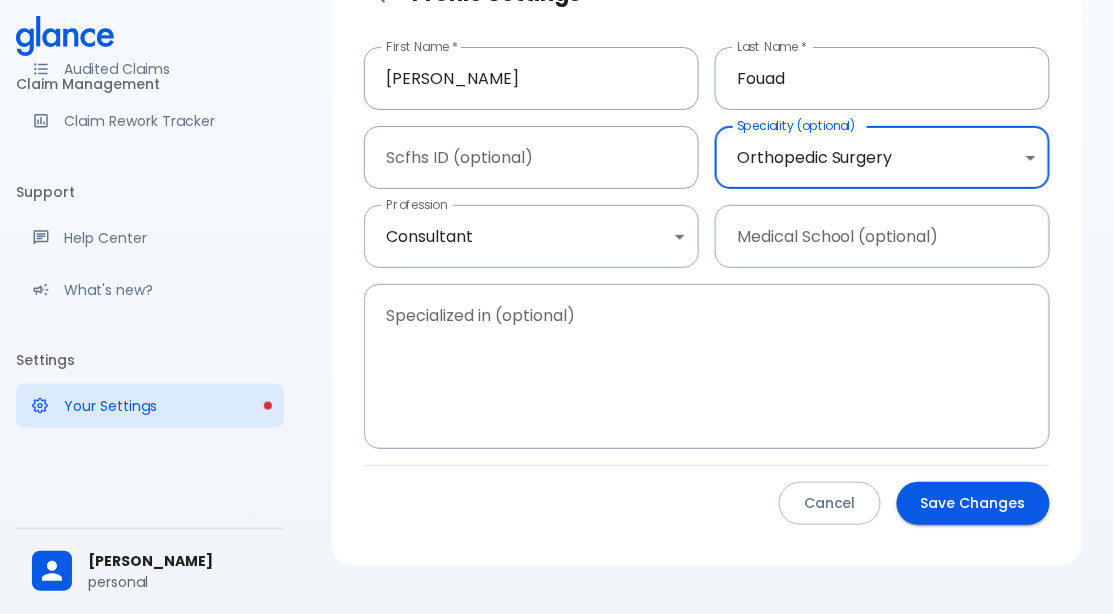 scroll, scrollTop: 146, scrollLeft: 0, axis: vertical 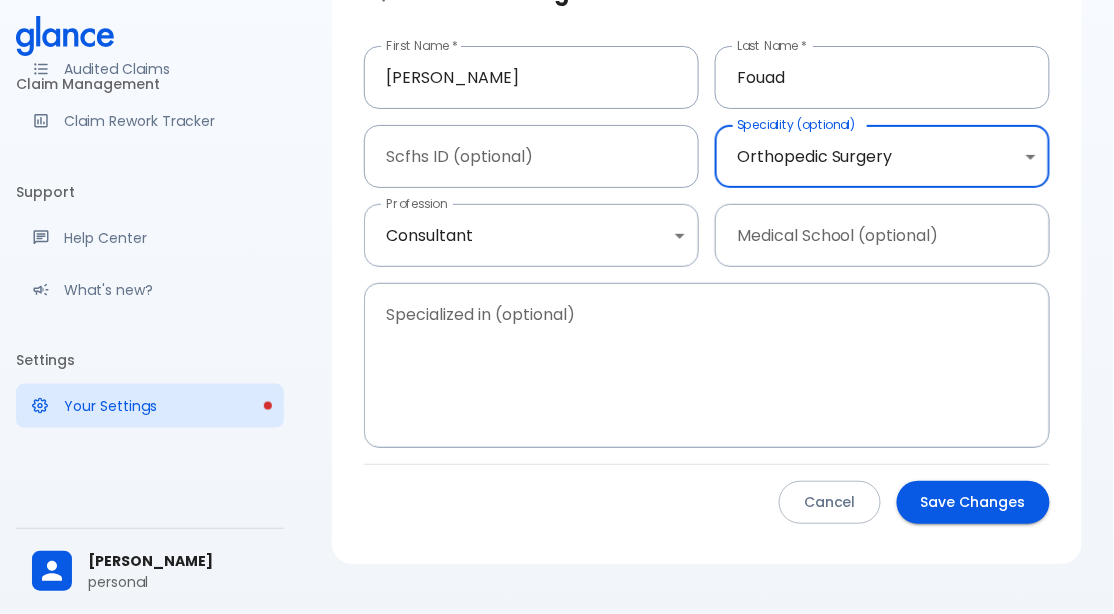 click on "Save Changes" at bounding box center [973, 502] 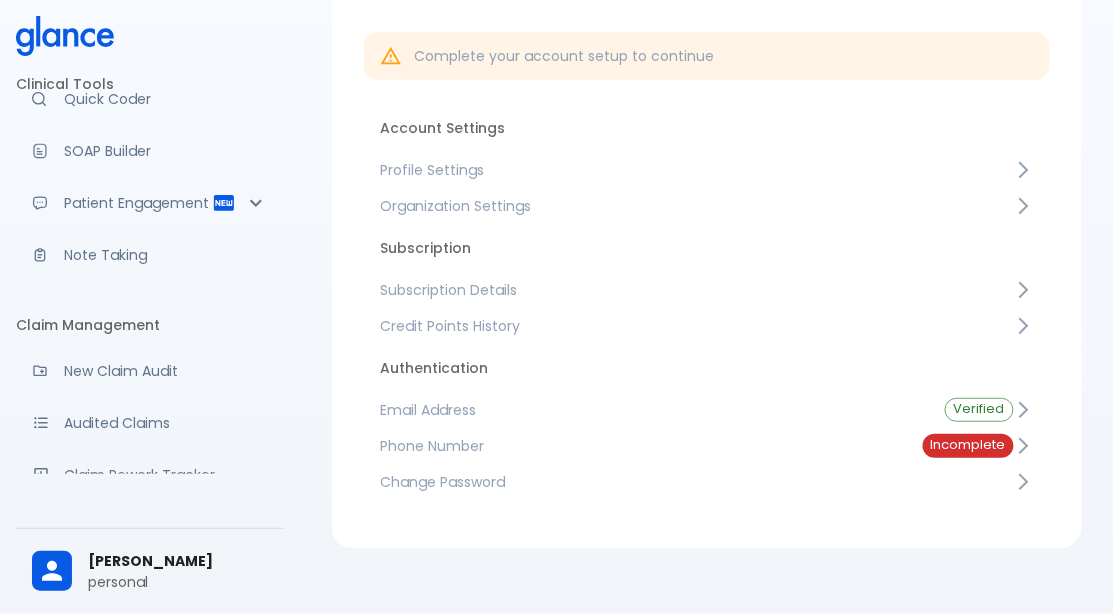 scroll, scrollTop: 0, scrollLeft: 0, axis: both 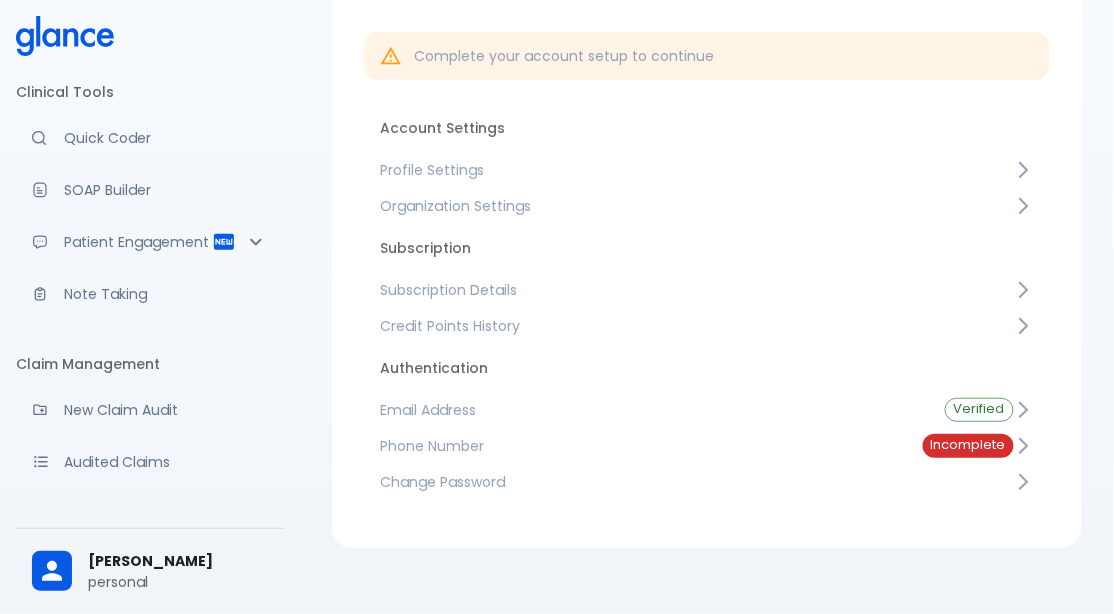 click on "Profile Settings" at bounding box center (707, 170) 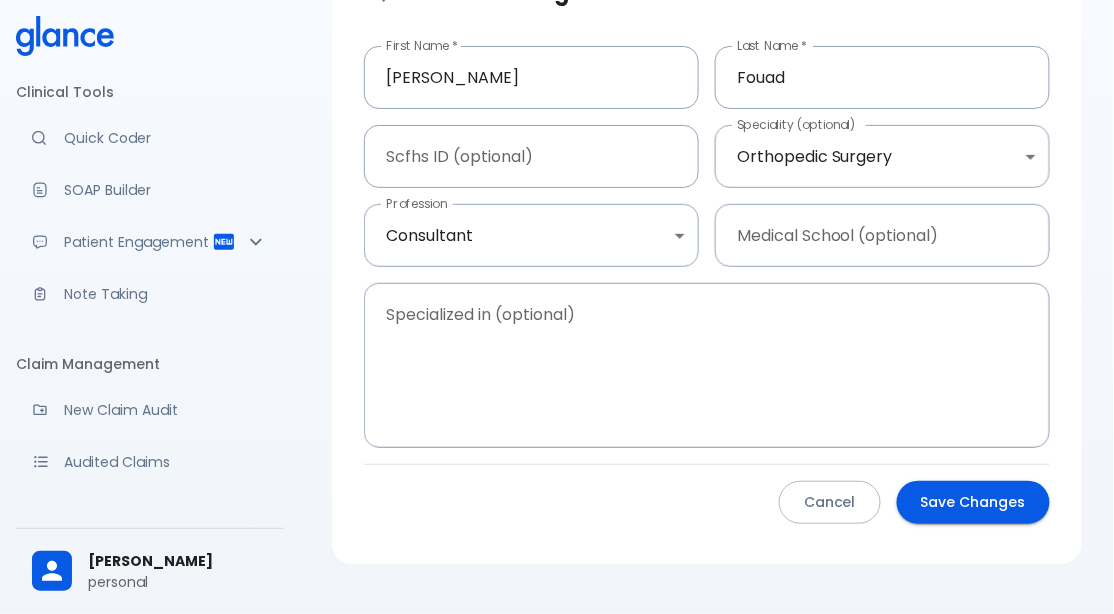 click on "Note Taking" at bounding box center [166, 294] 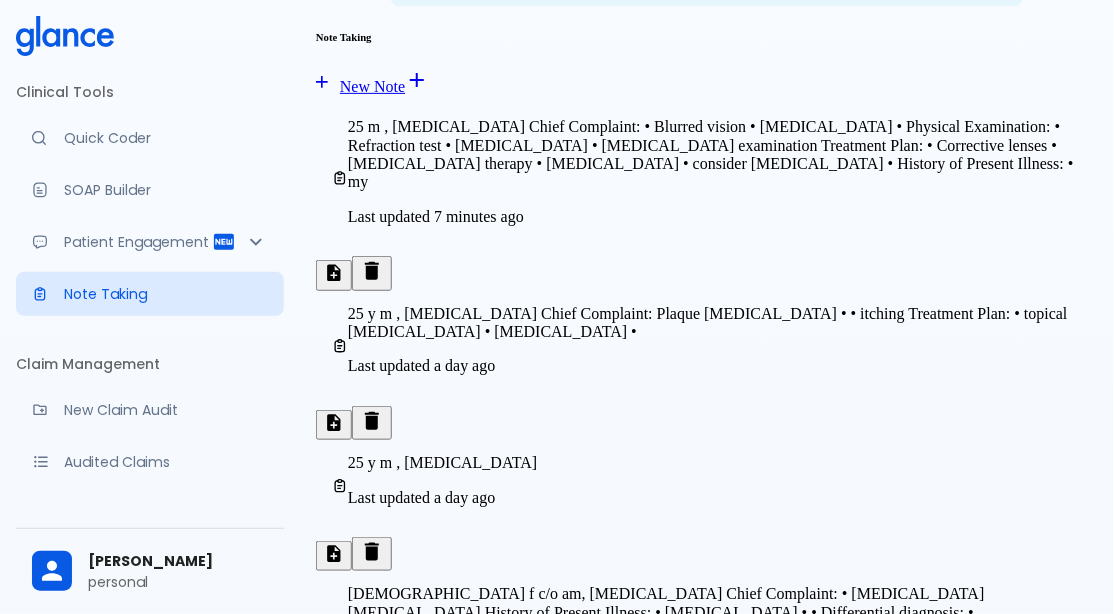 scroll, scrollTop: 77, scrollLeft: 0, axis: vertical 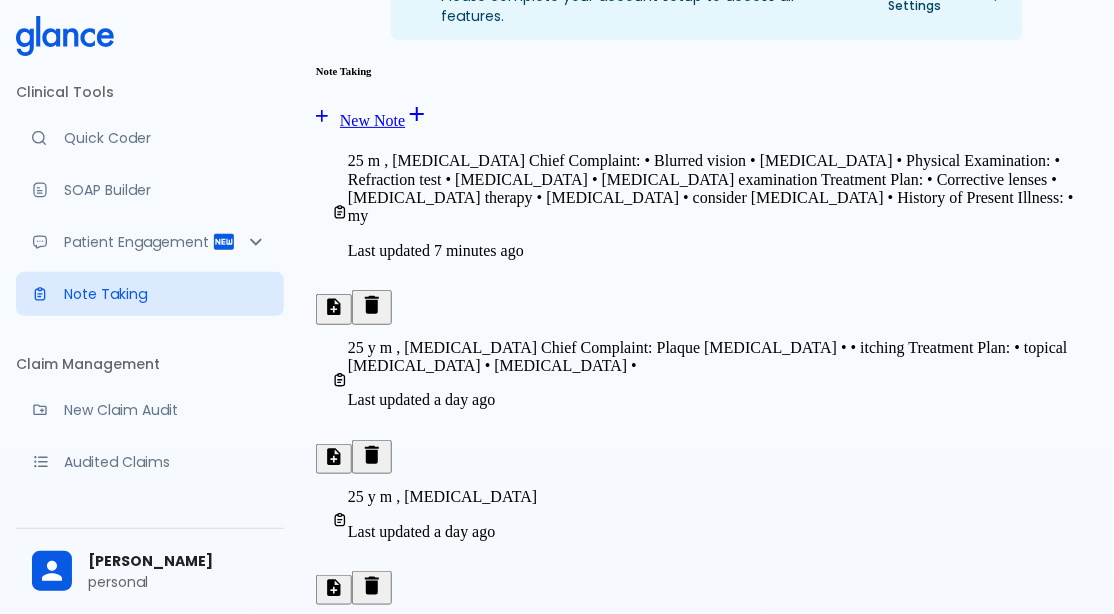 click on "Last updated   7 minutes ago" at bounding box center [715, 251] 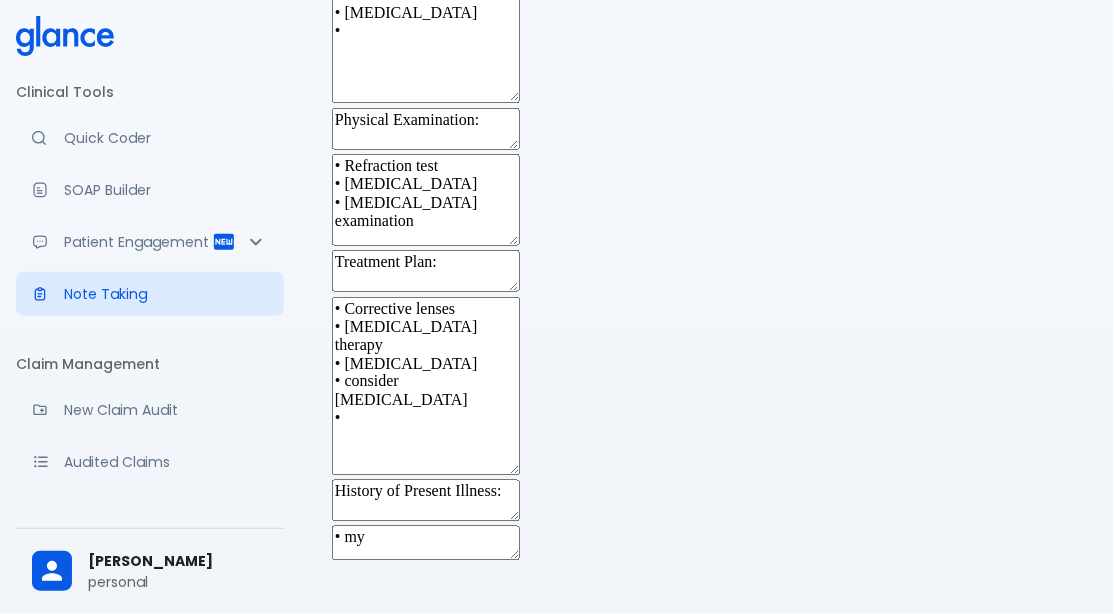 scroll, scrollTop: 639, scrollLeft: 0, axis: vertical 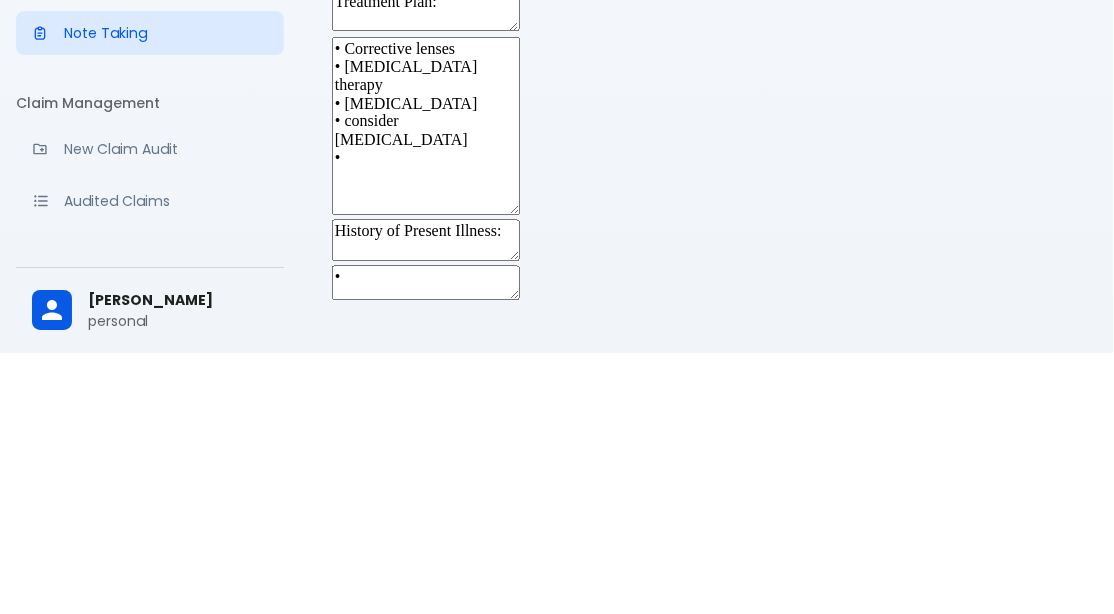 type on "•" 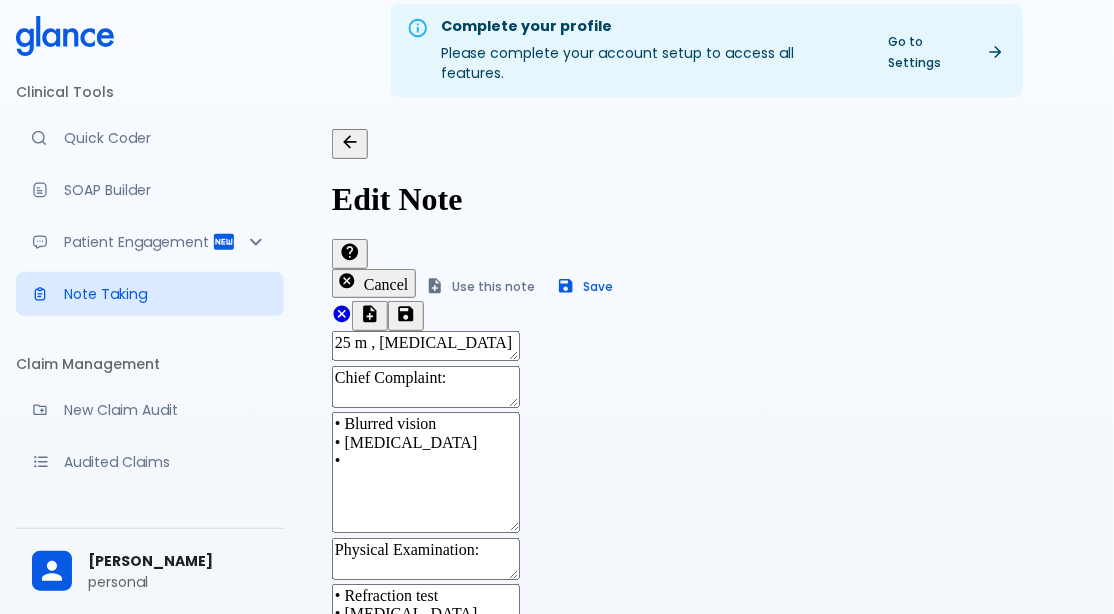 scroll, scrollTop: 0, scrollLeft: 0, axis: both 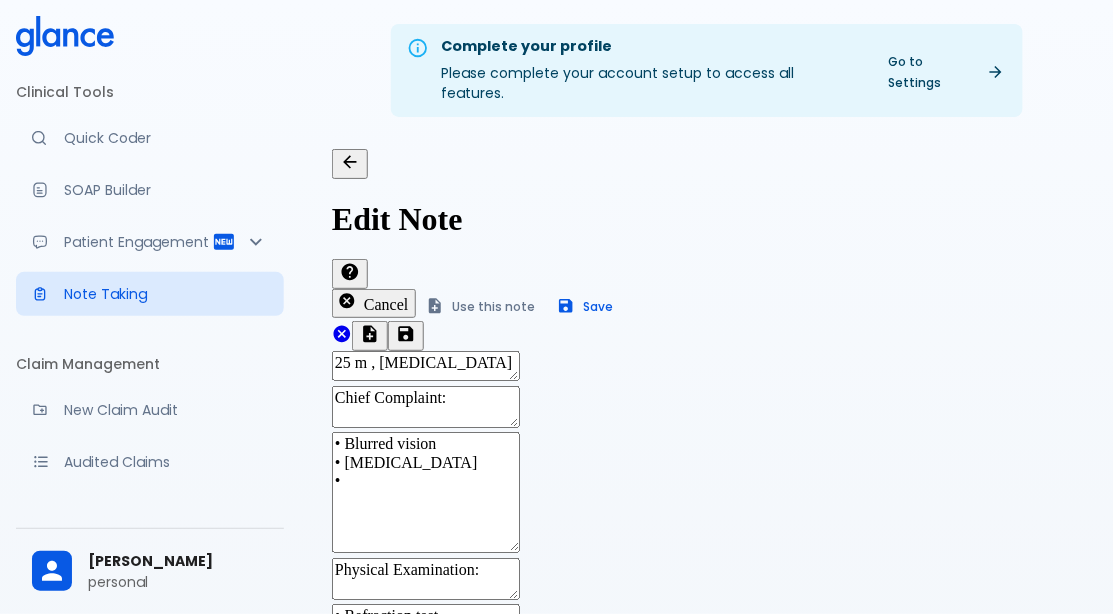 click on "Save" at bounding box center (586, 306) 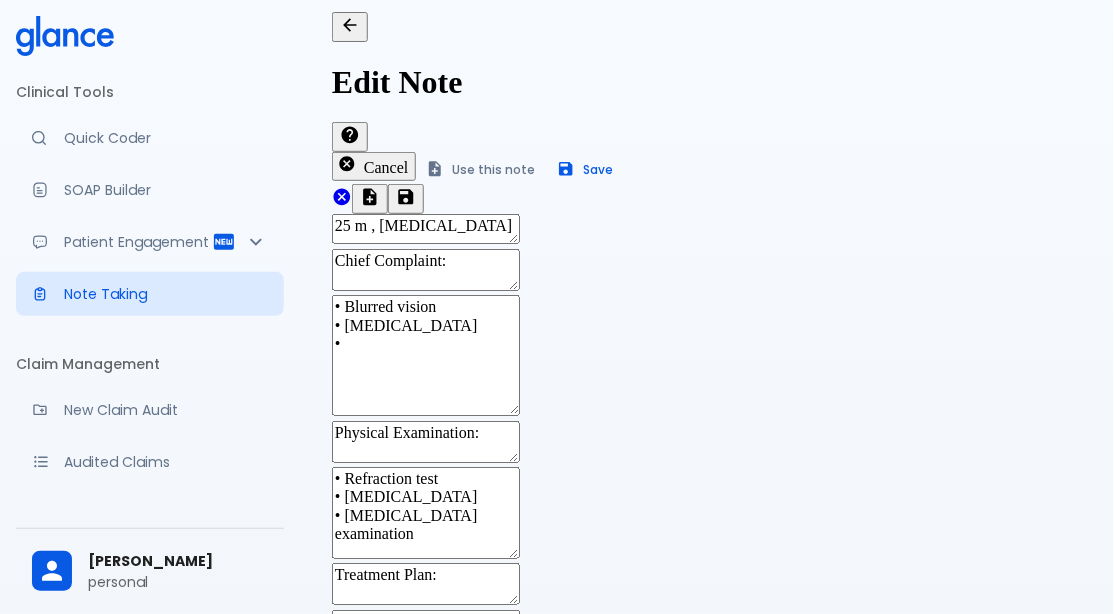 scroll, scrollTop: 140, scrollLeft: 0, axis: vertical 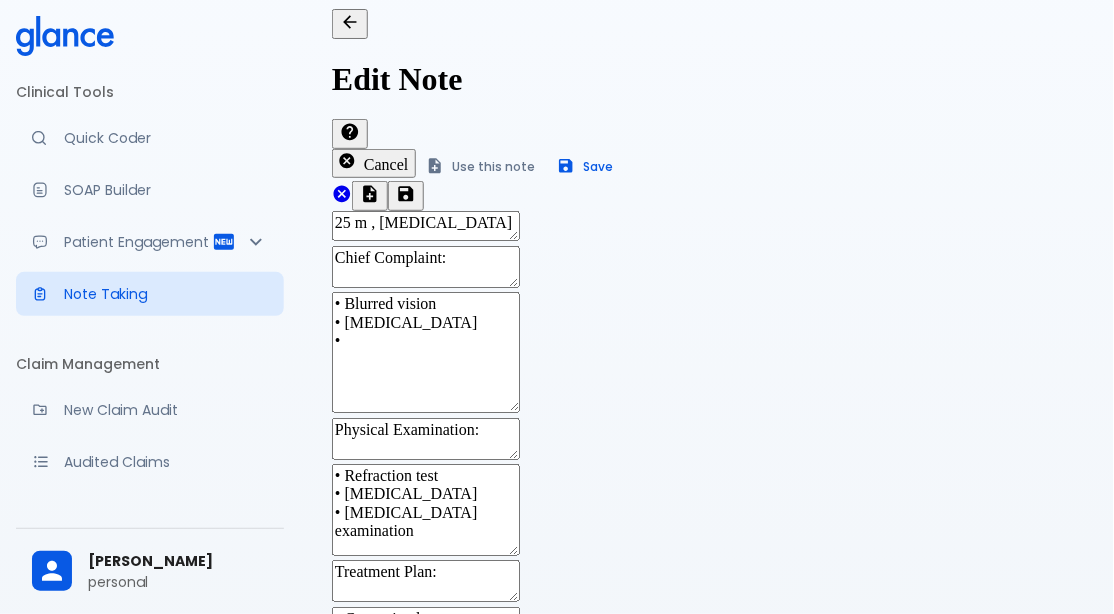 click on "SOAP Builder" at bounding box center [166, 190] 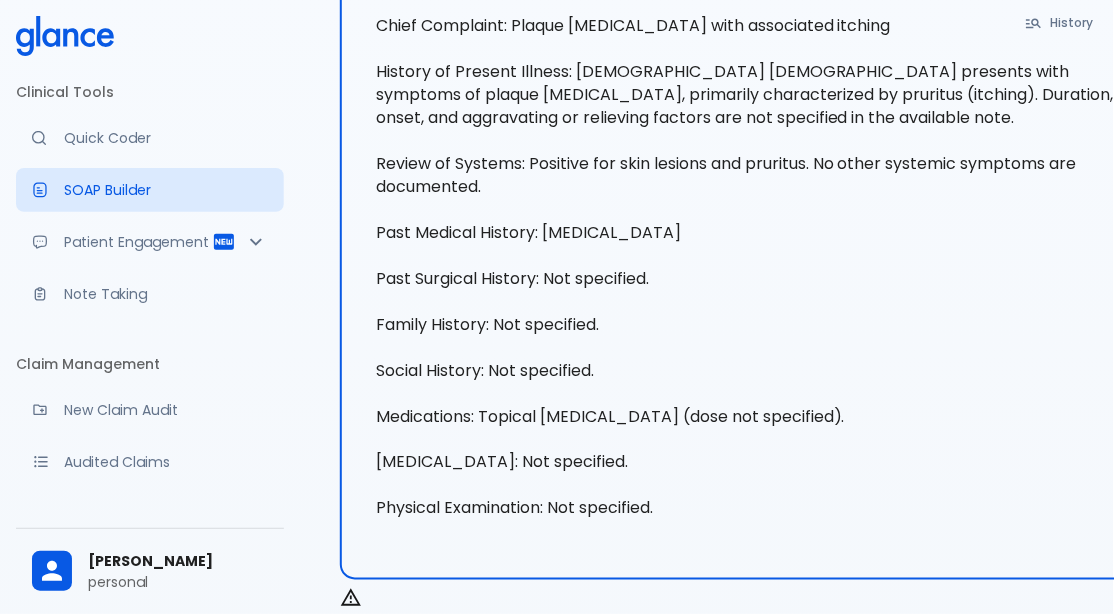 scroll, scrollTop: 371, scrollLeft: 0, axis: vertical 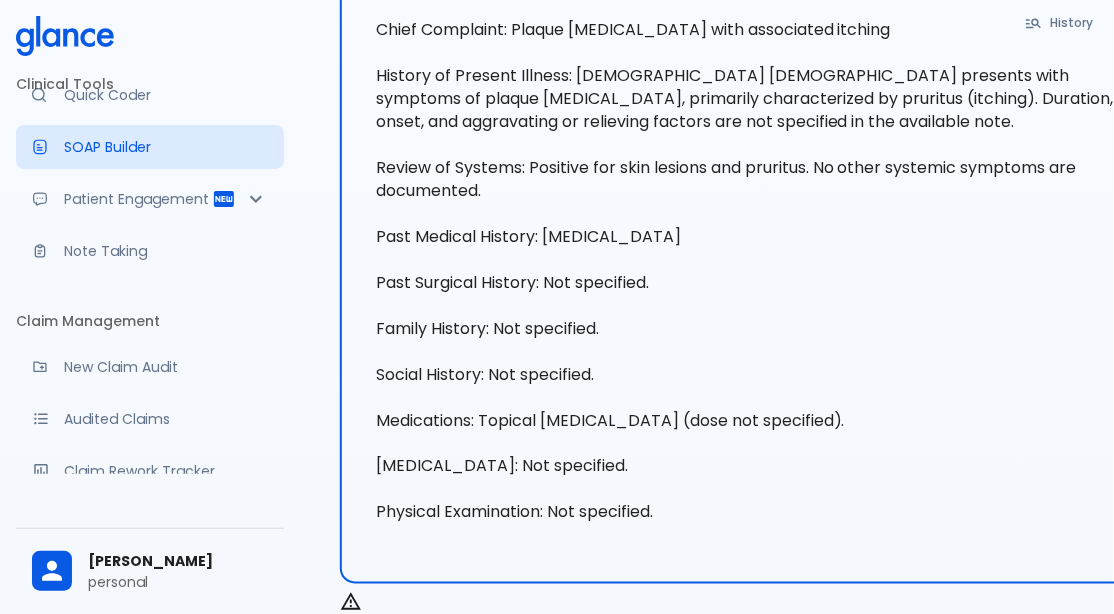 click on "Note Taking" at bounding box center [166, 251] 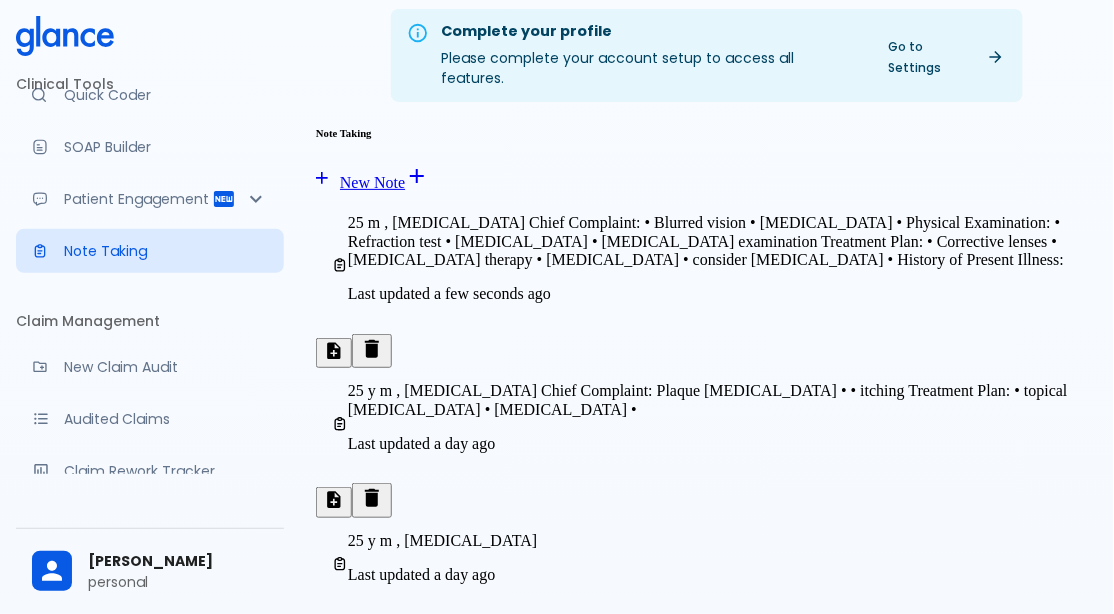 scroll, scrollTop: 12, scrollLeft: 0, axis: vertical 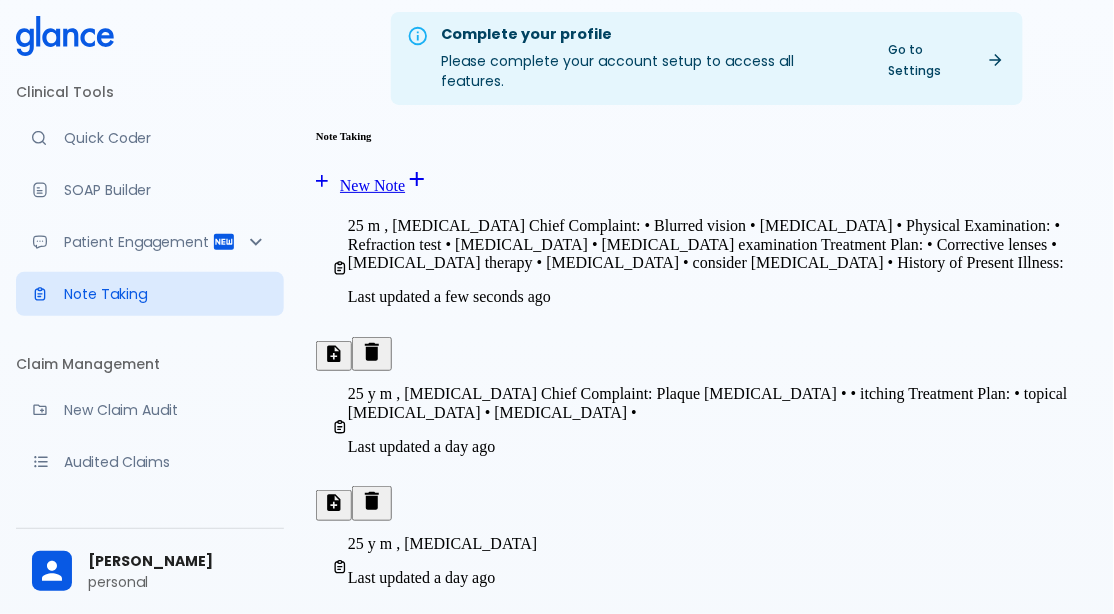 click on "Quick Coder" at bounding box center [150, 138] 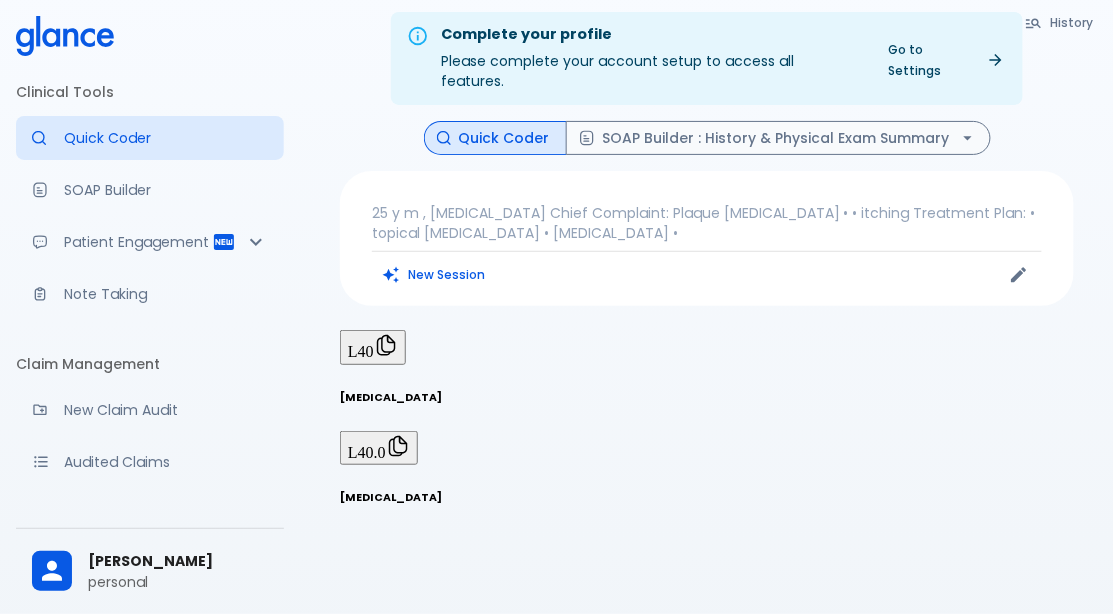 click on "25 y m , [MEDICAL_DATA]
Chief Complaint:
Plaque [MEDICAL_DATA]
• • itching
Treatment Plan:
• topical [MEDICAL_DATA]
• [MEDICAL_DATA]
•" at bounding box center [707, 223] 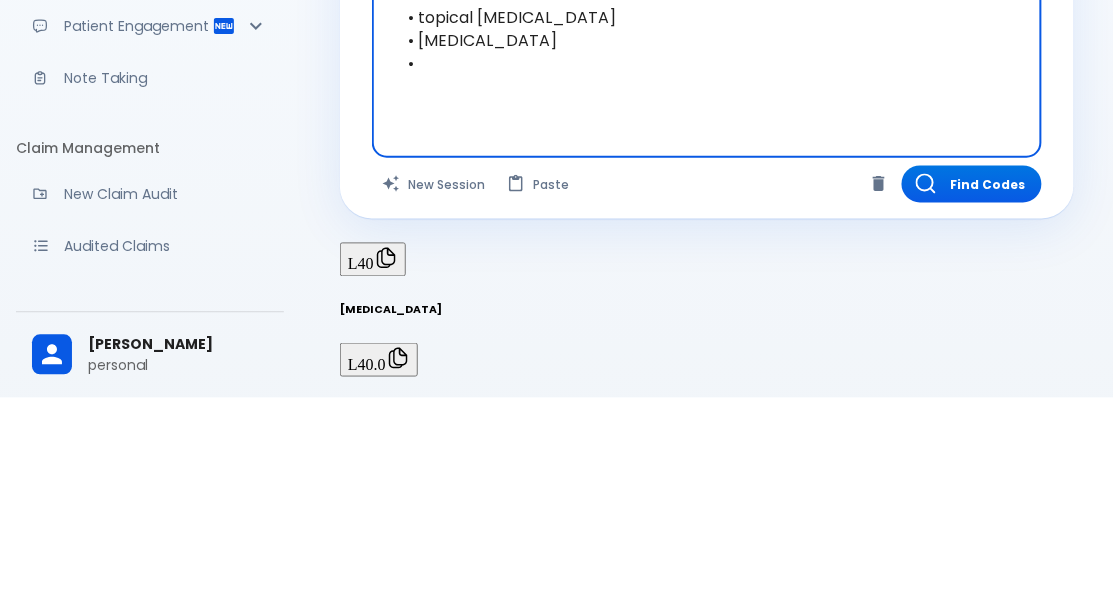 scroll, scrollTop: 137, scrollLeft: 0, axis: vertical 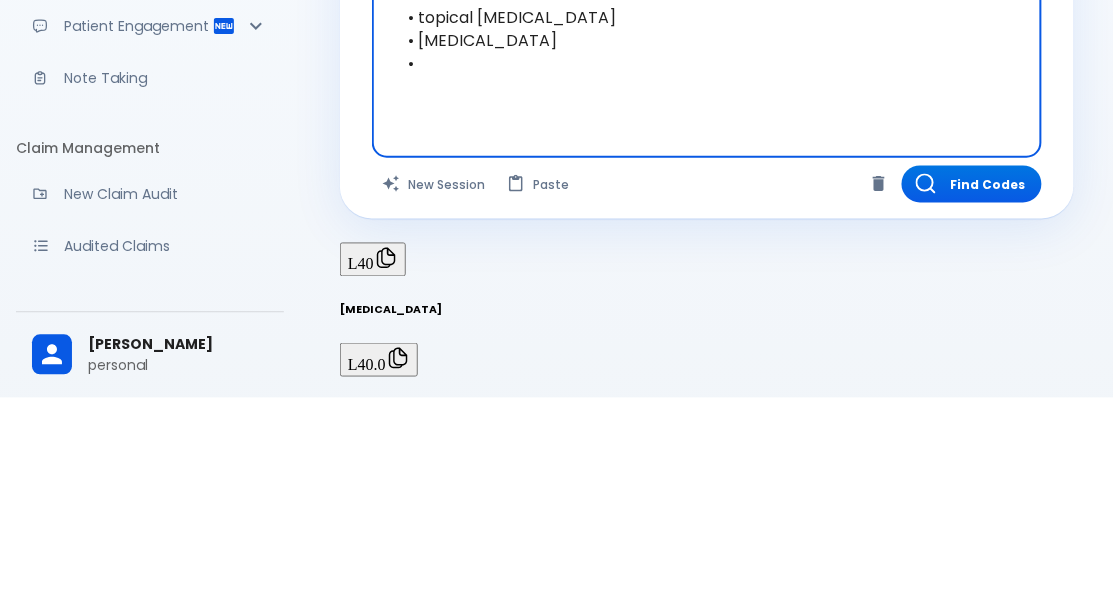 click on "Claim Management" at bounding box center (150, 364) 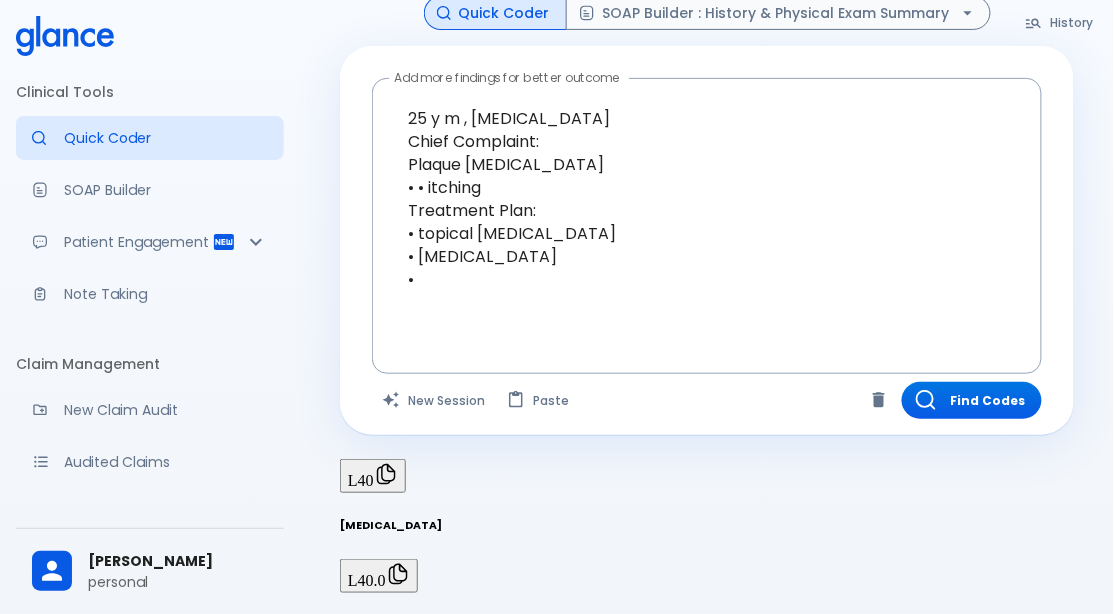 click on "Note Taking" at bounding box center (166, 294) 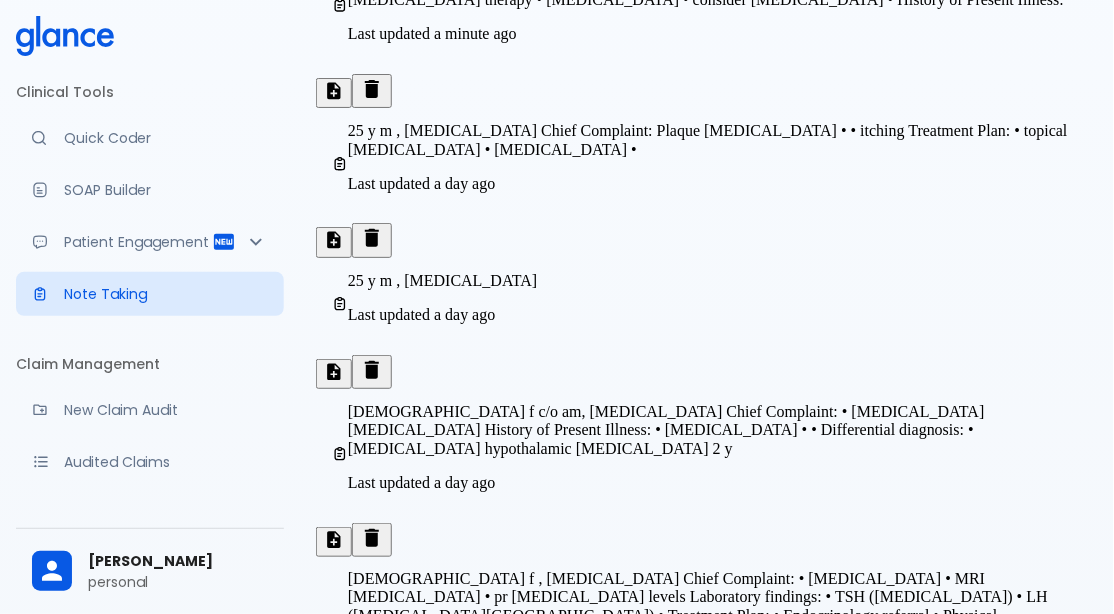 scroll, scrollTop: 279, scrollLeft: 0, axis: vertical 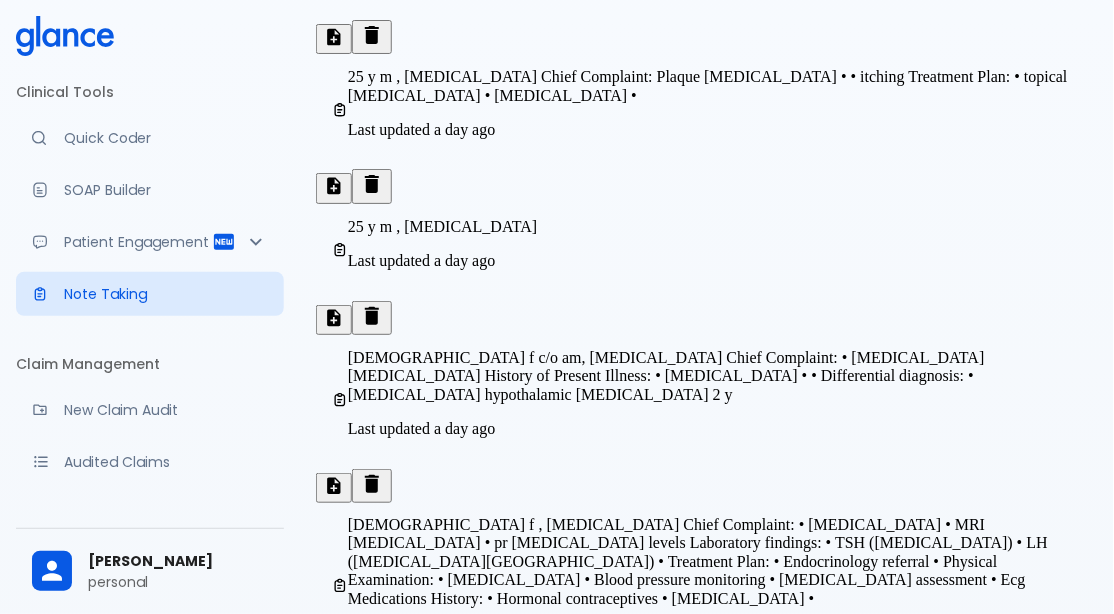 click on "25 y m , TMJ disorder
Chief Complaint:
• [MEDICAL_DATA]
Differential diagnosis:
• [MEDICAL_DATA]
Treatment Plan:
• Physical therapy
History of Present Illness:
• Onset of pain
•" at bounding box center (697, 739) 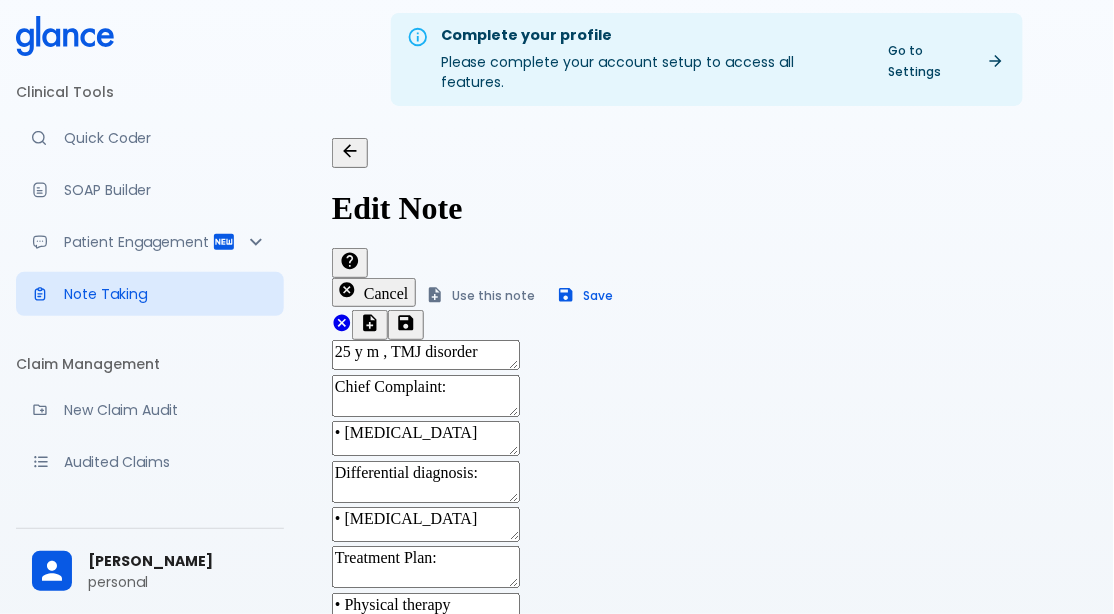 scroll, scrollTop: 0, scrollLeft: 0, axis: both 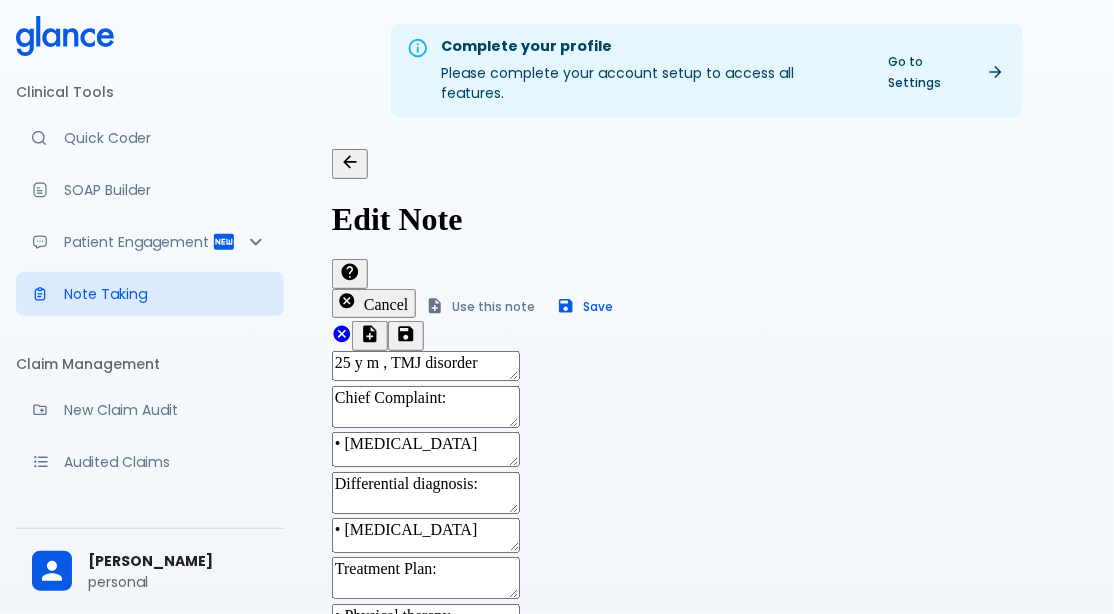 click on "Note Taking" at bounding box center (166, 294) 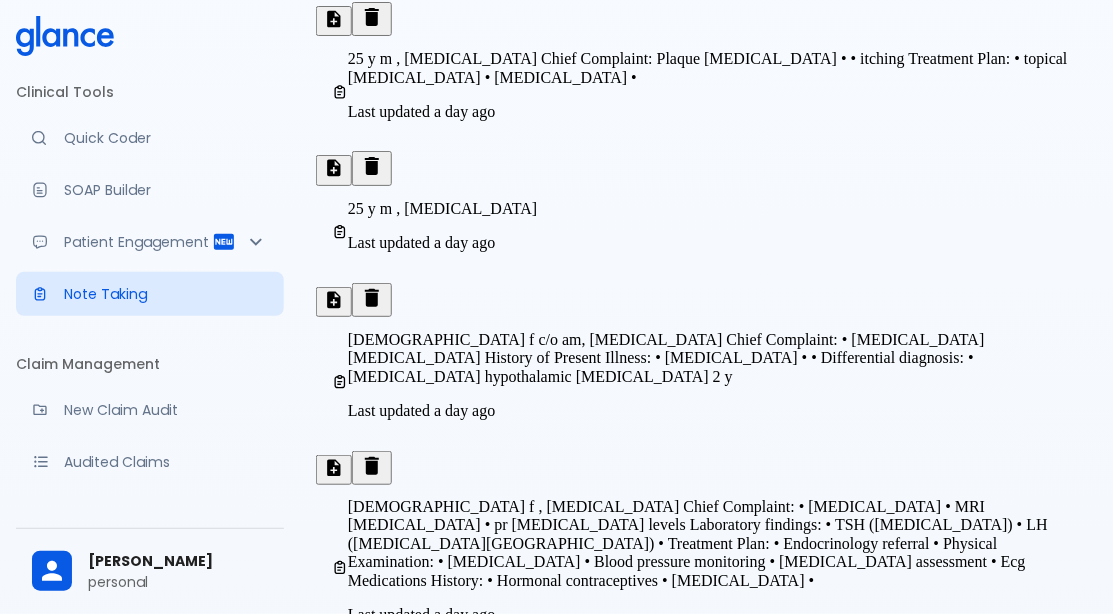 scroll, scrollTop: 0, scrollLeft: 0, axis: both 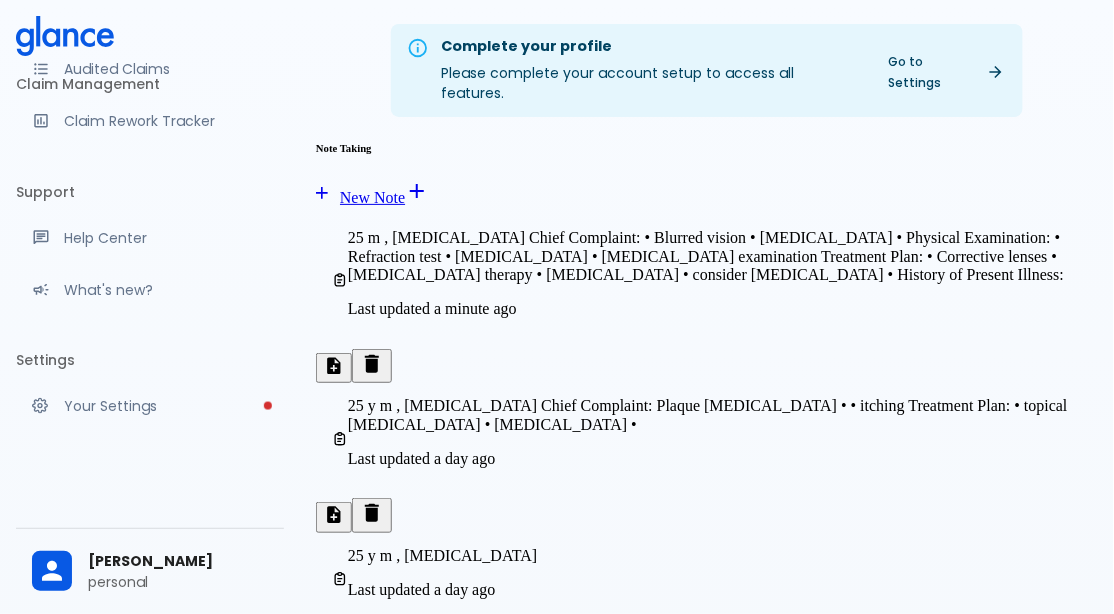 click on "personal" at bounding box center [178, 582] 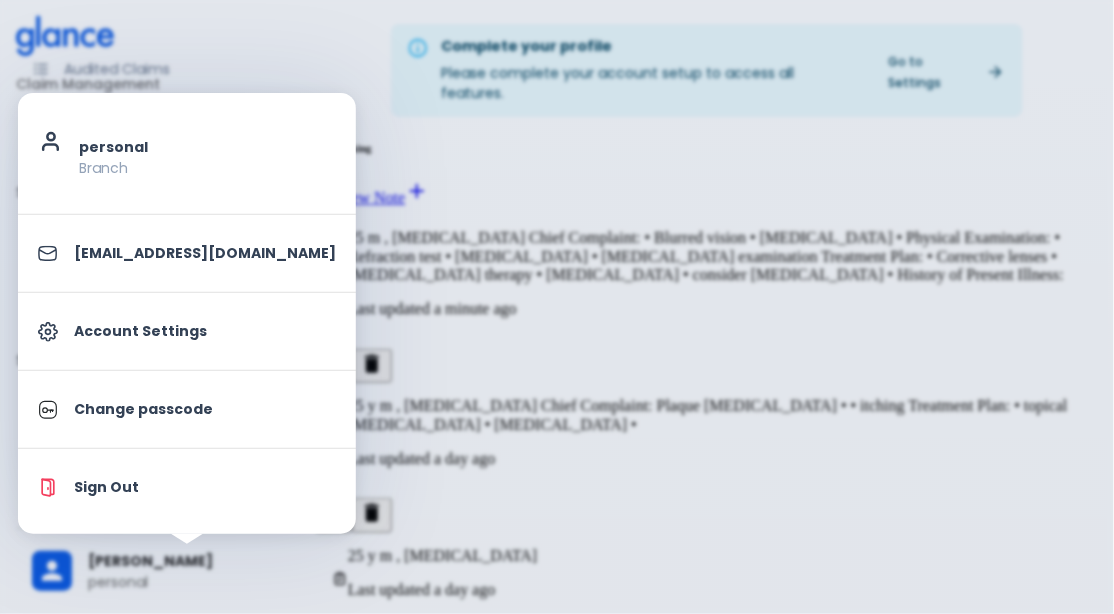 click on "Account Settings" at bounding box center (205, 331) 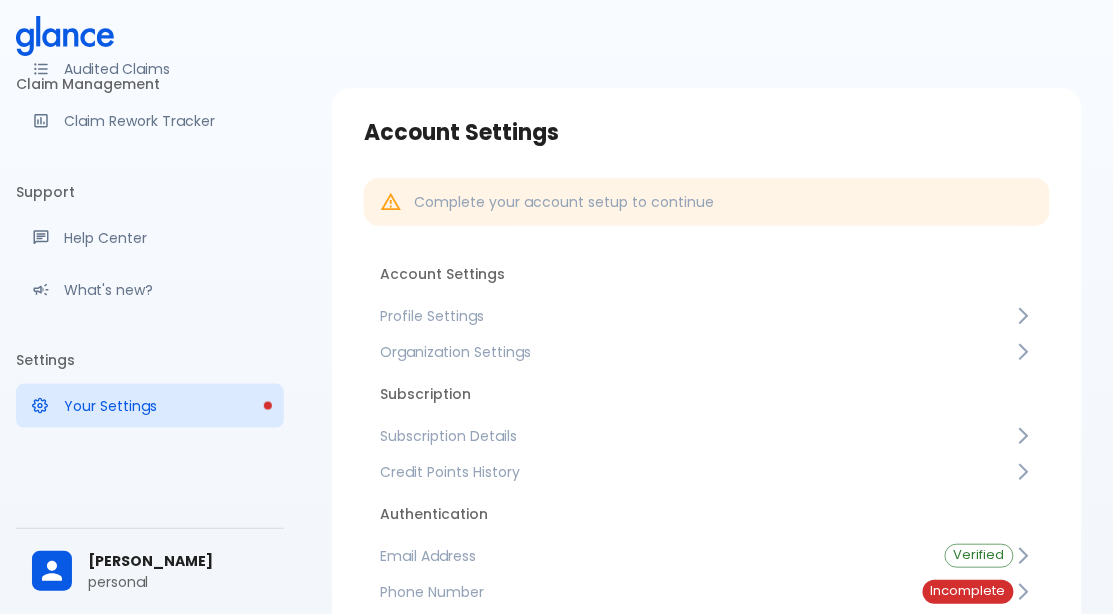 click on "Organization Settings" at bounding box center [707, 352] 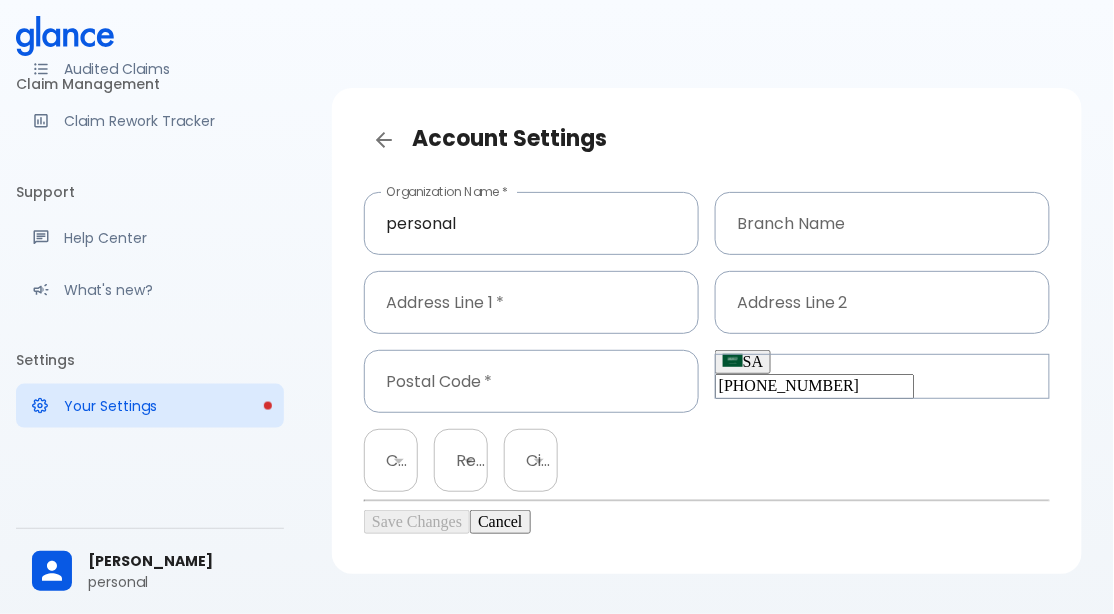 click on "Cancel" at bounding box center [500, 522] 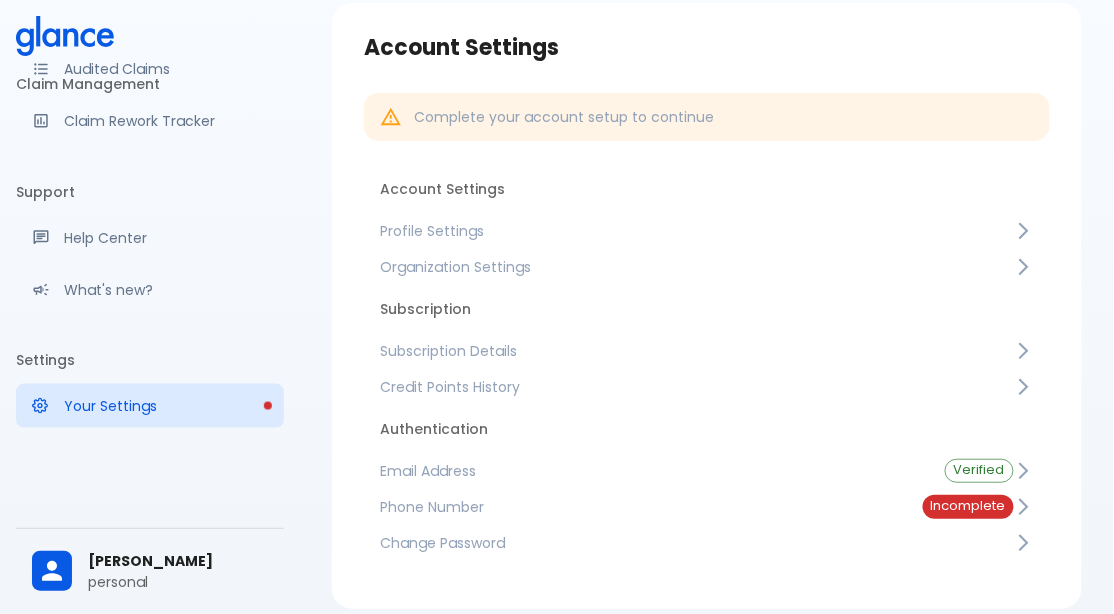 scroll, scrollTop: 87, scrollLeft: 0, axis: vertical 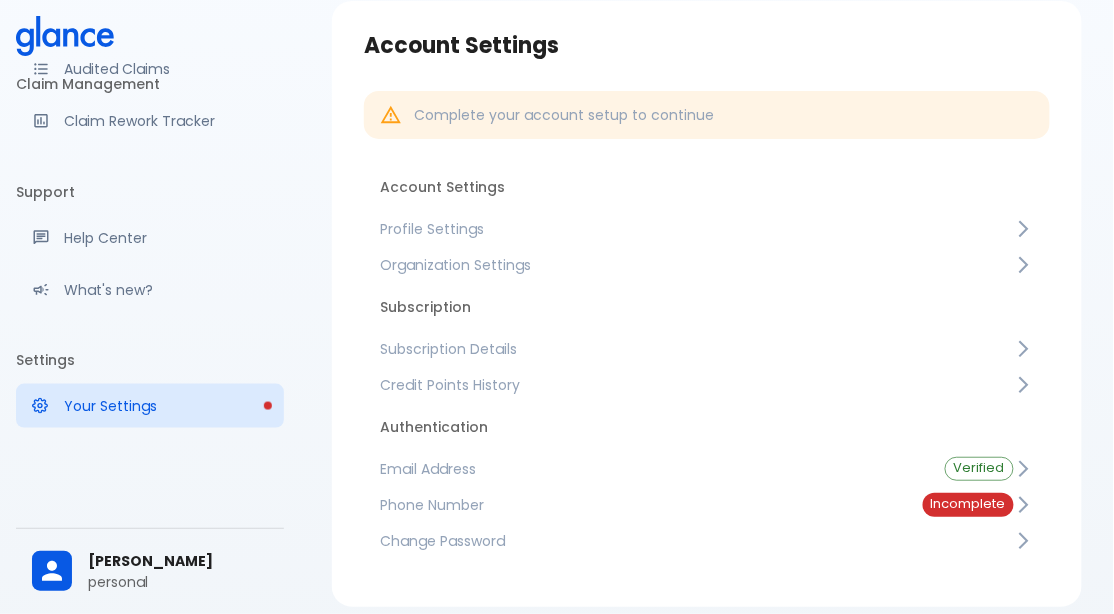 click on "Subscription Details" at bounding box center (697, 349) 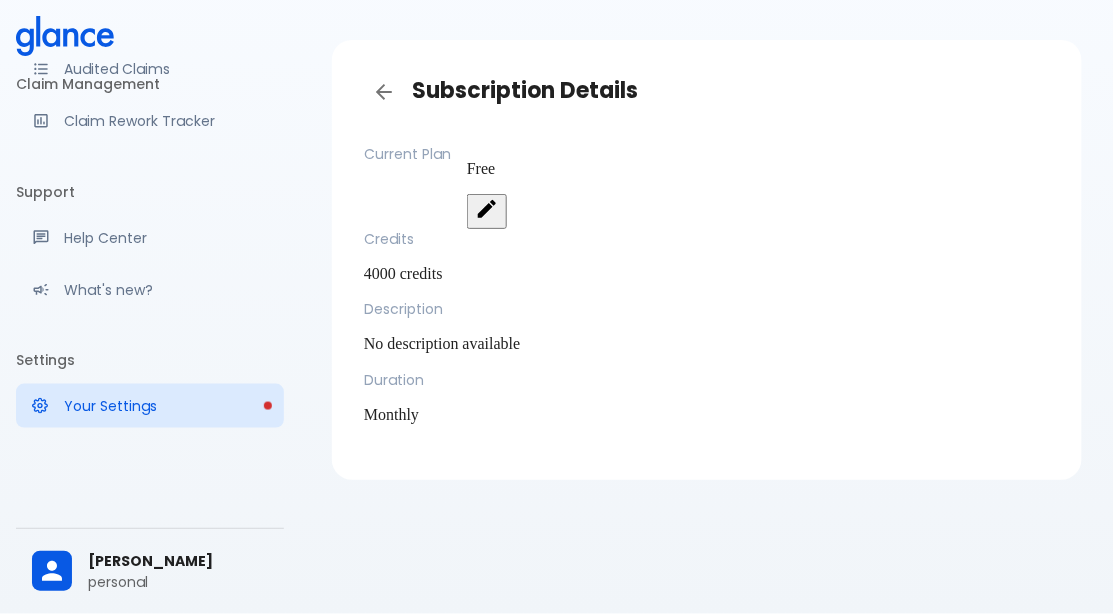 click at bounding box center (384, 92) 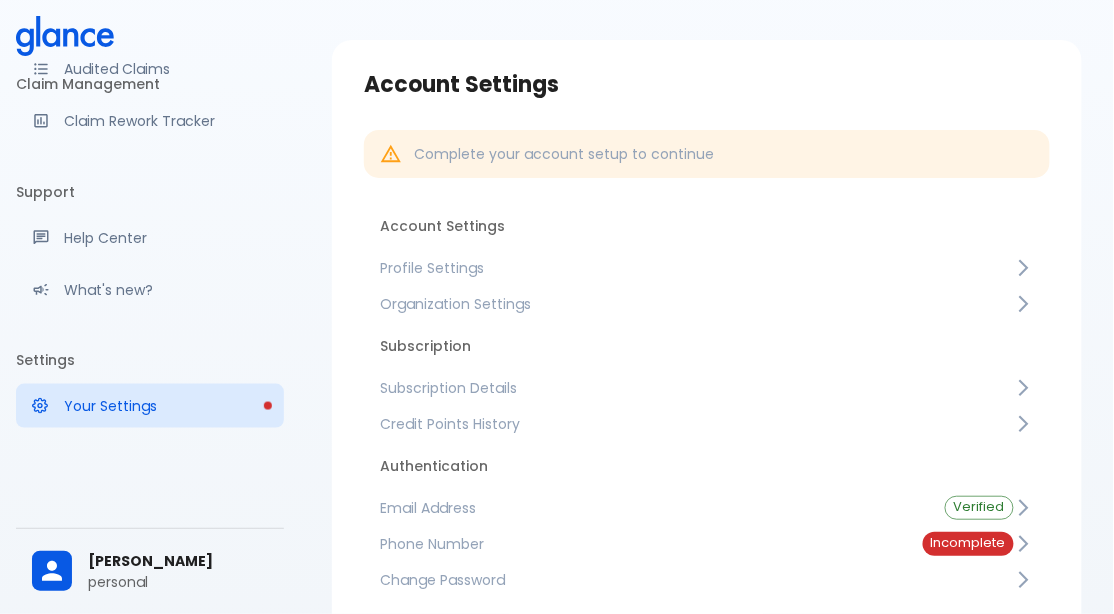 click on "Credit Points History" at bounding box center [707, 424] 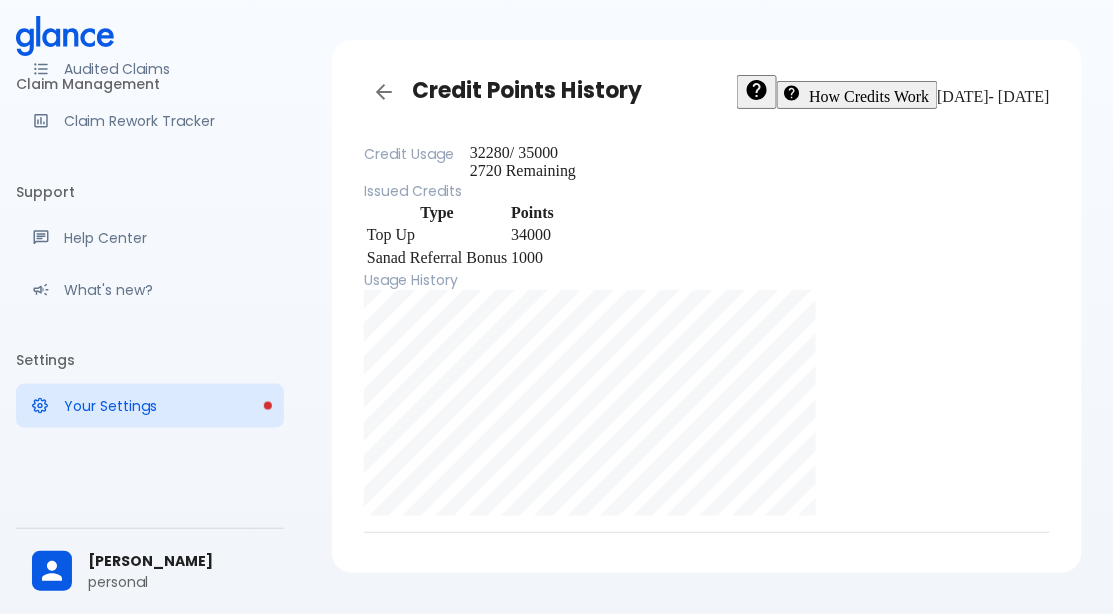 click on "Clinical Tools Quick Coder SOAP Builder Patient Engagement Note Taking Claim Management New Claim Audit Audited Claims Claim Rework Tracker Support Help Center What's new? Settings Your Settings [PERSON_NAME] personal" at bounding box center [150, 307] 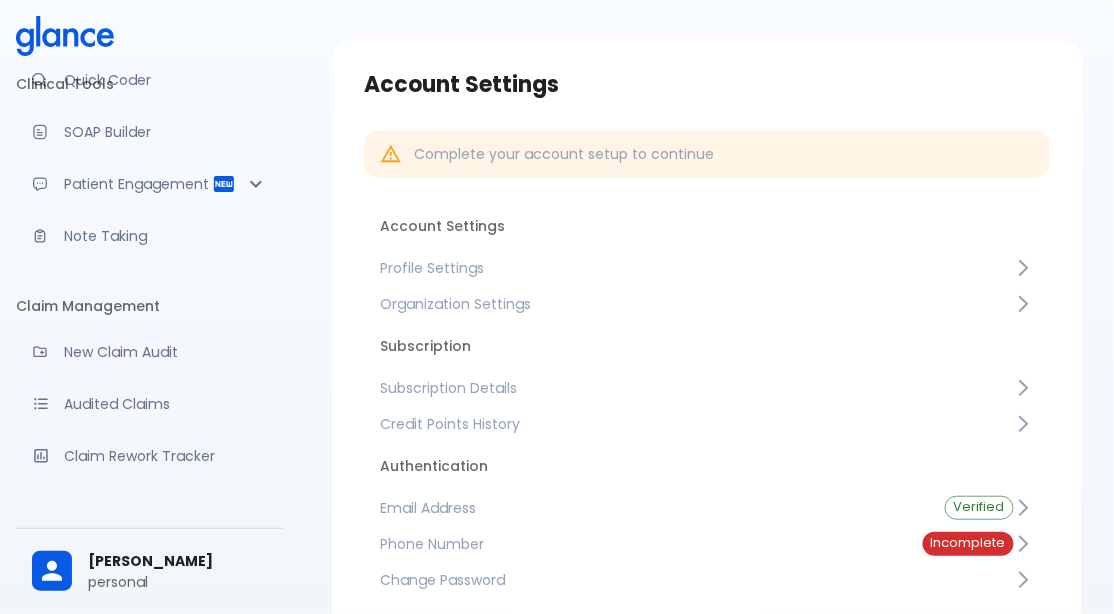 scroll, scrollTop: 0, scrollLeft: 0, axis: both 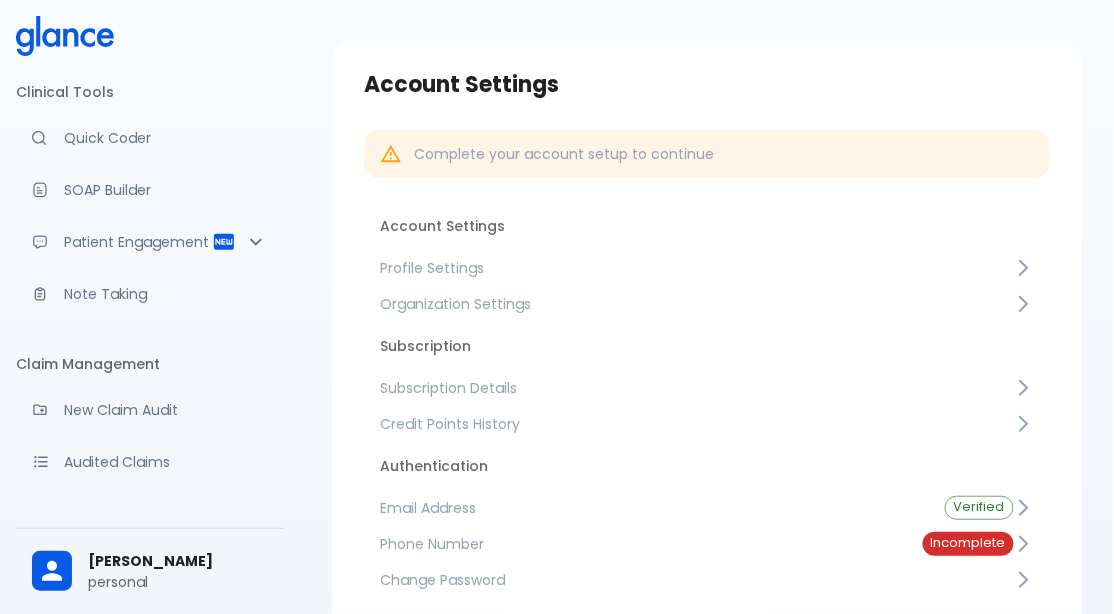 click on "Note Taking" at bounding box center [166, 294] 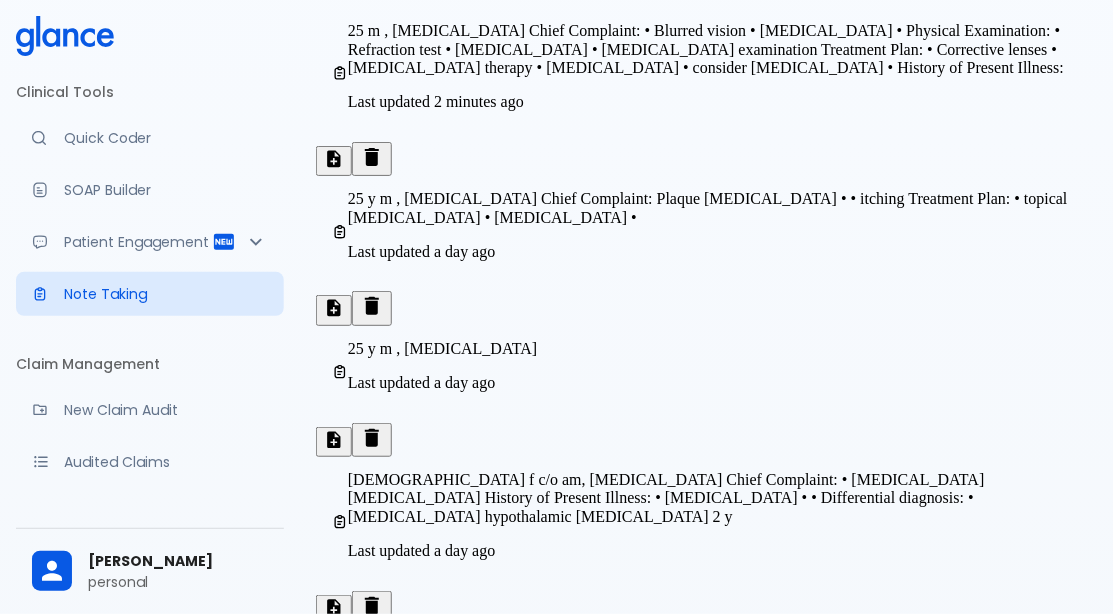 scroll, scrollTop: 0, scrollLeft: 0, axis: both 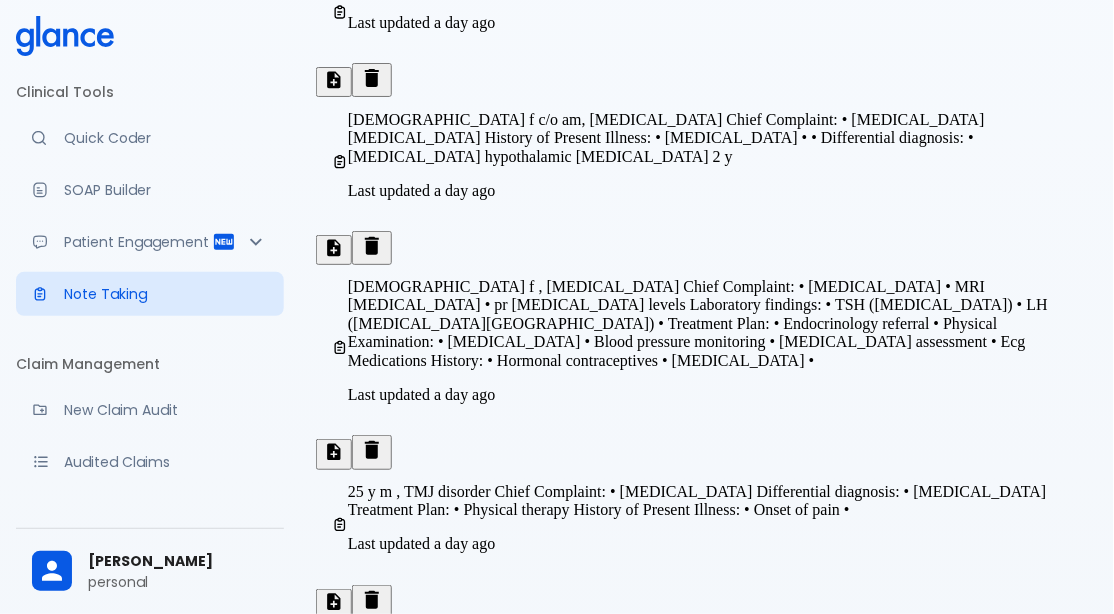 click on "Note Taking" at bounding box center (166, 294) 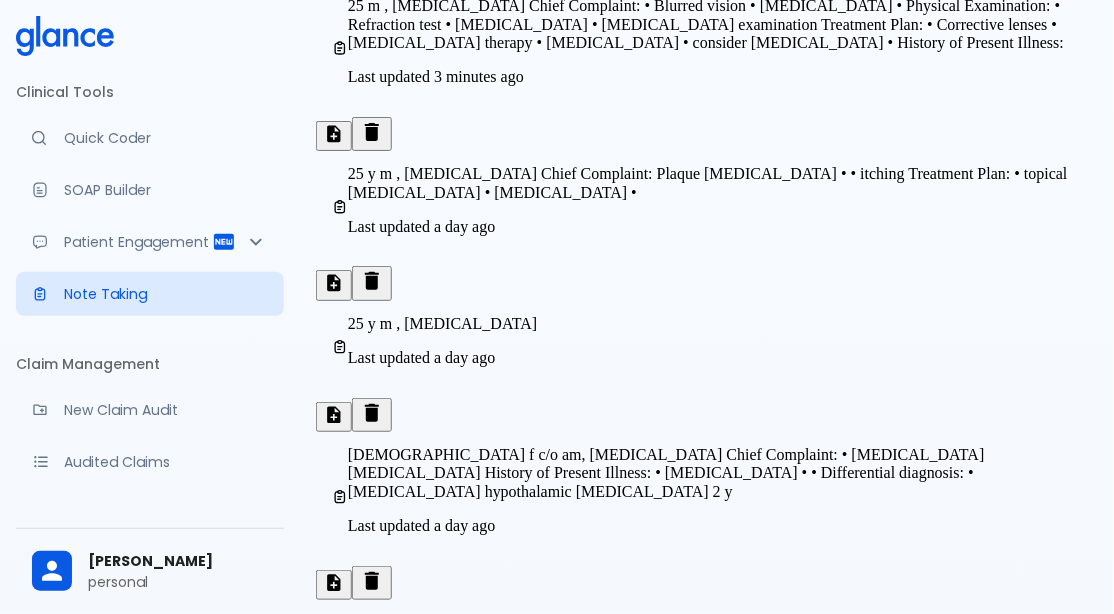 scroll, scrollTop: 0, scrollLeft: 0, axis: both 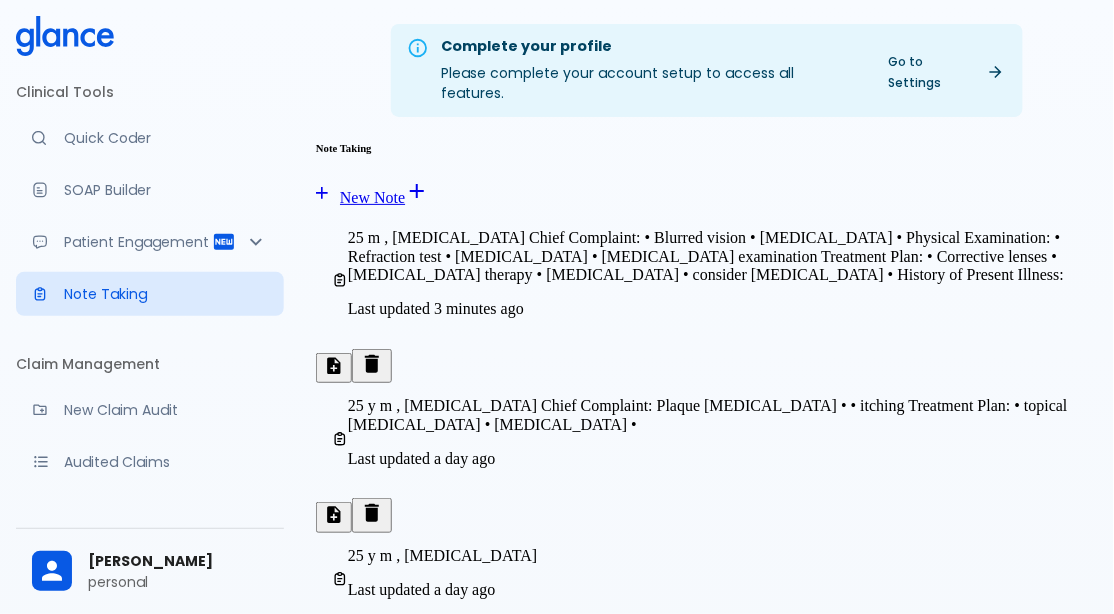 click on "New Note" at bounding box center (360, 197) 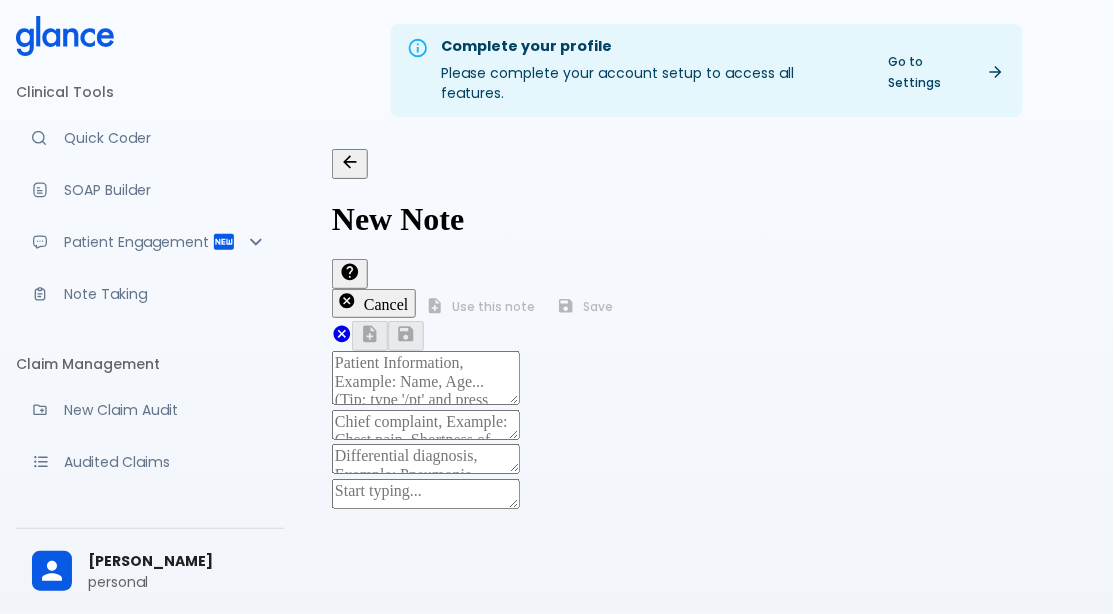click at bounding box center [426, 378] 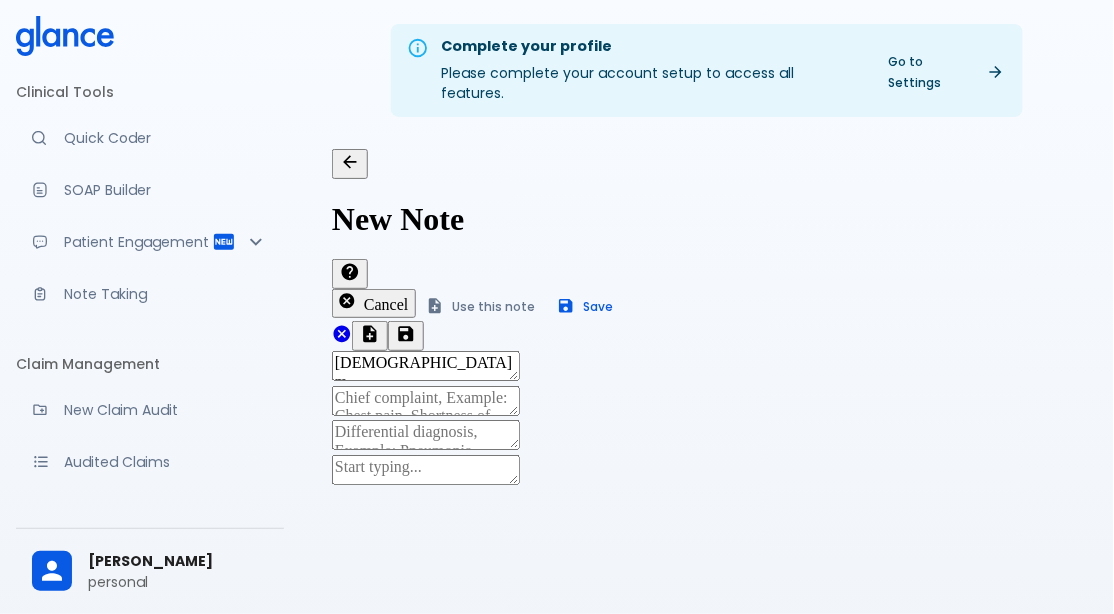 click on "ankle [MEDICAL_DATA]" at bounding box center (478, 633) 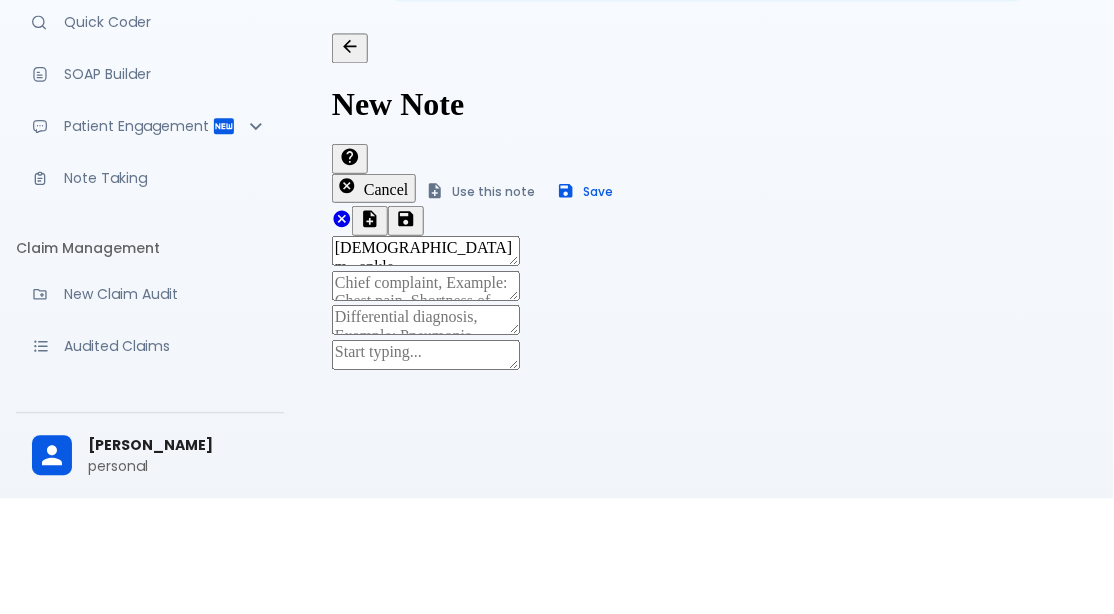 click on "x" at bounding box center (707, 403) 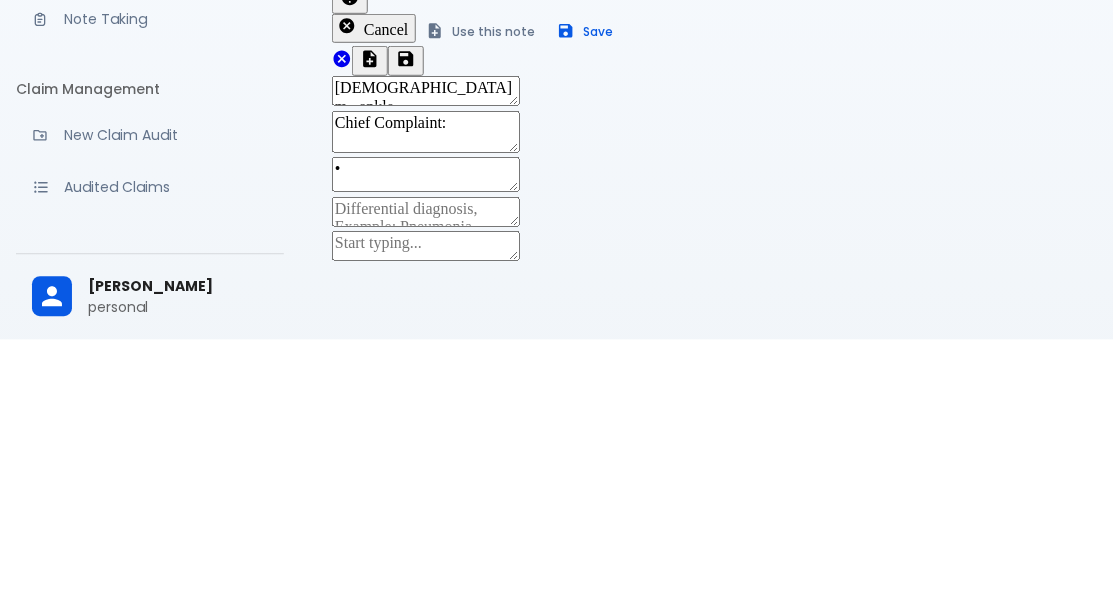 click on "acute lateral ankle [MEDICAL_DATA]" at bounding box center [518, 596] 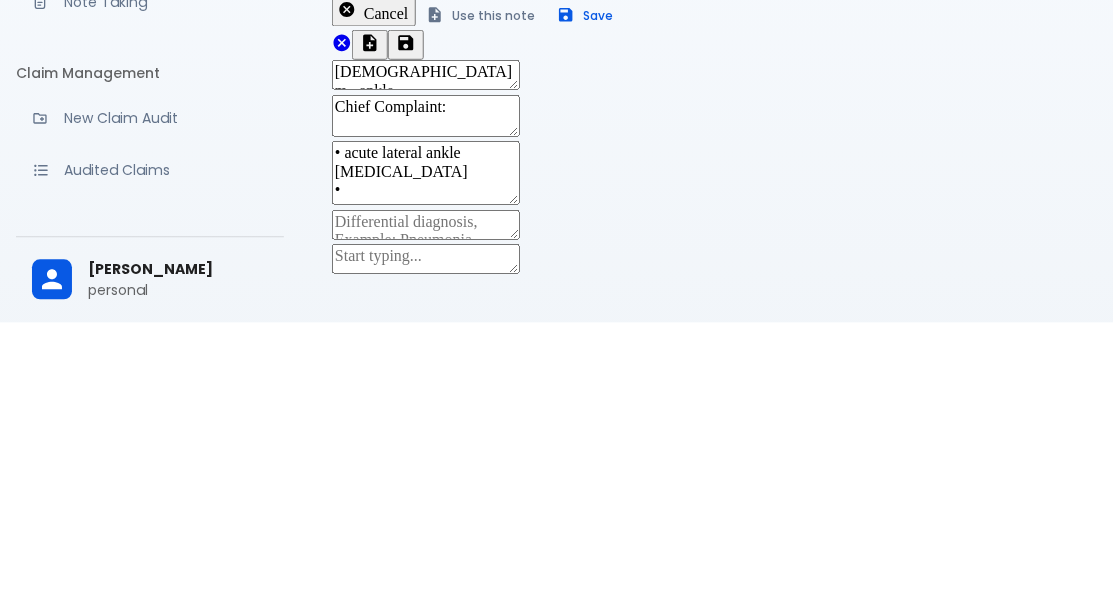 click on "Inversion injury" at bounding box center [443, 605] 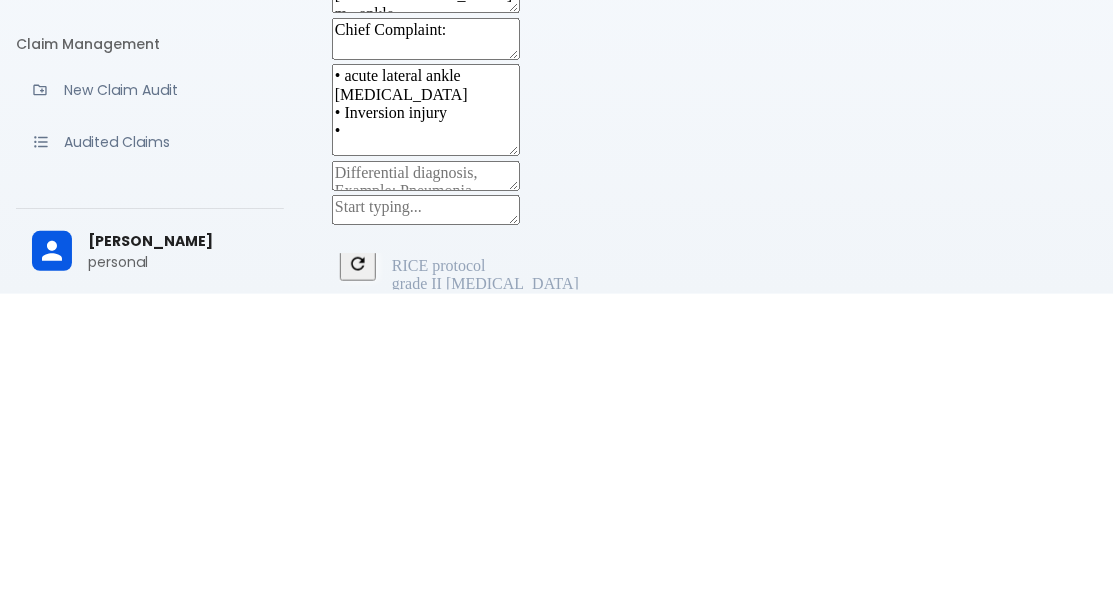 scroll, scrollTop: 63, scrollLeft: 0, axis: vertical 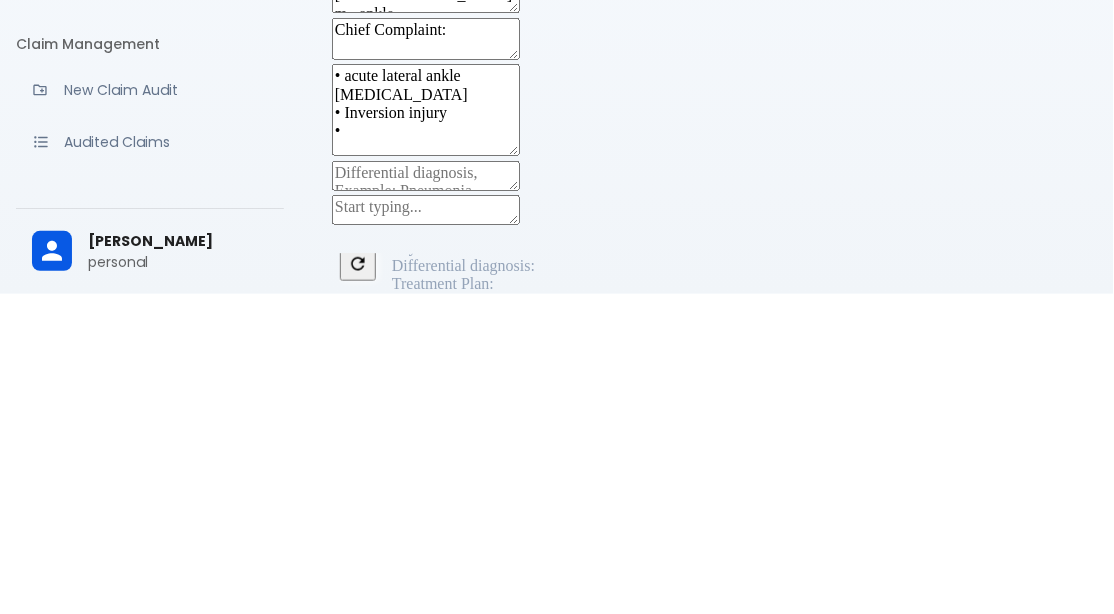 click on "Differential diagnosis:" at bounding box center [463, 585] 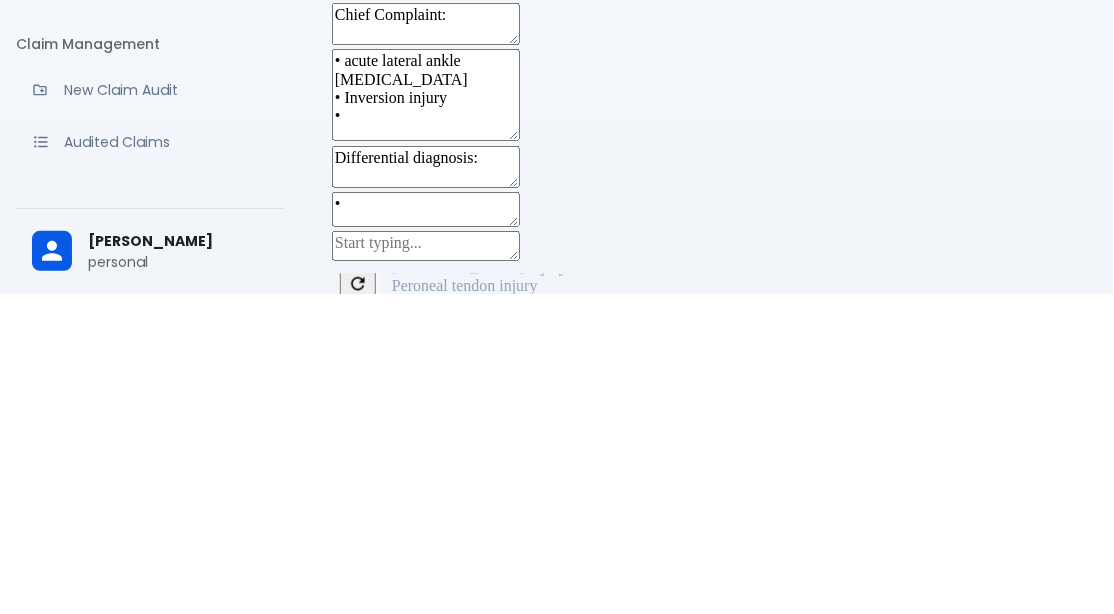 click on "Fracture of lateral [MEDICAL_DATA]" at bounding box center [518, 568] 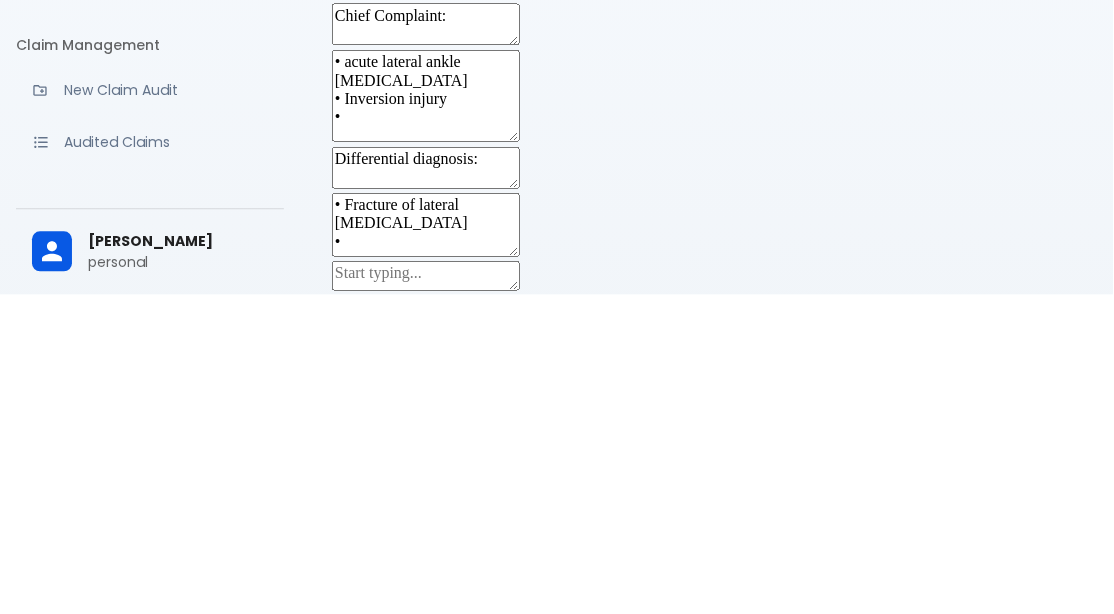 scroll, scrollTop: 90, scrollLeft: 0, axis: vertical 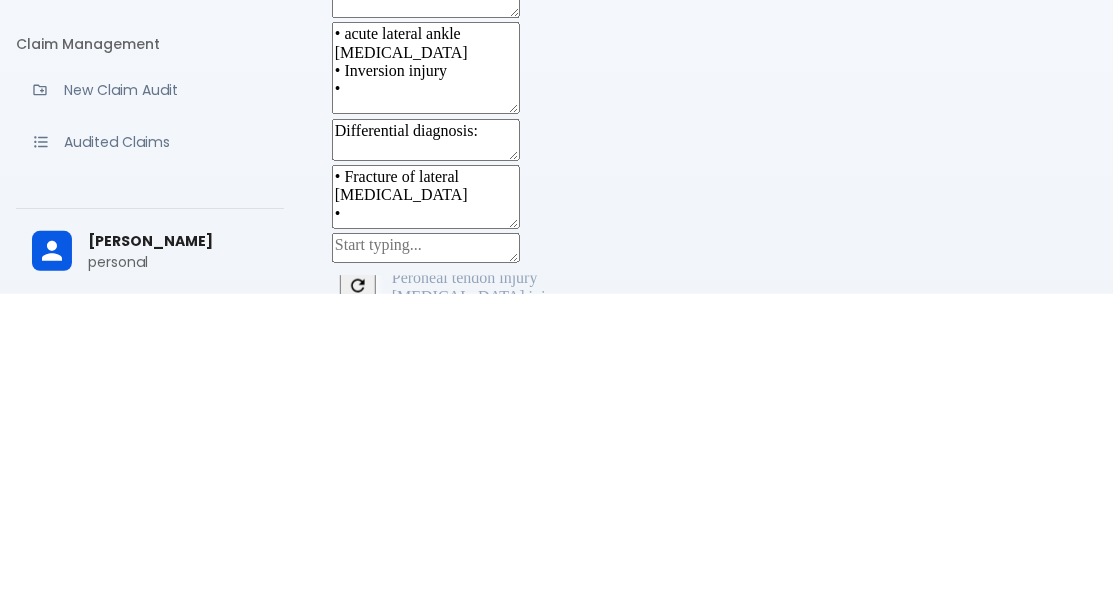 click on "Peroneal tendon injury" at bounding box center (465, 597) 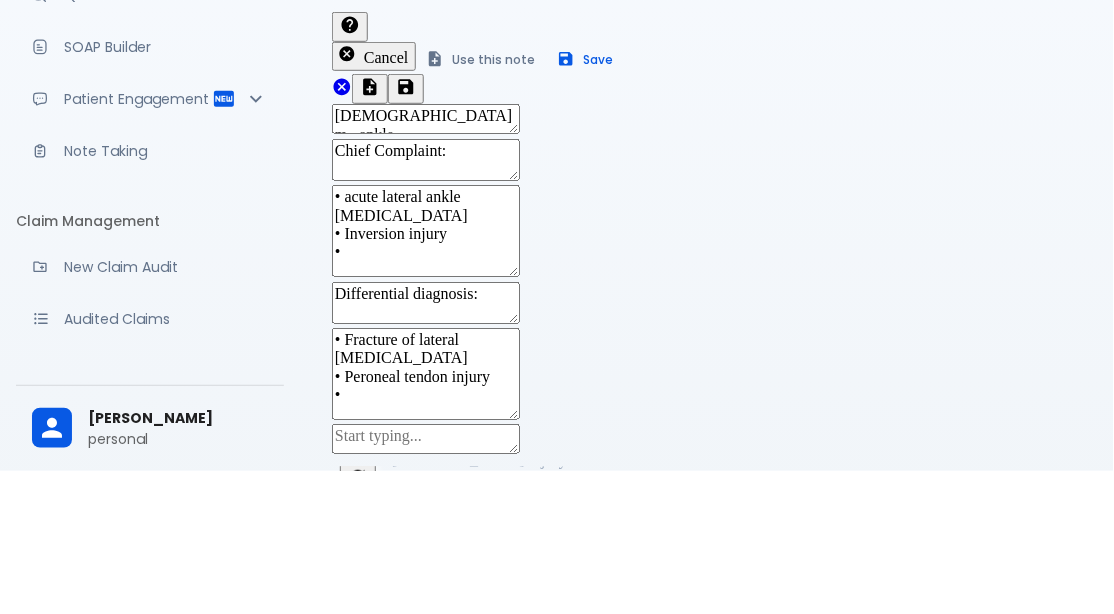 scroll, scrollTop: 0, scrollLeft: 0, axis: both 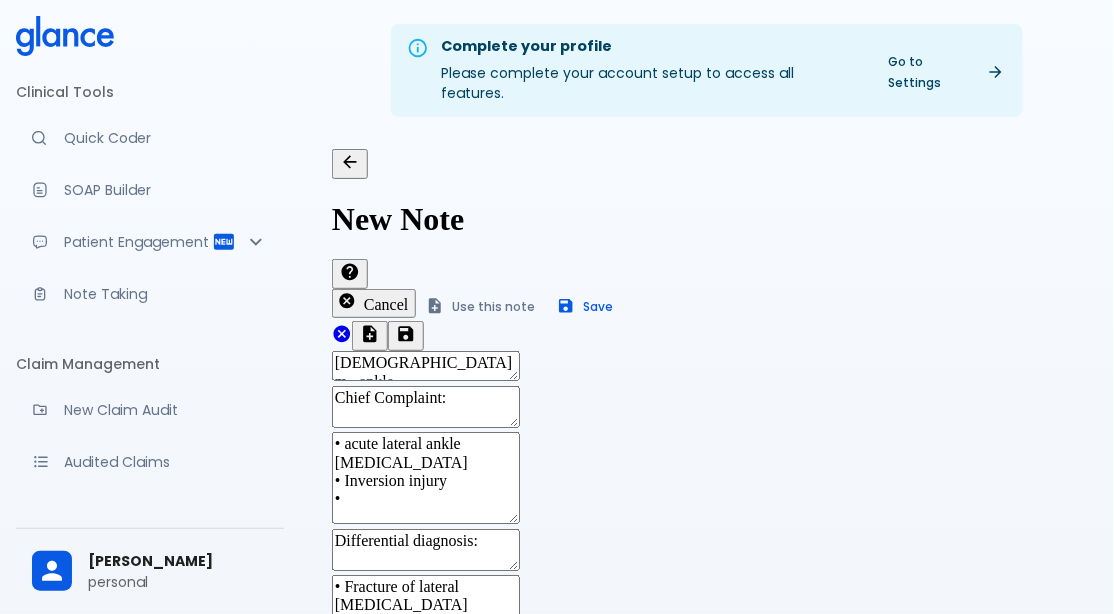click on "Save" at bounding box center [586, 306] 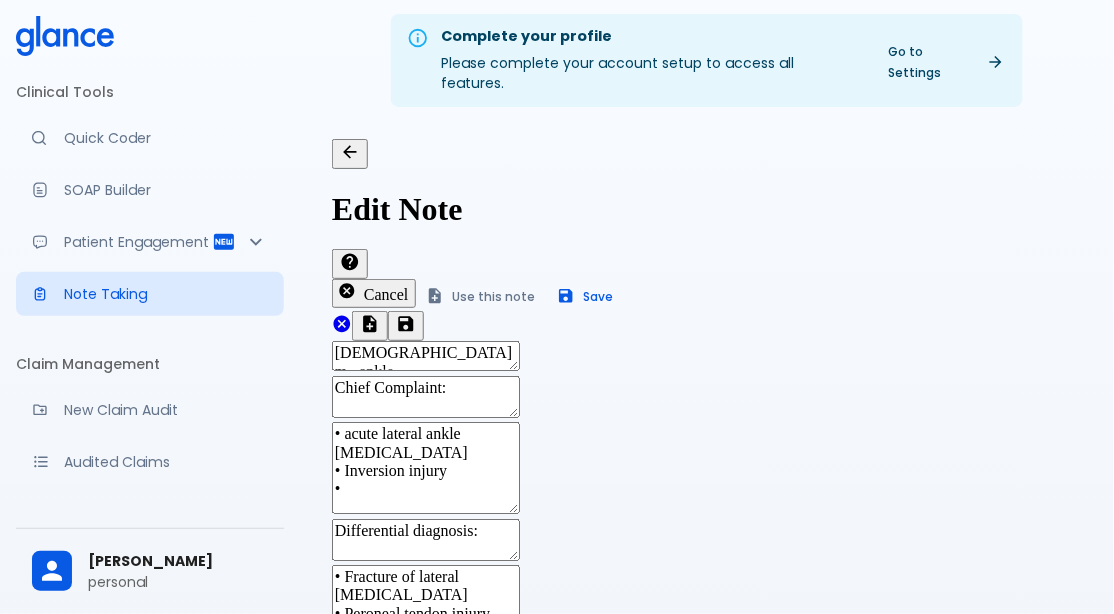 scroll, scrollTop: 0, scrollLeft: 0, axis: both 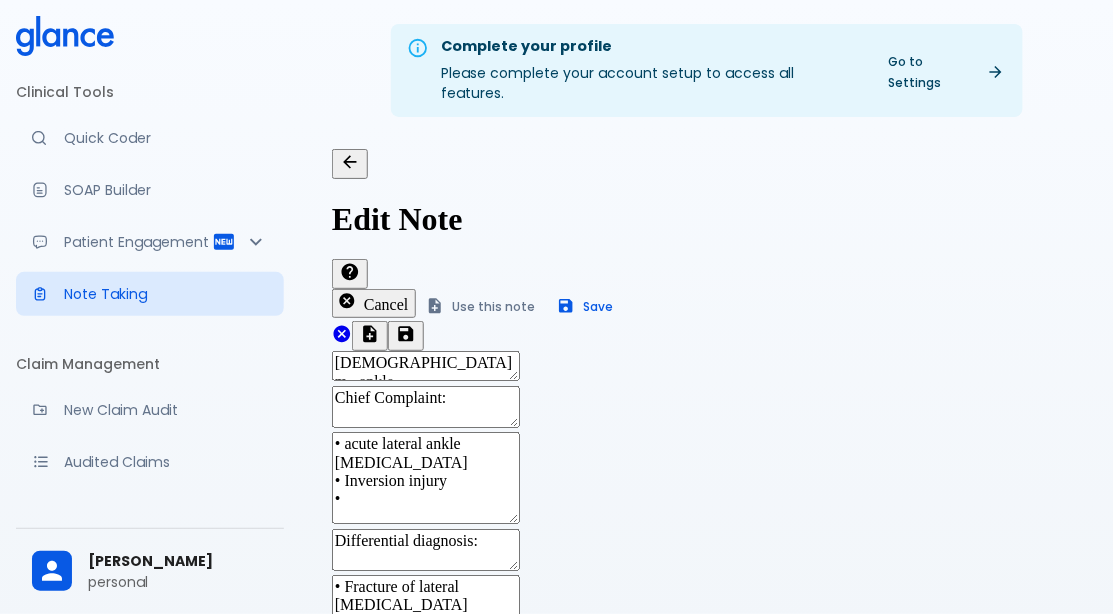click on "Use this note" at bounding box center [481, 306] 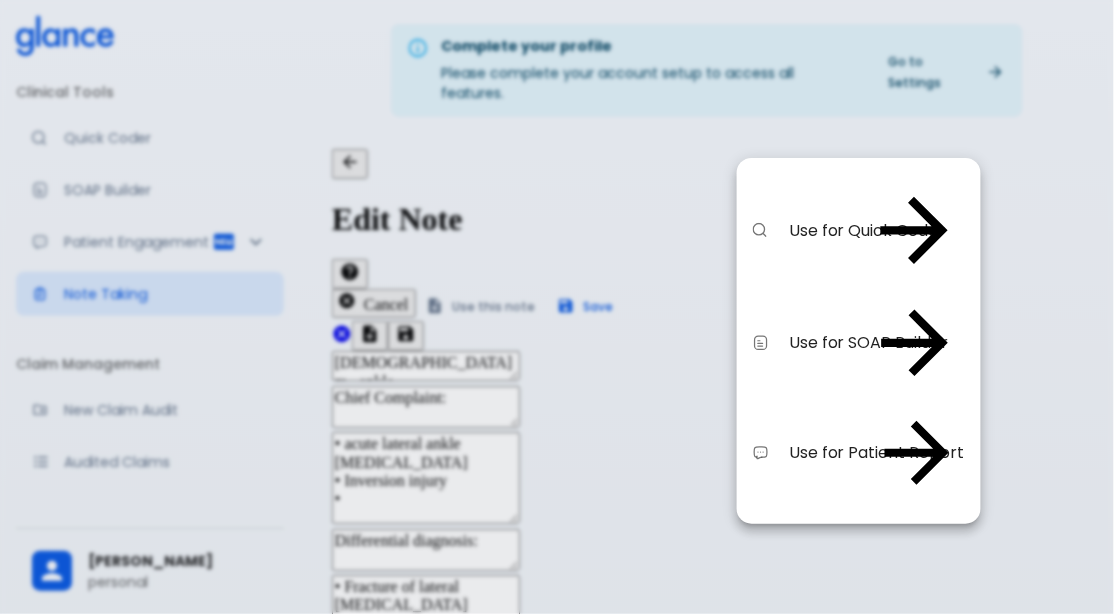 click on "Use for SOAP Builder" at bounding box center (827, 343) 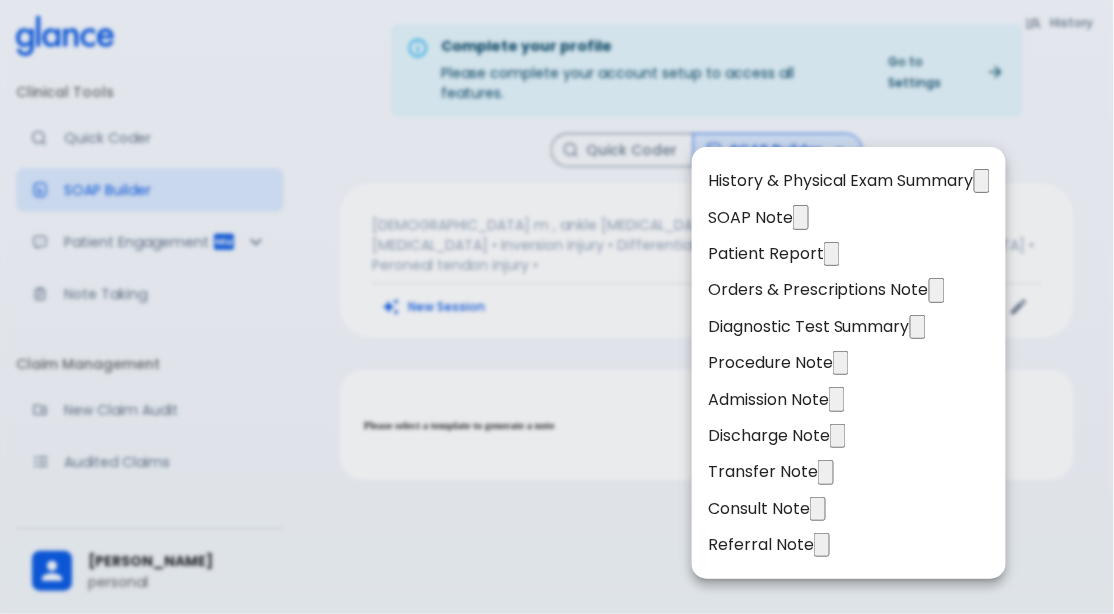 click on "SOAP Note" at bounding box center [750, 218] 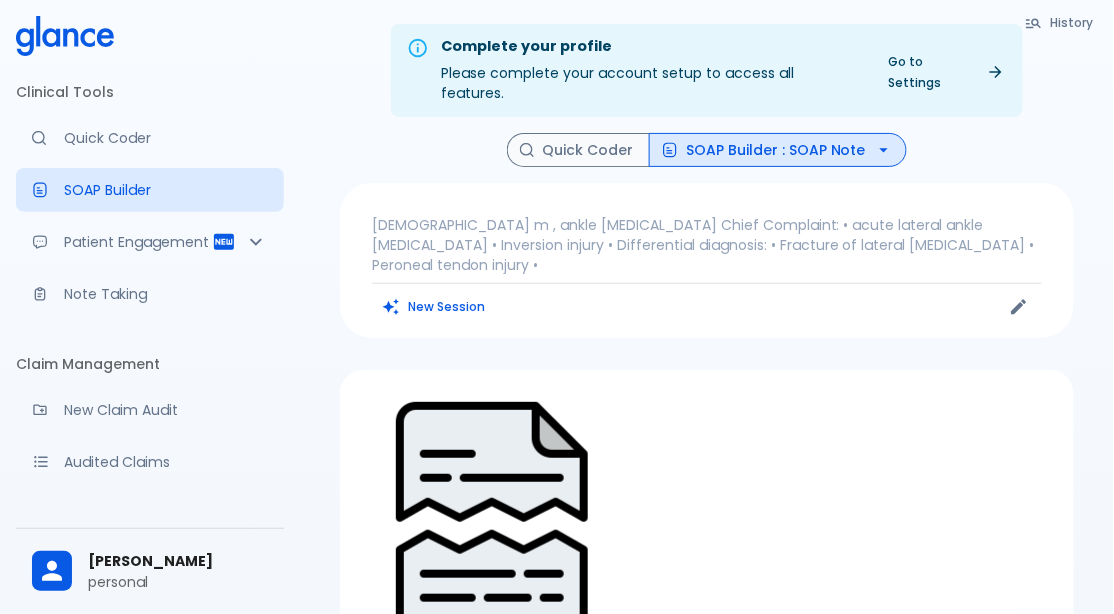 click on "SOAP Builder   : SOAP Note" at bounding box center (778, 150) 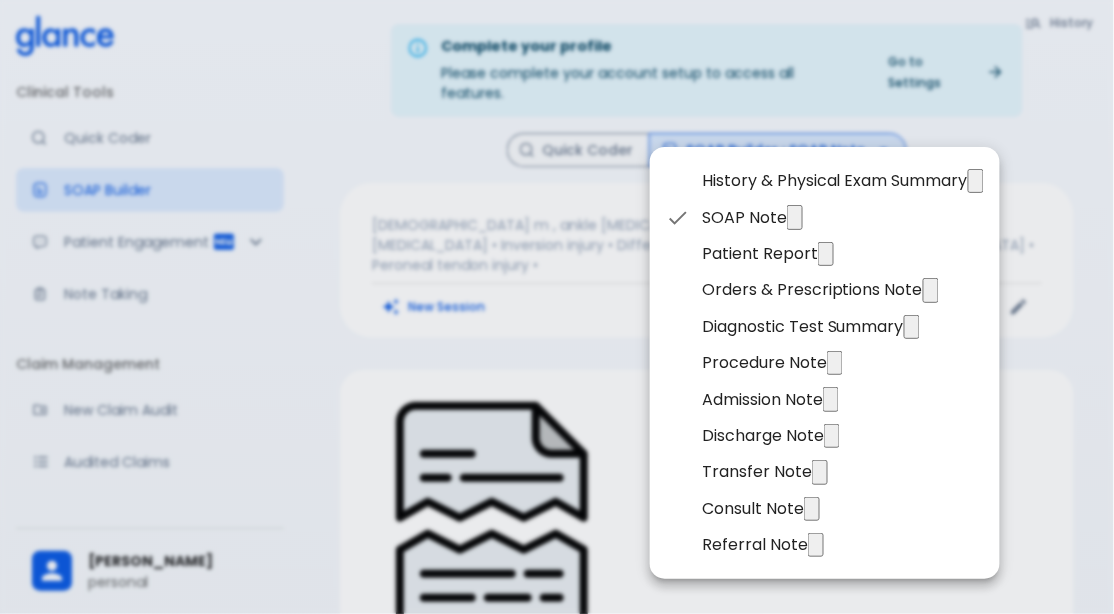 click on "History & Physical Exam Summary" at bounding box center (835, 181) 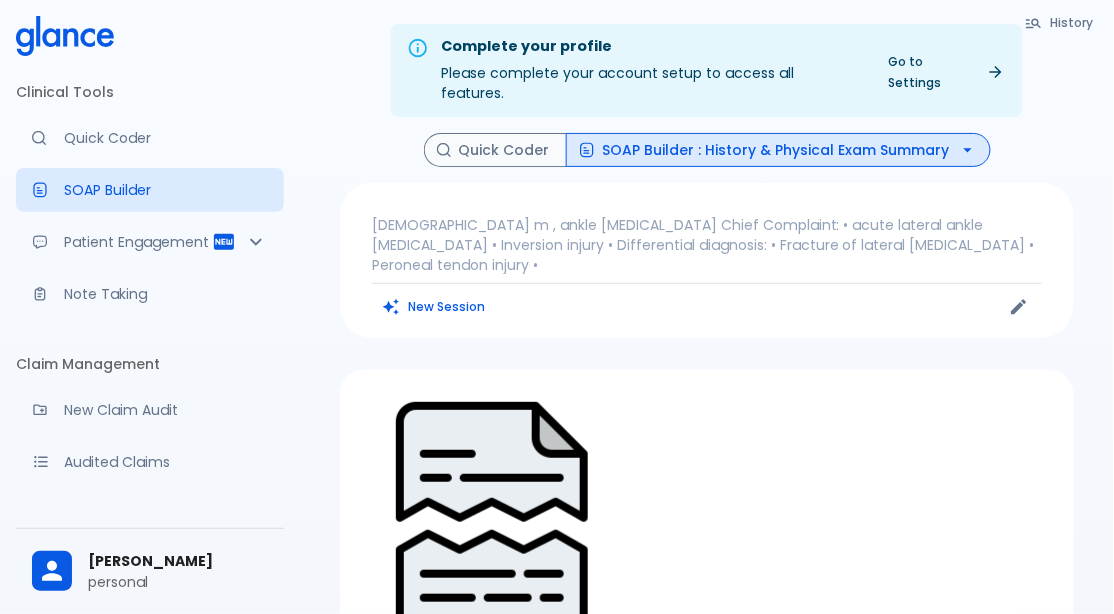click on "Note Taking" at bounding box center [166, 294] 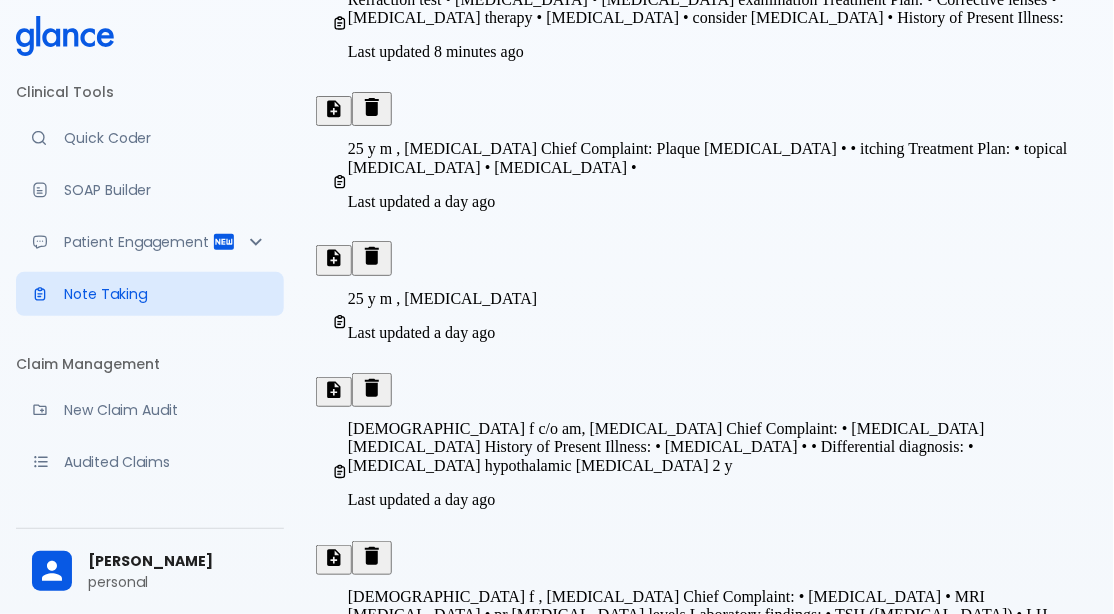 click on "[DEMOGRAPHIC_DATA] f , [MEDICAL_DATA]
Chief Complaint:
• [MEDICAL_DATA]
• MRI [MEDICAL_DATA]
• pr [MEDICAL_DATA] levels
Laboratory findings:
• TSH ([MEDICAL_DATA])
• LH ([MEDICAL_DATA][GEOGRAPHIC_DATA])
•
Treatment Plan:
• Endocrinology referral
•
Physical Examination:
• [MEDICAL_DATA]
• Blood pressure monitoring
• [MEDICAL_DATA] assessment
• Ecg
Medications History:
• Hormonal contraceptives
• [MEDICAL_DATA]
•  Last updated   a day ago" at bounding box center [707, 660] 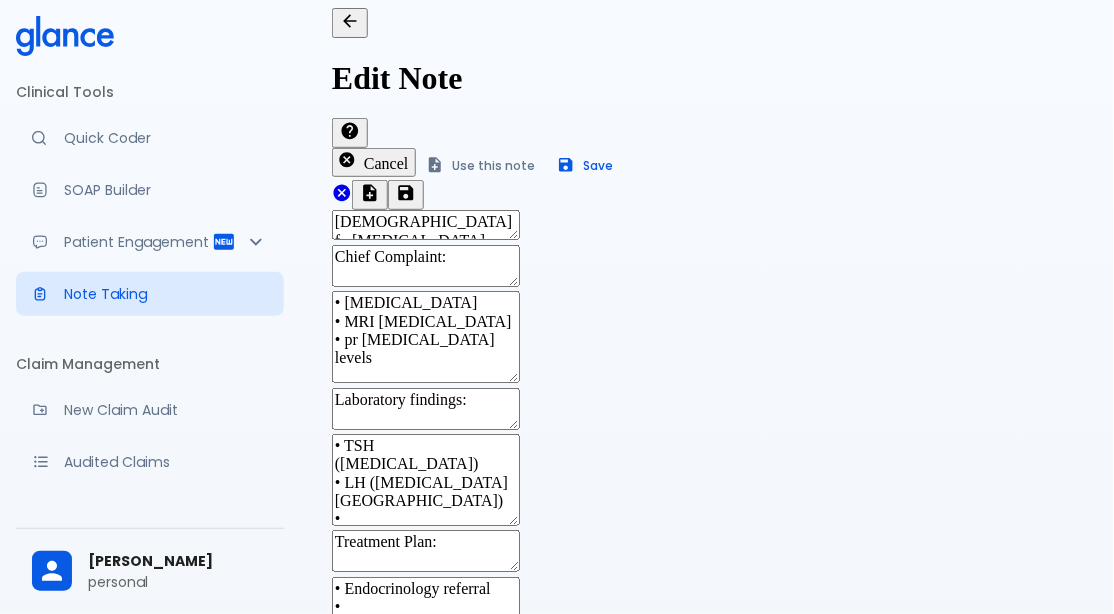 scroll, scrollTop: 105, scrollLeft: 0, axis: vertical 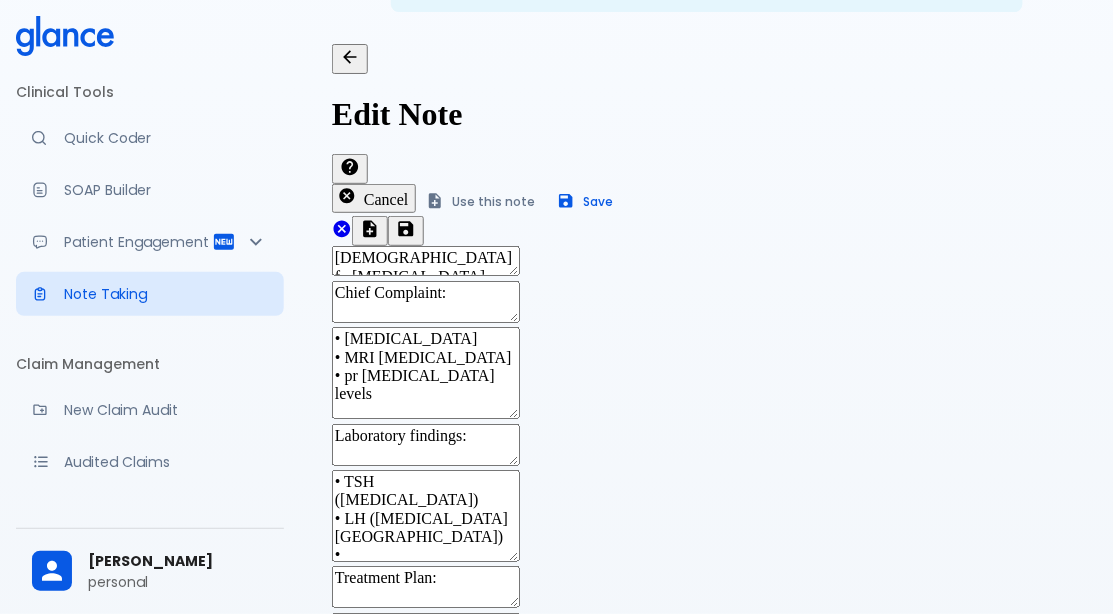 click on "Use this note" at bounding box center [481, 201] 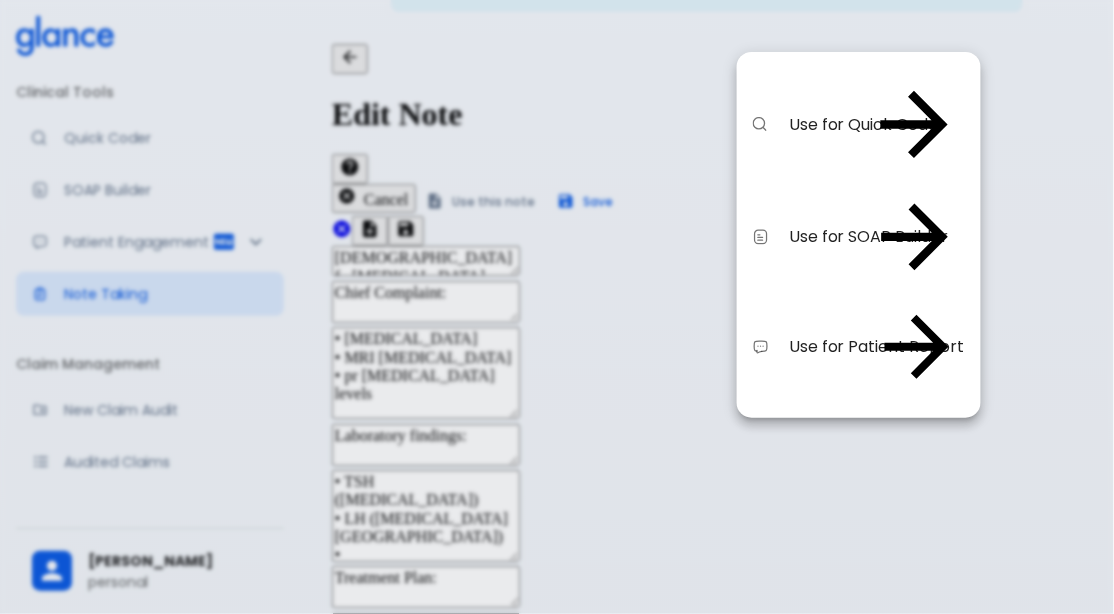 click on "Use for Quick Coder" at bounding box center (859, 124) 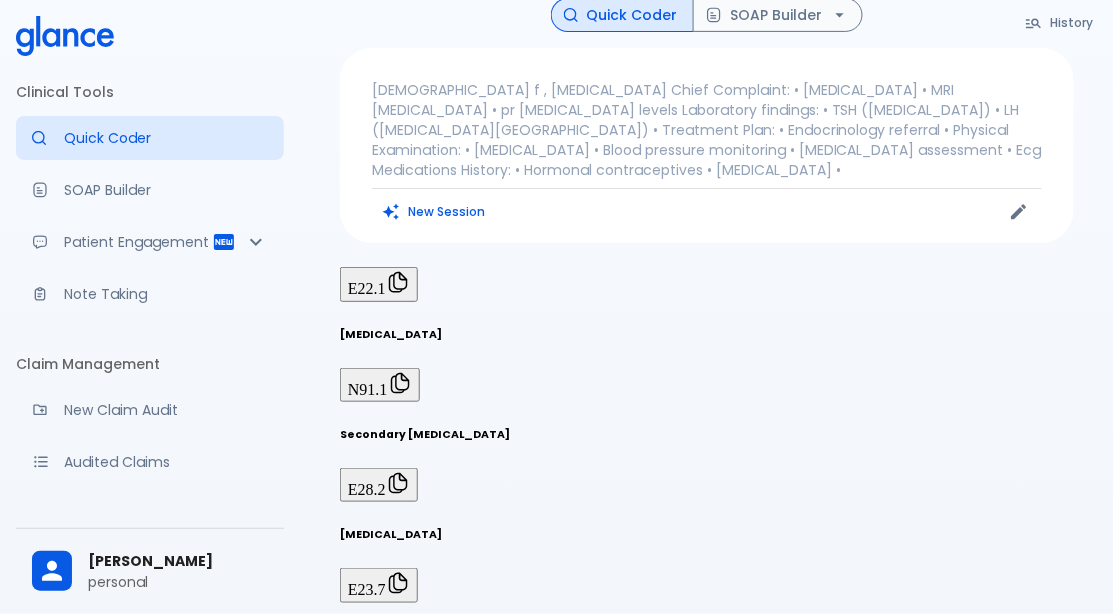 scroll, scrollTop: 0, scrollLeft: 0, axis: both 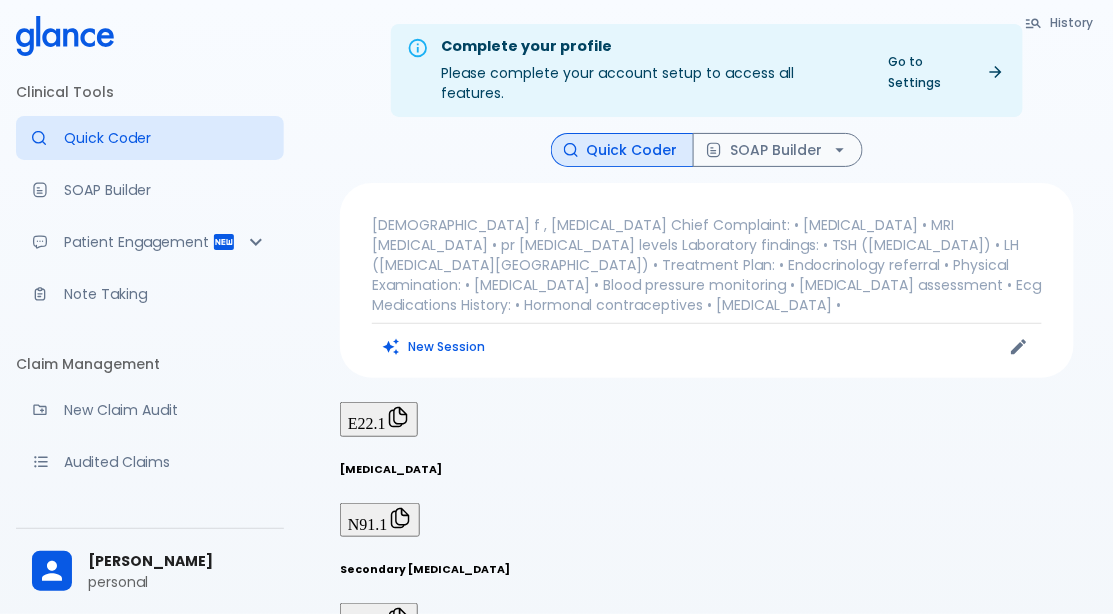 click on "SOAP Builder" at bounding box center (778, 150) 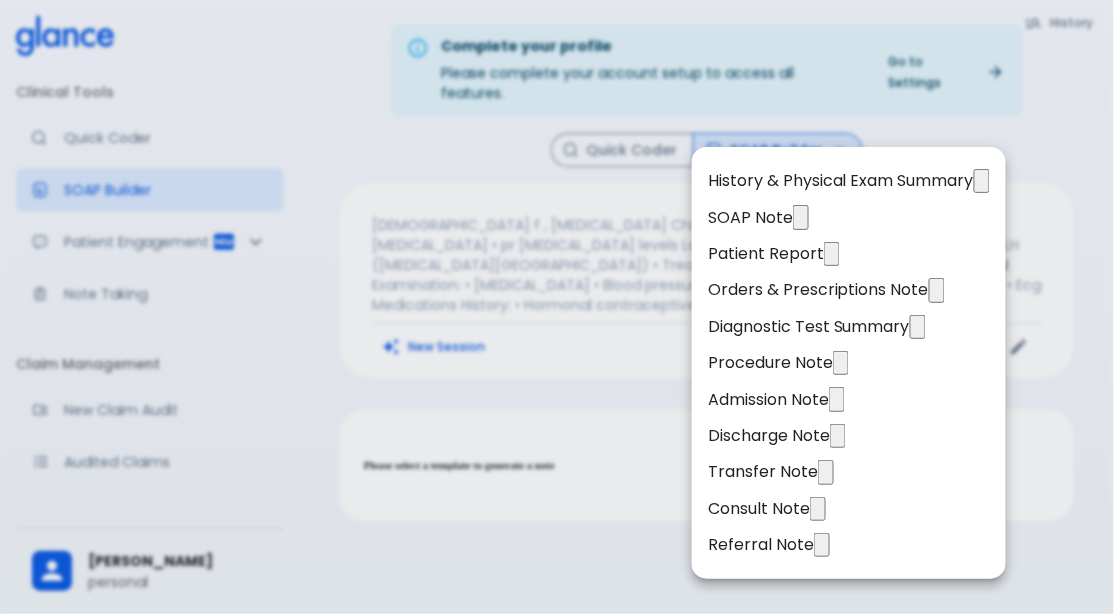 click at bounding box center [557, 307] 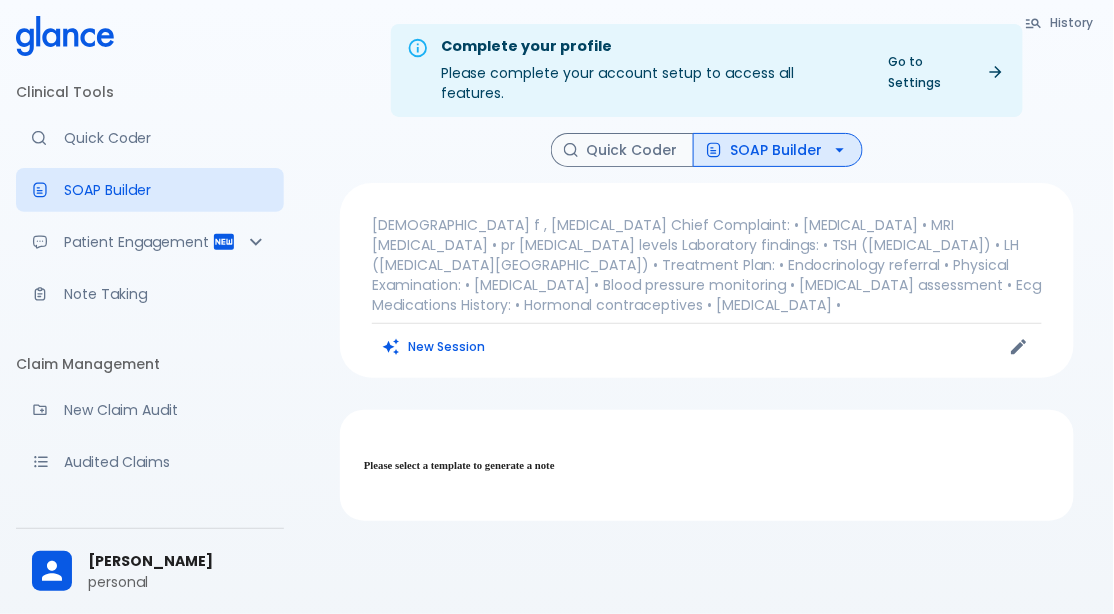 click on "SOAP Builder" at bounding box center (778, 150) 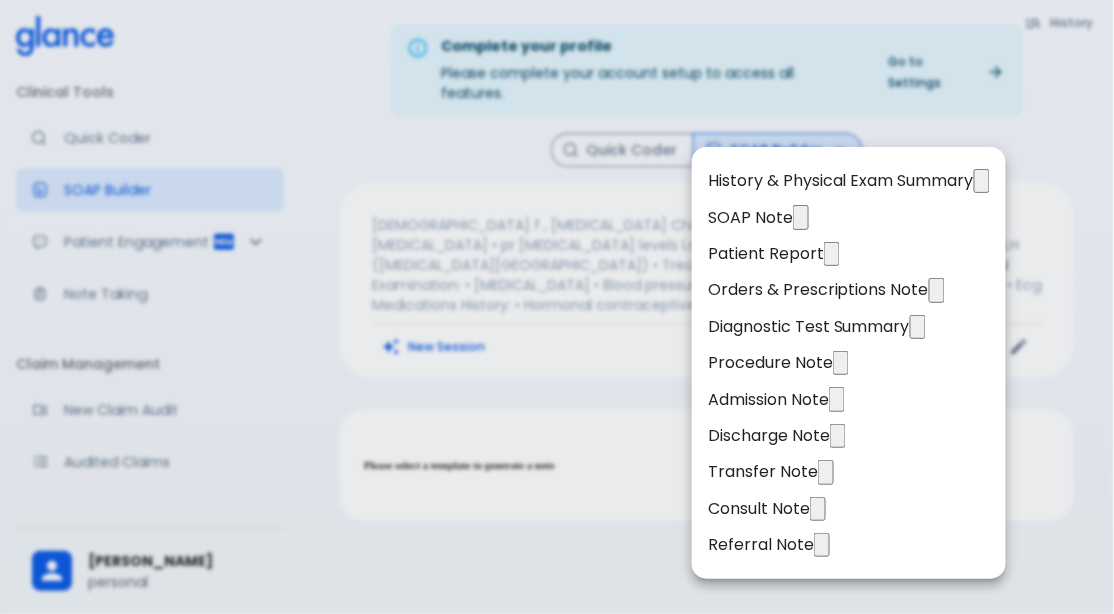click on "SOAP Note" at bounding box center [750, 218] 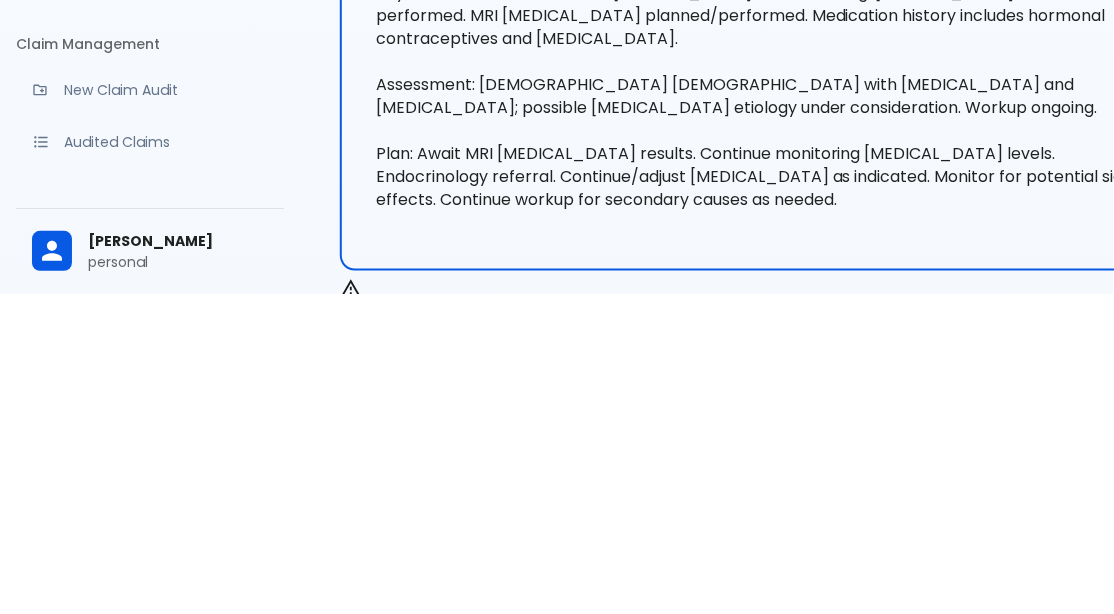 scroll, scrollTop: 201, scrollLeft: 0, axis: vertical 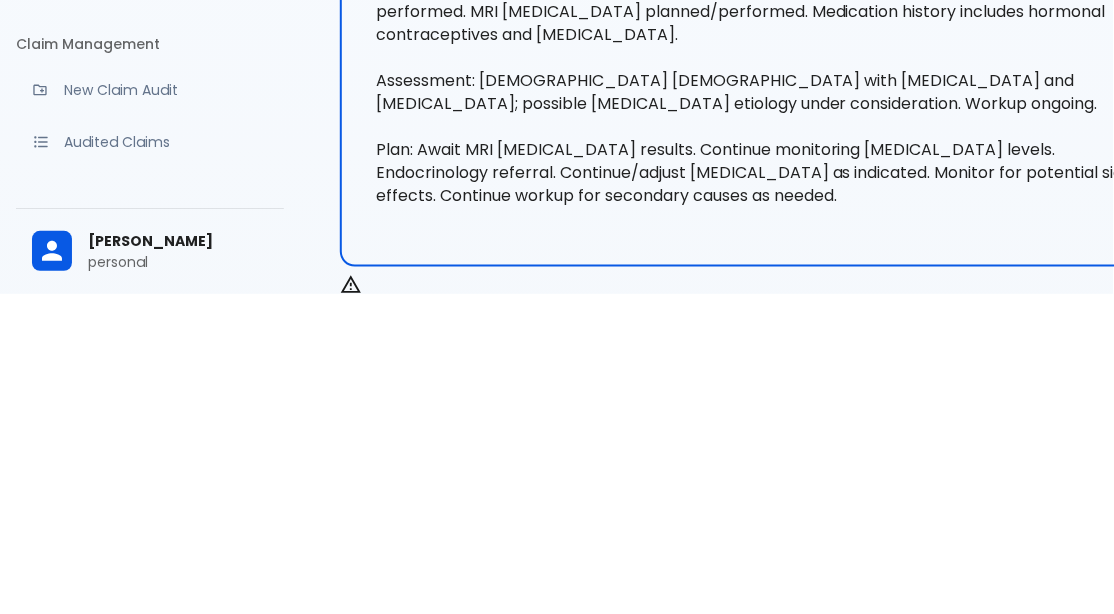 click on "History Quick Coder SOAP Builder   : SOAP Note [DEMOGRAPHIC_DATA] f , [MEDICAL_DATA]
Chief Complaint:
• [MEDICAL_DATA]
• MRI [MEDICAL_DATA]
• pr [MEDICAL_DATA] levels
Laboratory findings:
• TSH ([MEDICAL_DATA])
• LH ([MEDICAL_DATA][GEOGRAPHIC_DATA])
•
Treatment Plan:
• Endocrinology referral
•
Physical Examination:
• [MEDICAL_DATA]
• Blood pressure monitoring
• [MEDICAL_DATA] assessment
• Ecg
Medications History:
• Hormonal contraceptives
• [MEDICAL_DATA]
•  New Session Use this note Copy Generated SOAP Note x Generated SOAP Note Please review and edit if needed. Better outcomes start with a simple note! Studies show that sharing patient notes improves clinical outcomes, safety, and care quality. Keep your patients informed, engaged, and on track—starting [DATE]. Know More Send to Patient" at bounding box center [766, 772] 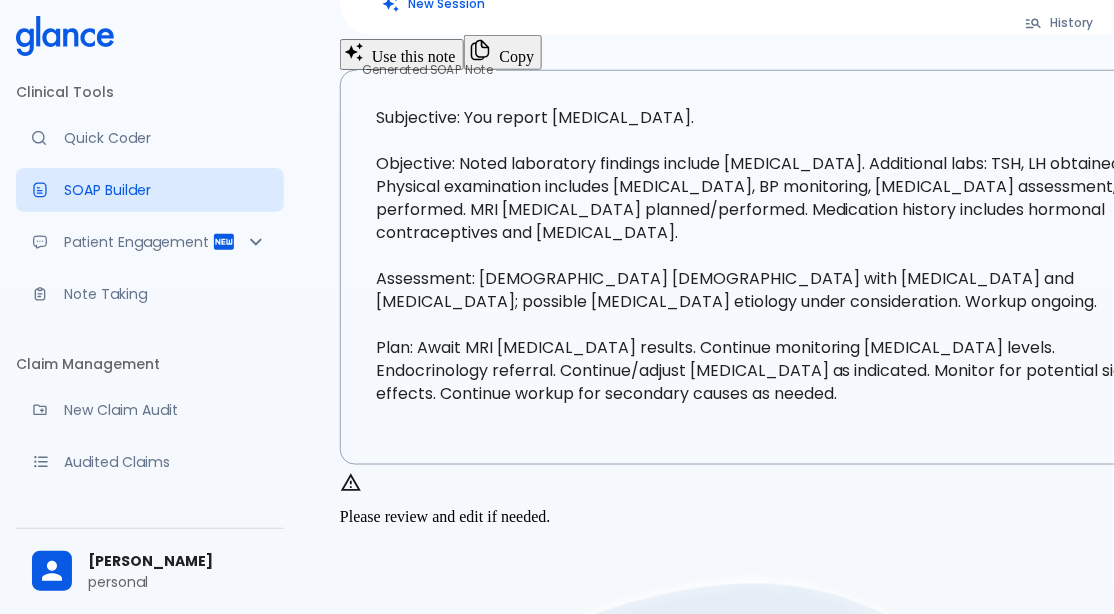 scroll, scrollTop: 336, scrollLeft: 0, axis: vertical 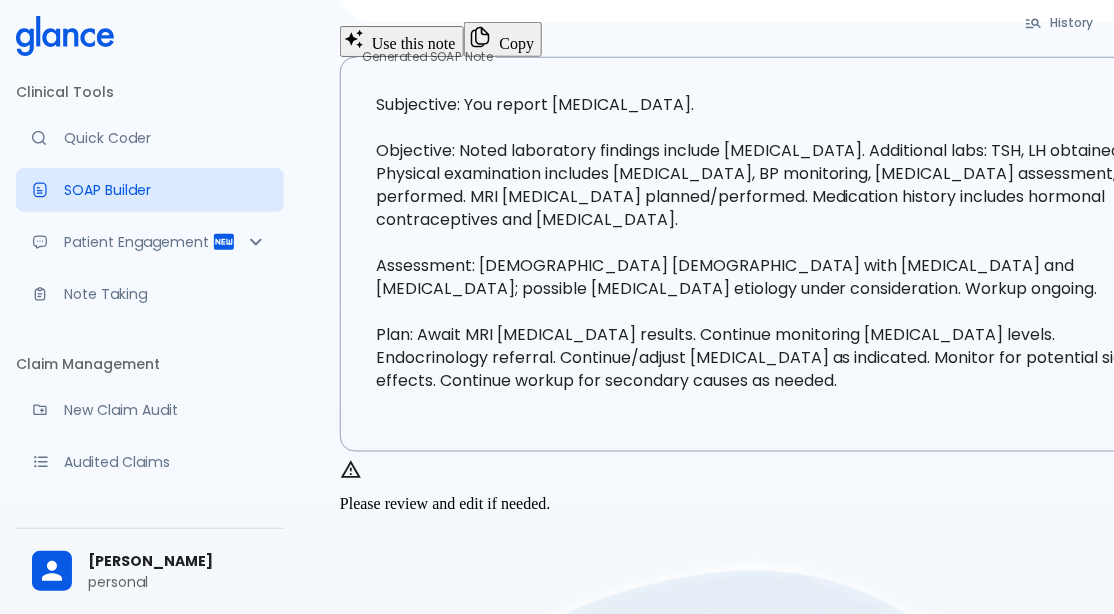 click on "Copy" at bounding box center (503, 39) 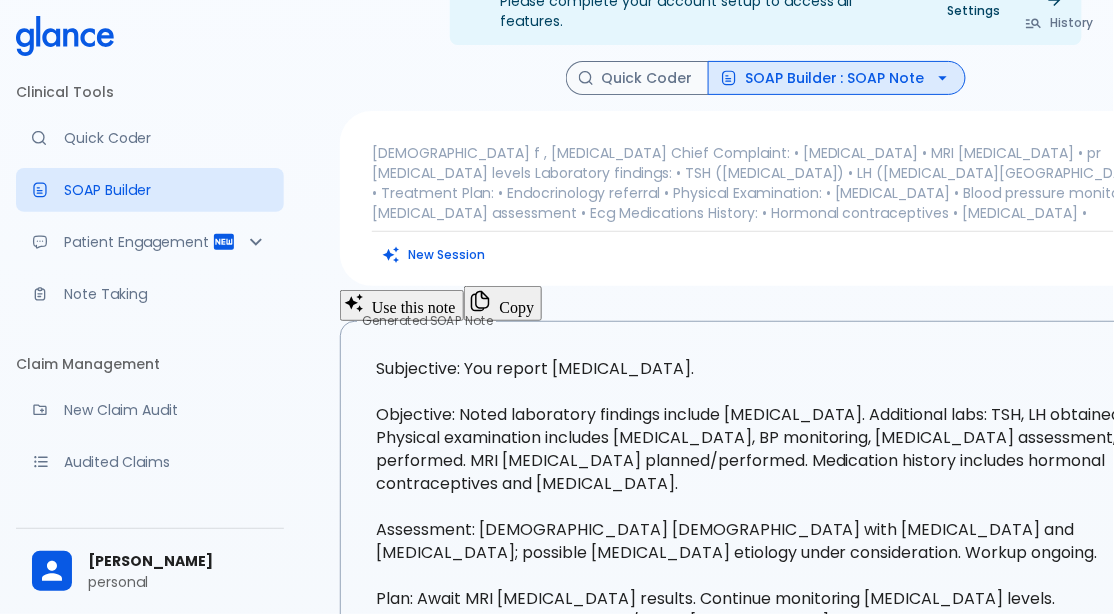 scroll, scrollTop: 71, scrollLeft: 0, axis: vertical 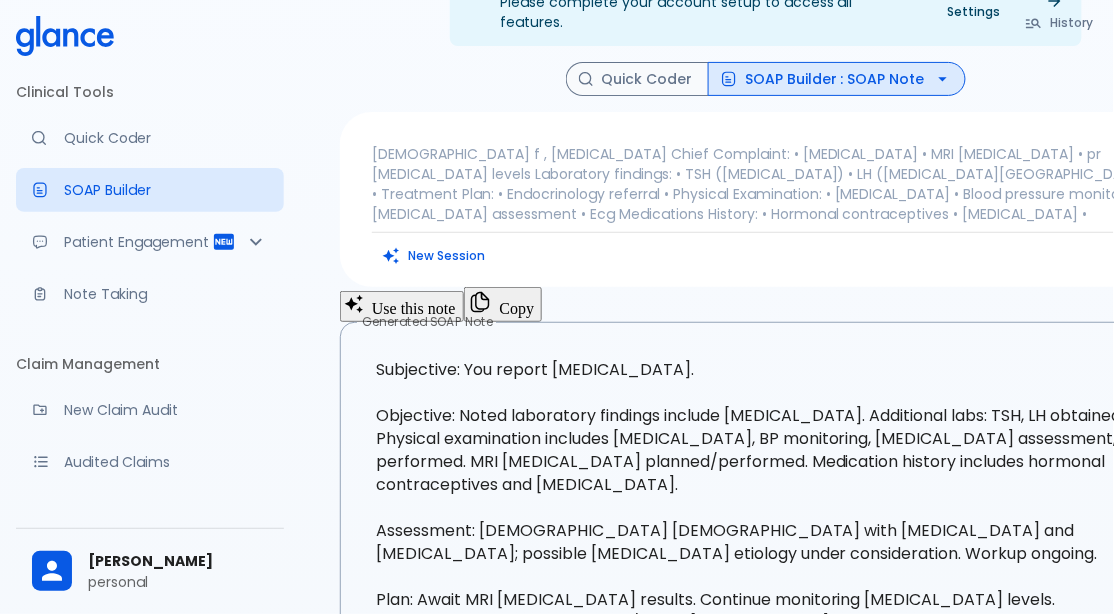 click on "SOAP Builder   : SOAP Note" at bounding box center [837, 79] 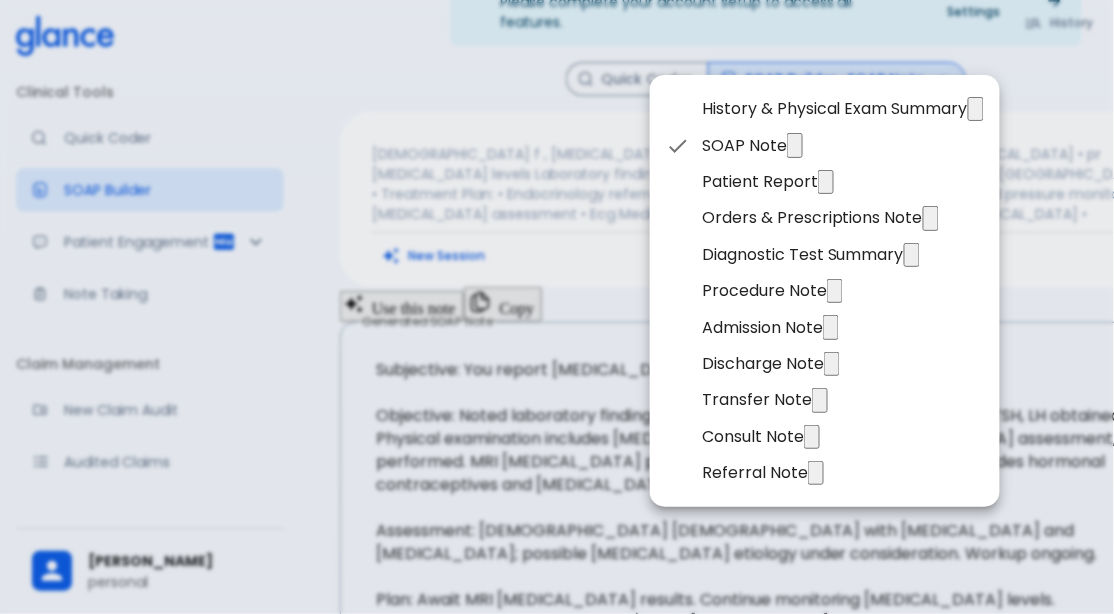 click on "History & Physical Exam Summary" at bounding box center [835, 109] 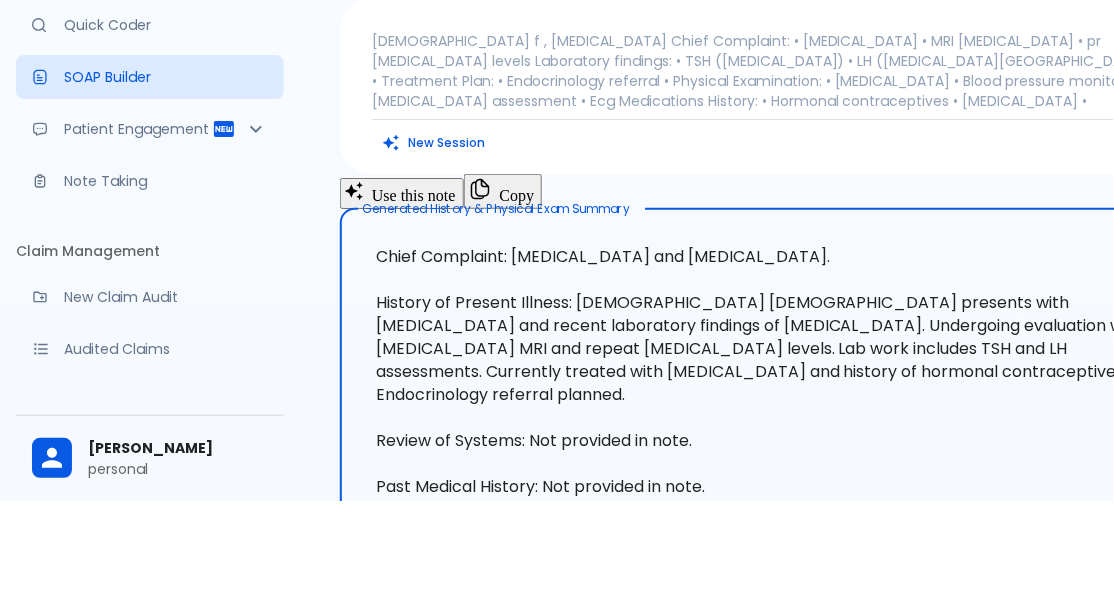 scroll, scrollTop: 424, scrollLeft: 0, axis: vertical 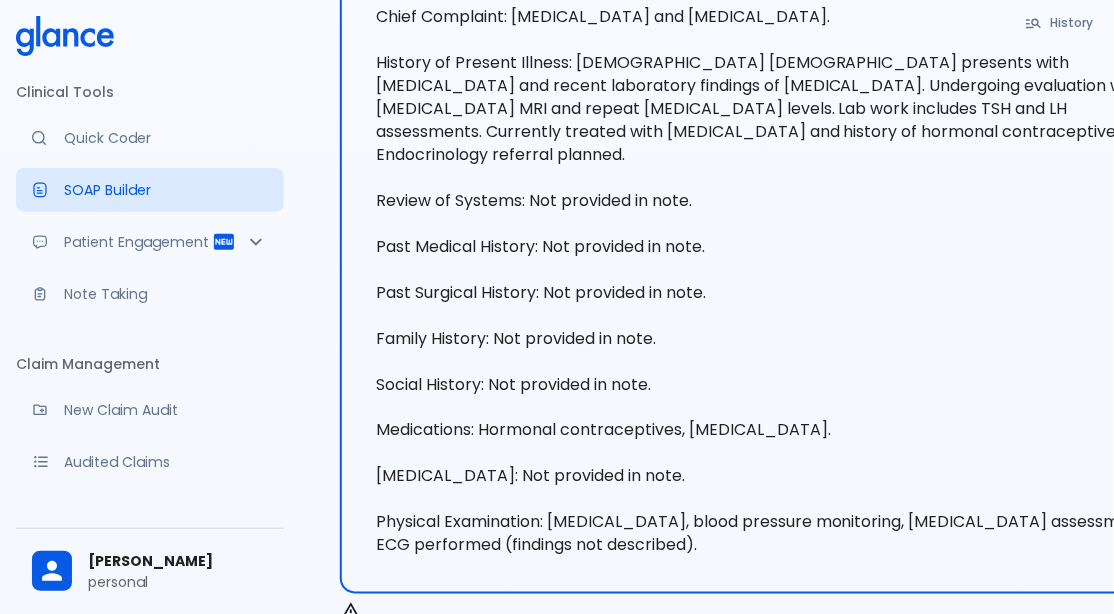 click on "History Quick Coder SOAP Builder   : History & Physical Exam Summary [DEMOGRAPHIC_DATA] f , [MEDICAL_DATA]
Chief Complaint:
• [MEDICAL_DATA]
• MRI [MEDICAL_DATA]
• pr [MEDICAL_DATA] levels
Laboratory findings:
• TSH ([MEDICAL_DATA])
• LH ([MEDICAL_DATA][GEOGRAPHIC_DATA])
•
Treatment Plan:
• Endocrinology referral
•
Physical Examination:
• [MEDICAL_DATA]
• Blood pressure monitoring
• [MEDICAL_DATA] assessment
• Ecg
Medications History:
• Hormonal contraceptives
• [MEDICAL_DATA]
•  New Session Use this note Copy Generated History & Physical Exam Summary x Generated History & Physical Exam Summary Please review and edit if needed. Better outcomes start with a simple note! Studies show that sharing patient notes improves clinical outcomes, safety, and care quality. Keep your patients informed, engaged, and on track—starting [DATE]. Know More Send to Patient" at bounding box center [766, 664] 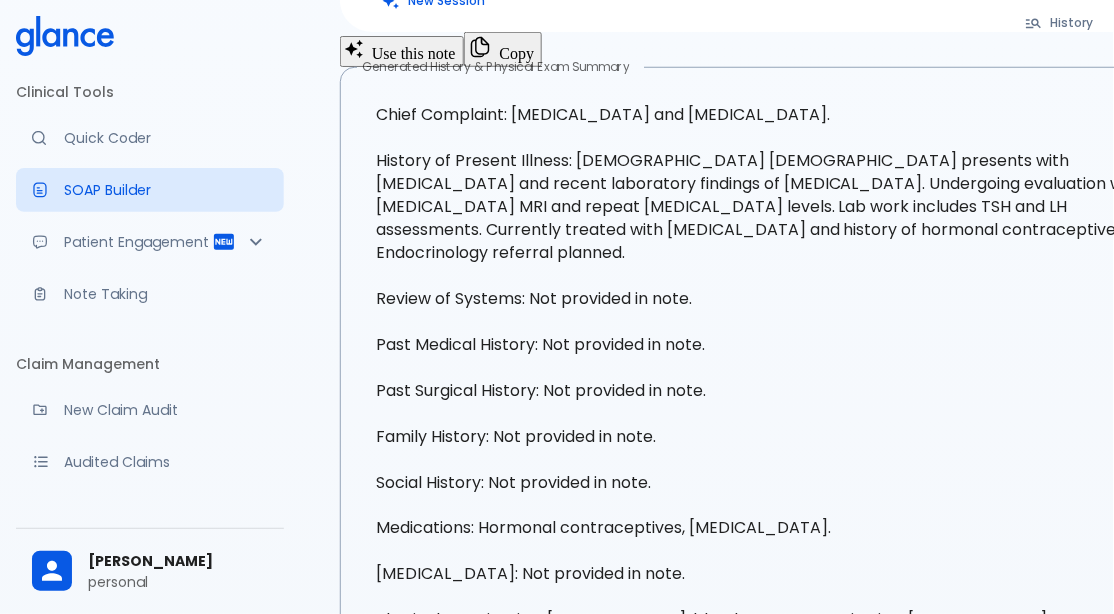 scroll, scrollTop: 325, scrollLeft: 0, axis: vertical 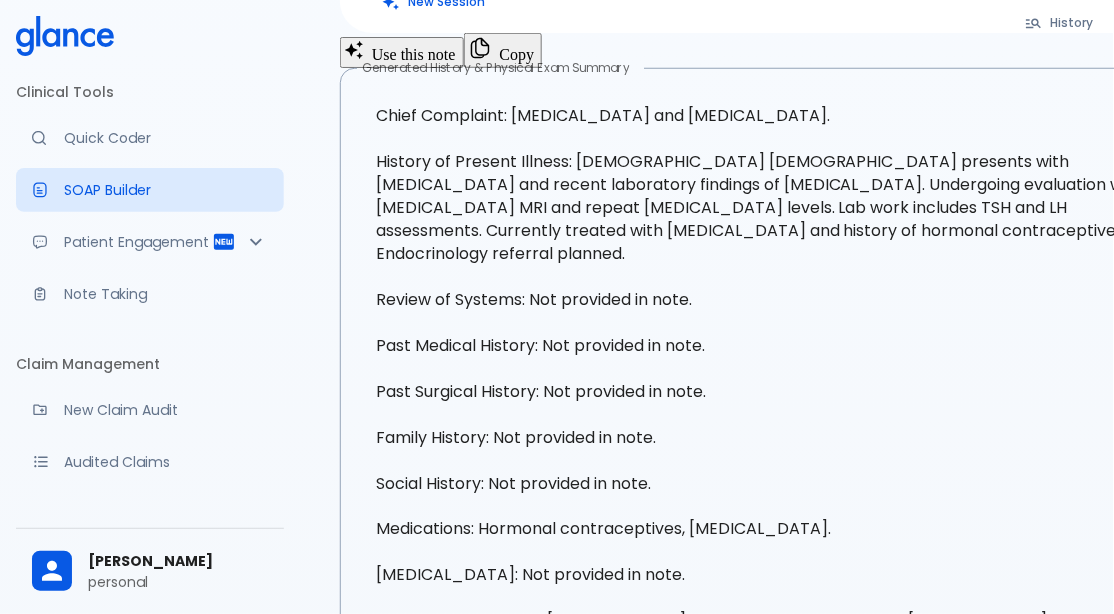 click on "Copy" at bounding box center (503, 50) 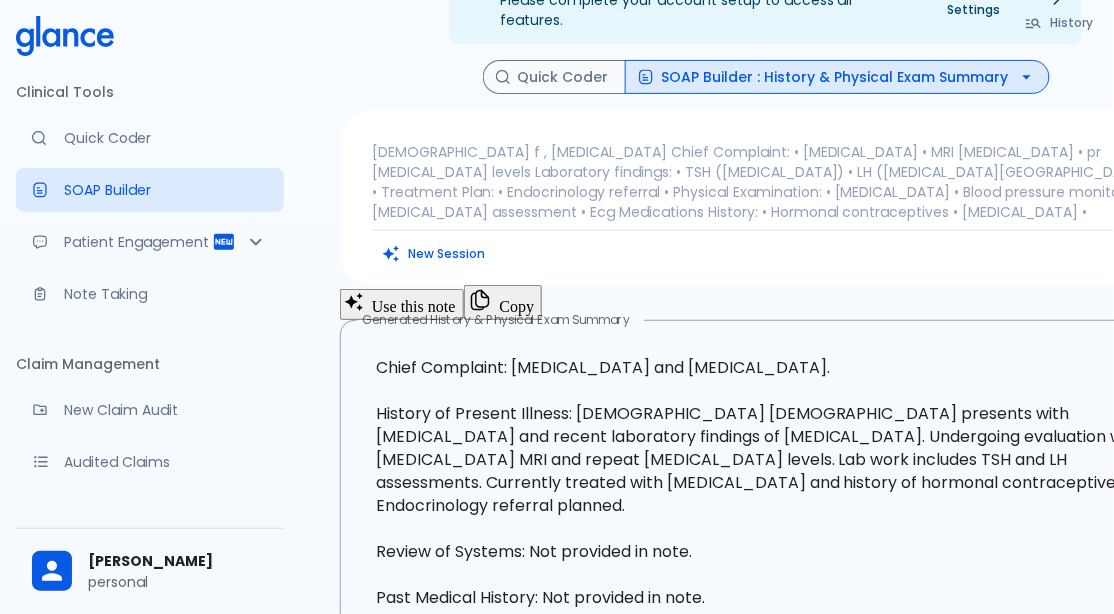 scroll, scrollTop: 0, scrollLeft: 0, axis: both 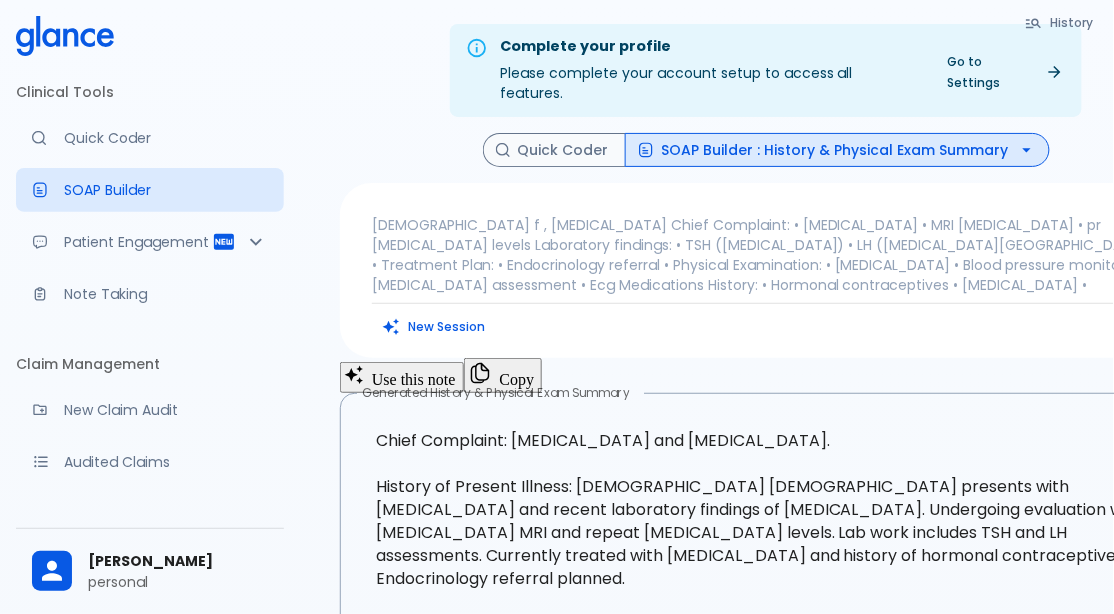click on "SOAP Builder   : History & Physical Exam Summary" at bounding box center [837, 150] 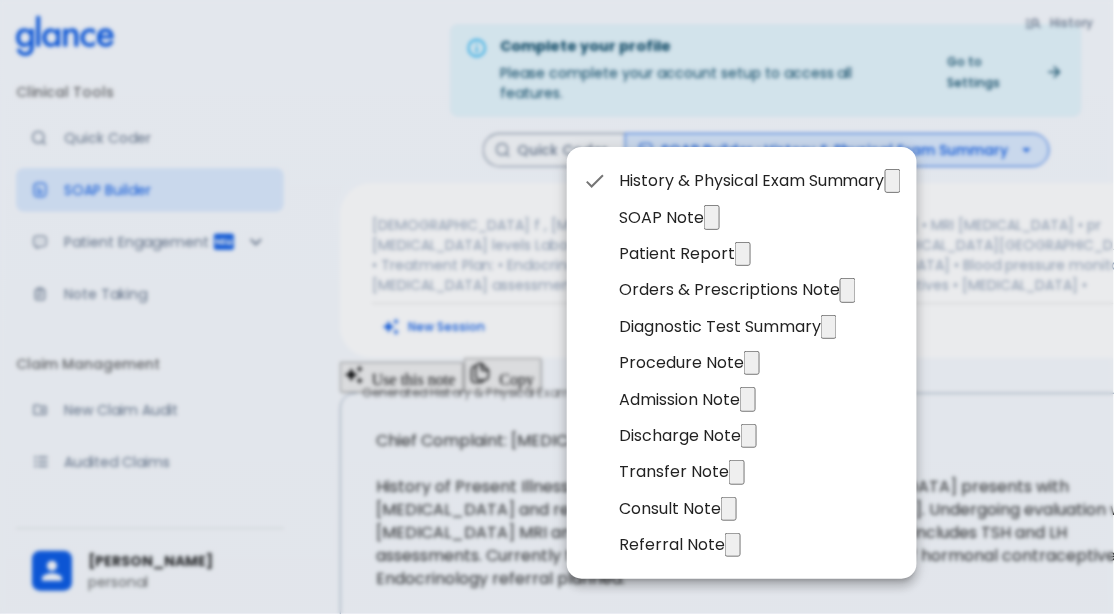 click on "Patient Report" at bounding box center (677, 254) 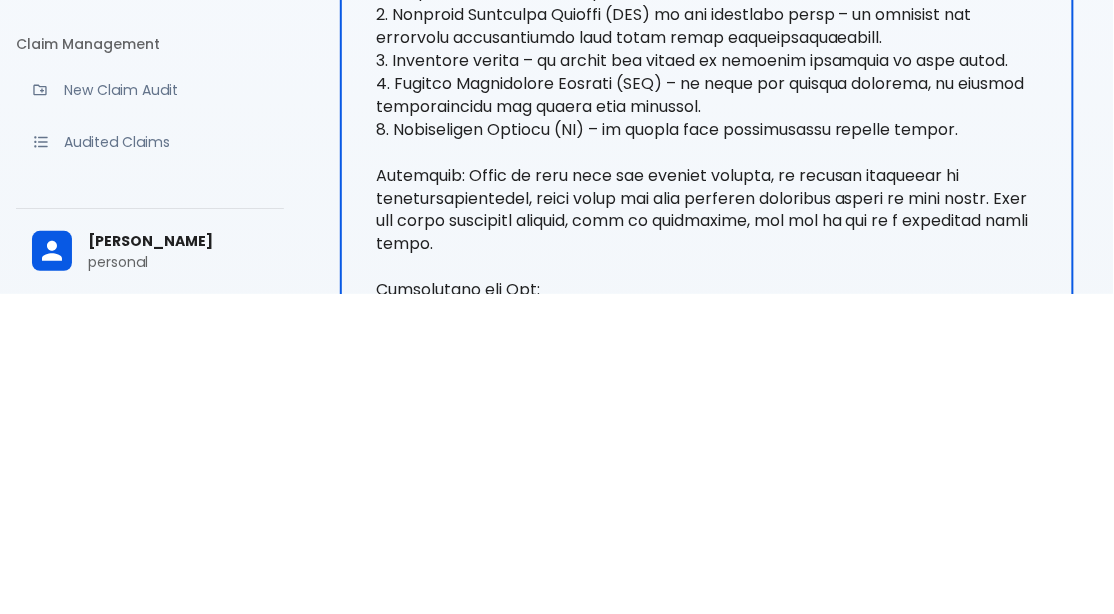 scroll, scrollTop: 585, scrollLeft: 0, axis: vertical 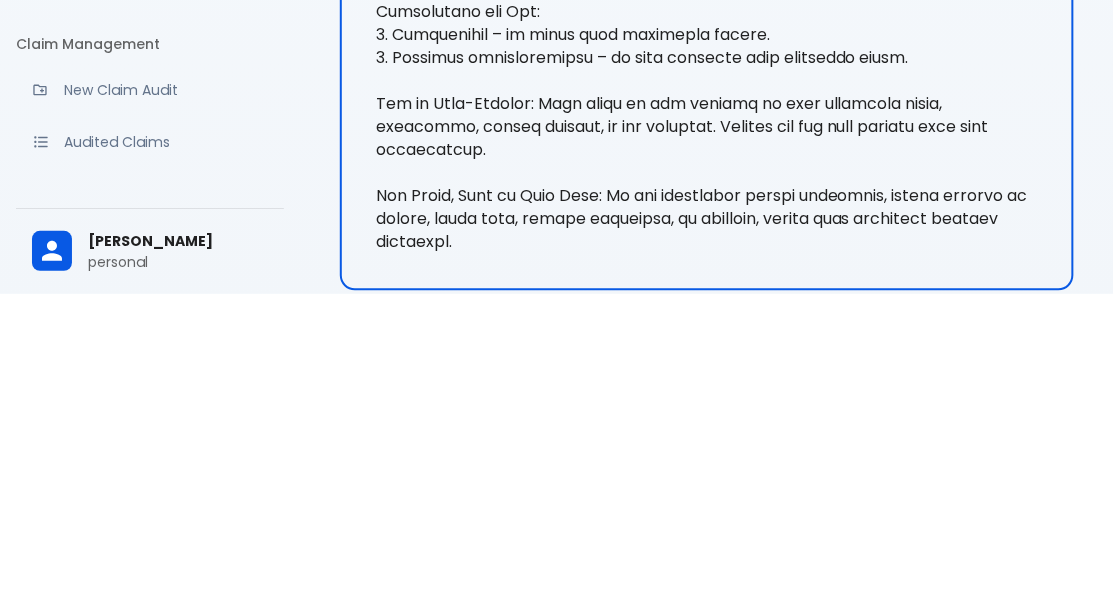 click on "Use this note Send to Patient Generated Patient Report x Generated Patient Report Please review and edit if needed." at bounding box center (707, 236) 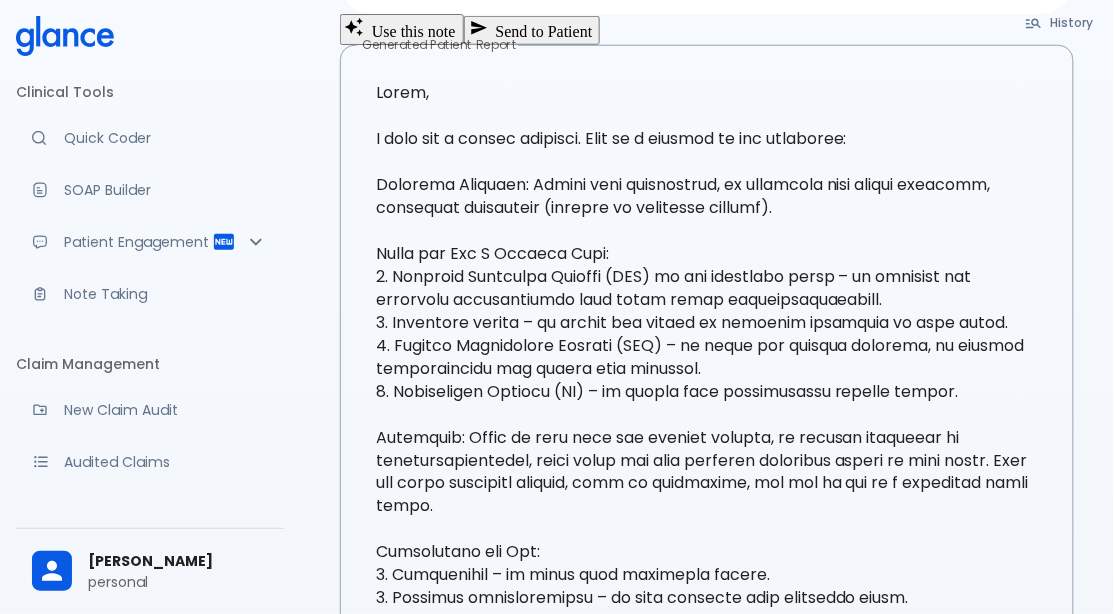 scroll, scrollTop: 361, scrollLeft: 0, axis: vertical 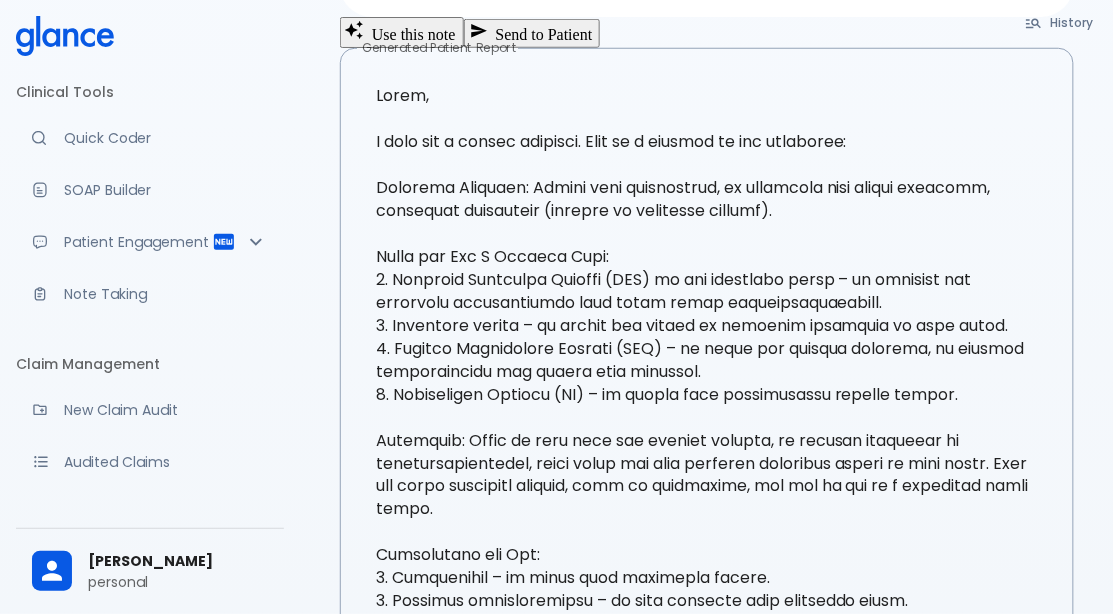 click on "Send to Patient" at bounding box center (532, 33) 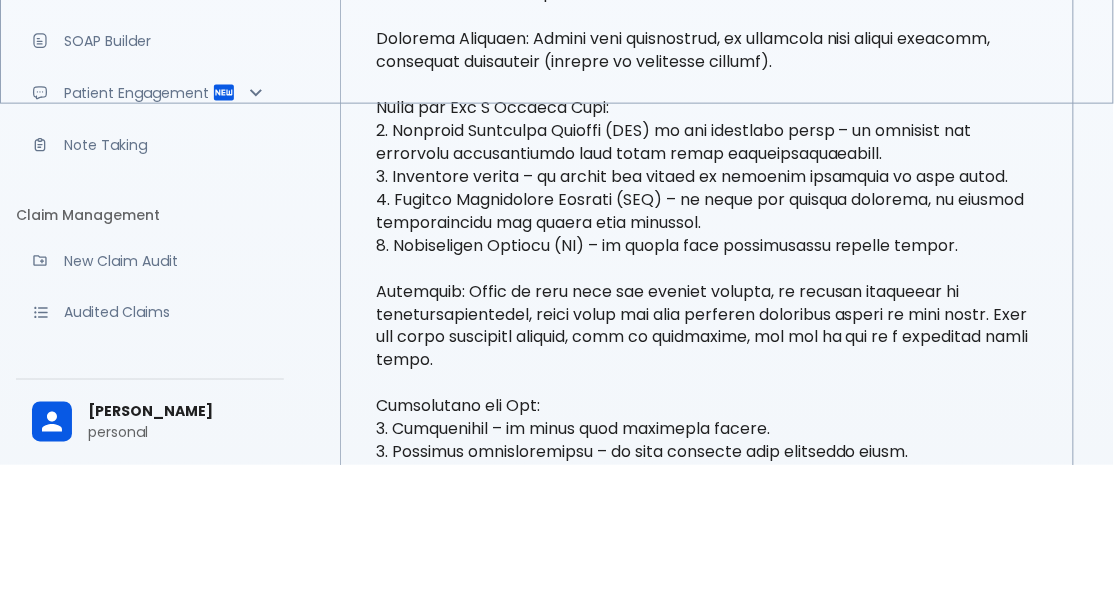 click on "Edit & personalize the note before sending to patient. x Translate   Cancel" at bounding box center [557, 1509] 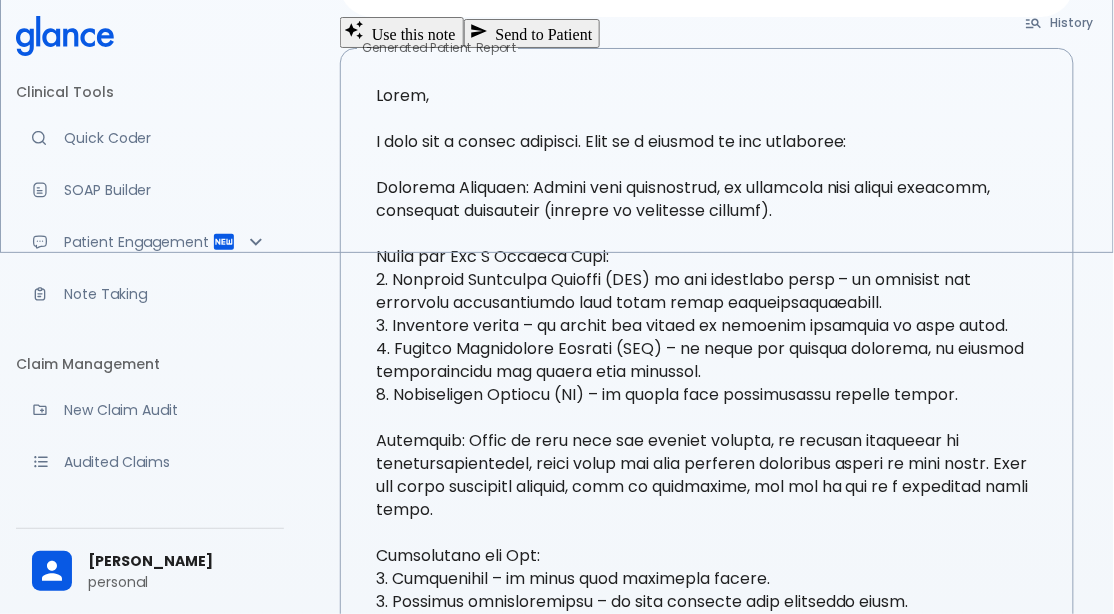 scroll, scrollTop: 455, scrollLeft: 0, axis: vertical 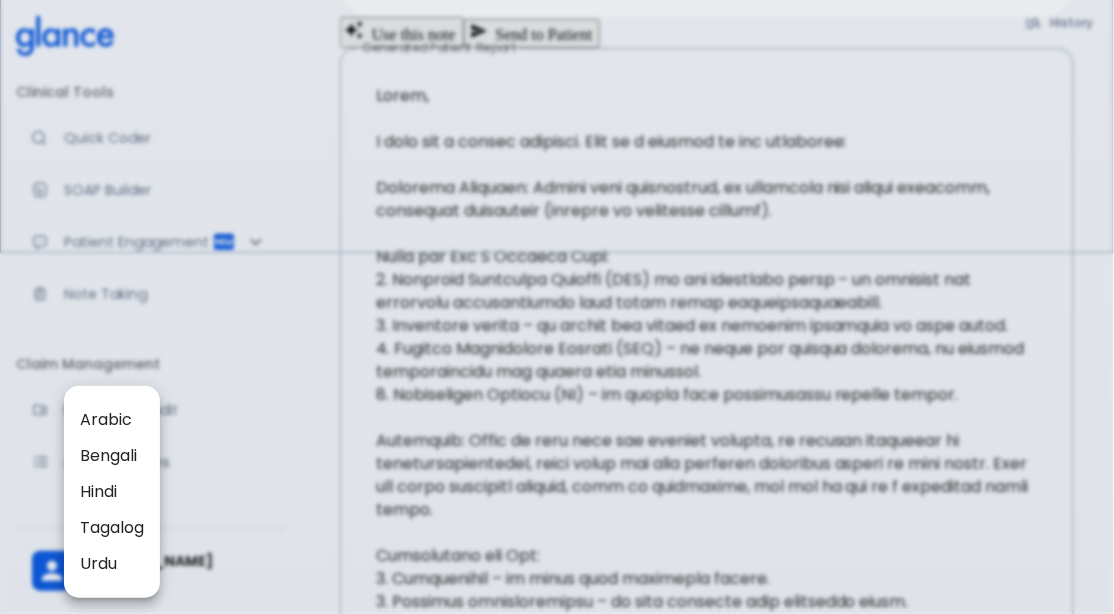 click on "Arabic" at bounding box center [112, 420] 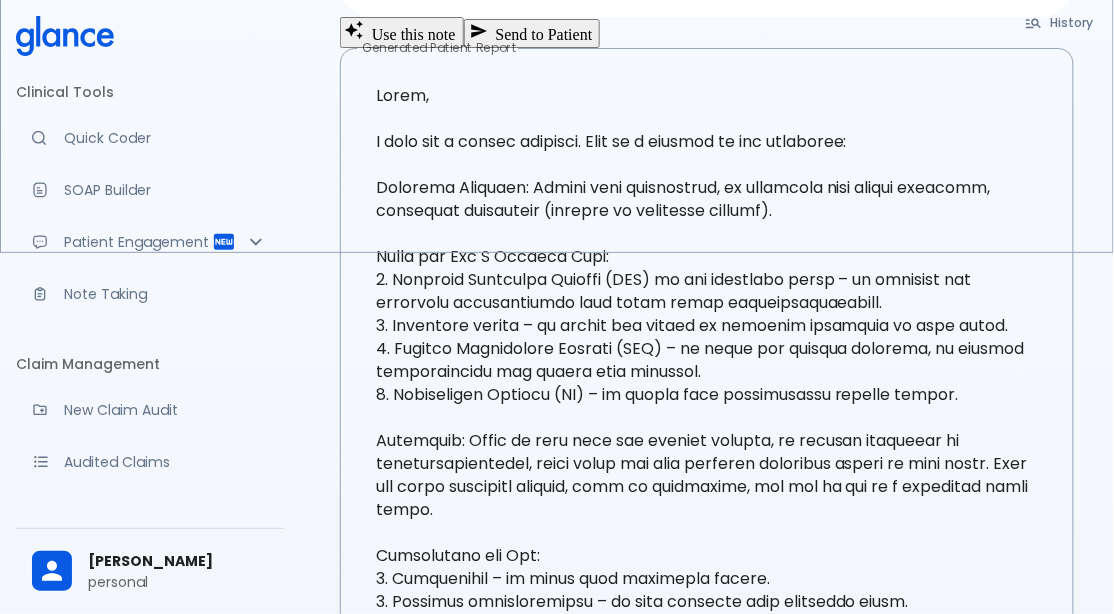 scroll, scrollTop: 386, scrollLeft: 0, axis: vertical 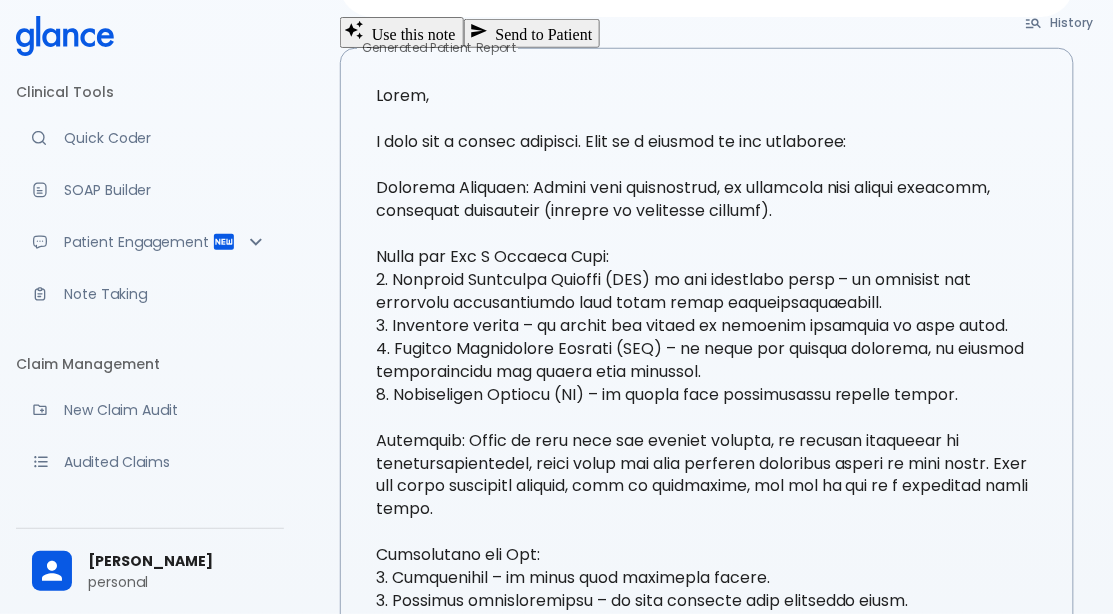 click on "Patient Engagement" at bounding box center (150, 242) 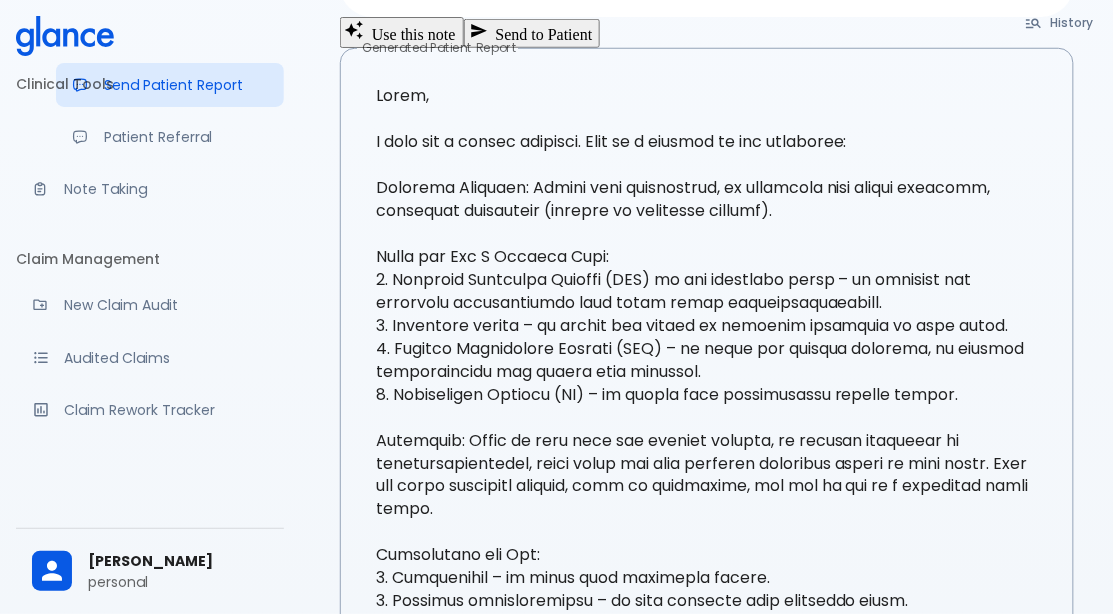scroll, scrollTop: 210, scrollLeft: 0, axis: vertical 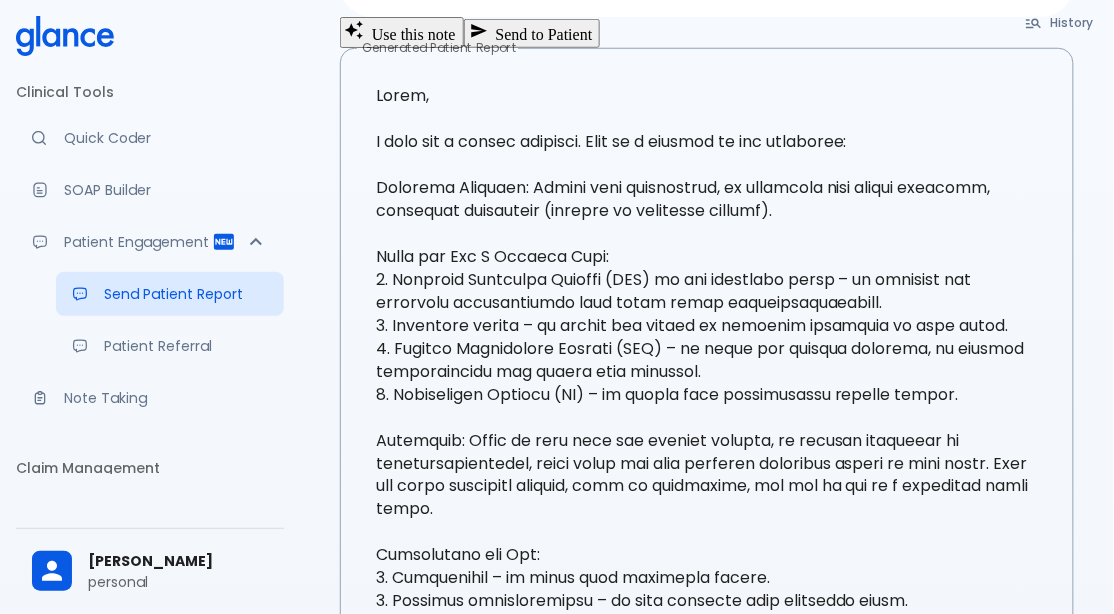 click on "Complete your profile Please complete your account setup to access all features. Go to Settings History Quick Coder SOAP Builder   : Patient Report [DEMOGRAPHIC_DATA] f , [MEDICAL_DATA]
Chief Complaint:
• [MEDICAL_DATA]
• MRI [MEDICAL_DATA]
• pr [MEDICAL_DATA] levels
Laboratory findings:
• TSH ([MEDICAL_DATA])
• LH ([MEDICAL_DATA][GEOGRAPHIC_DATA])
•
Treatment Plan:
• Endocrinology referral
•
Physical Examination:
• [MEDICAL_DATA]
• Blood pressure monitoring
• [MEDICAL_DATA] assessment
• Ecg
Medications History:
• Hormonal contraceptives
• [MEDICAL_DATA]
•  New Session Use this note Send to Patient Generated Patient Report x Generated Patient Report Please review and edit if needed." at bounding box center (707, 363) 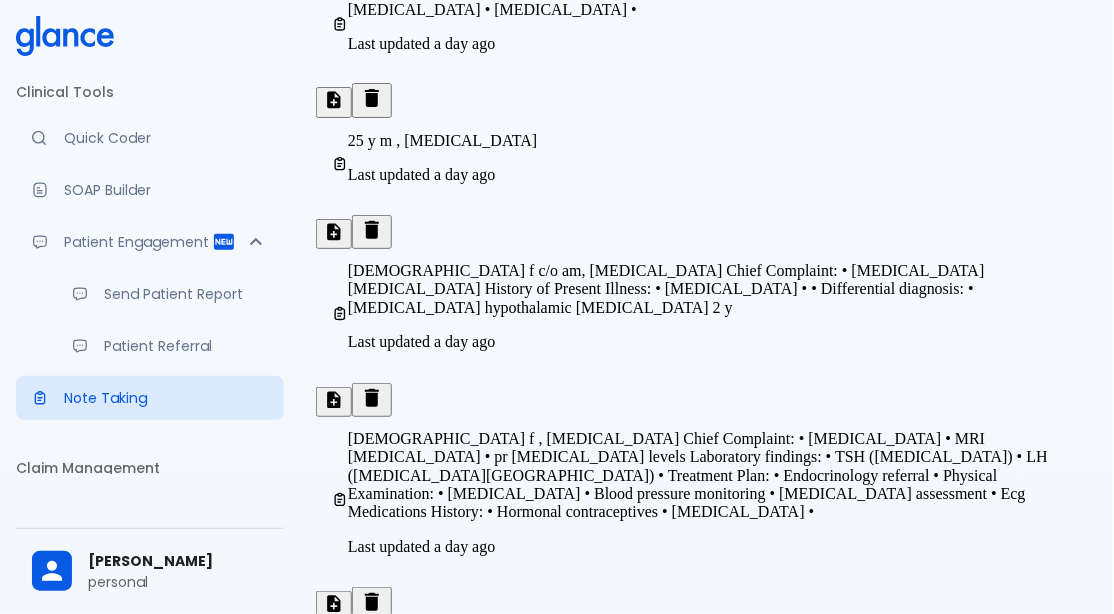 scroll, scrollTop: 610, scrollLeft: 0, axis: vertical 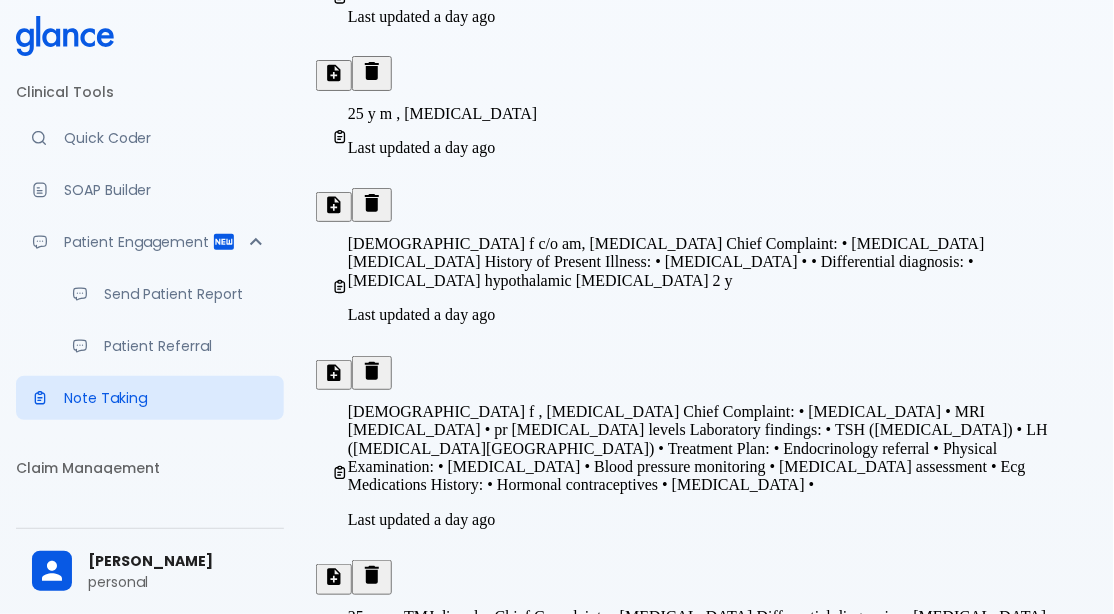 click on "personal" at bounding box center [178, 582] 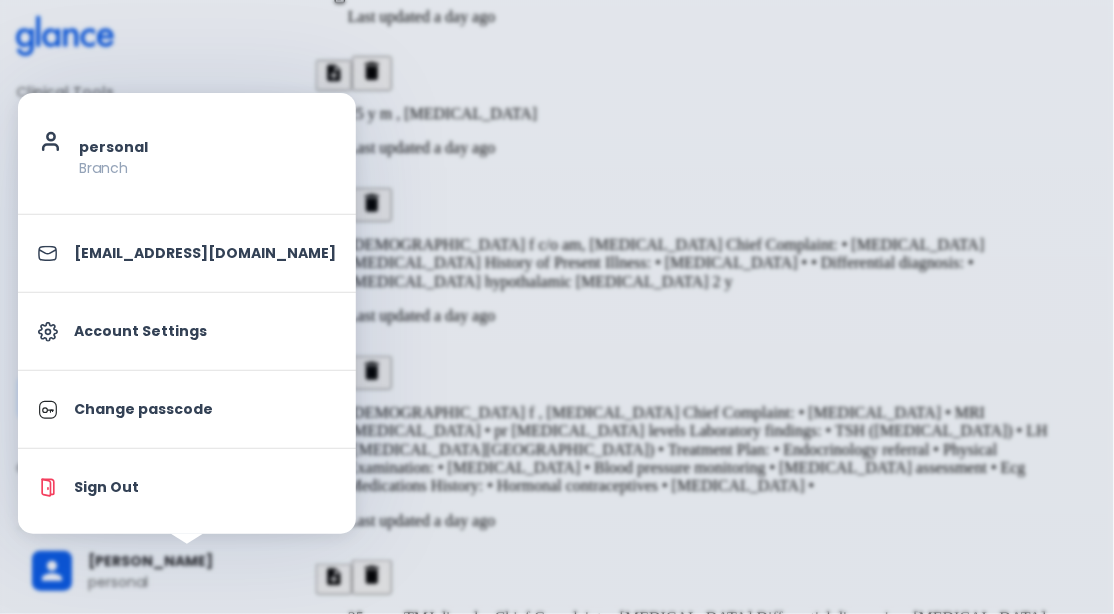 click at bounding box center [557, 307] 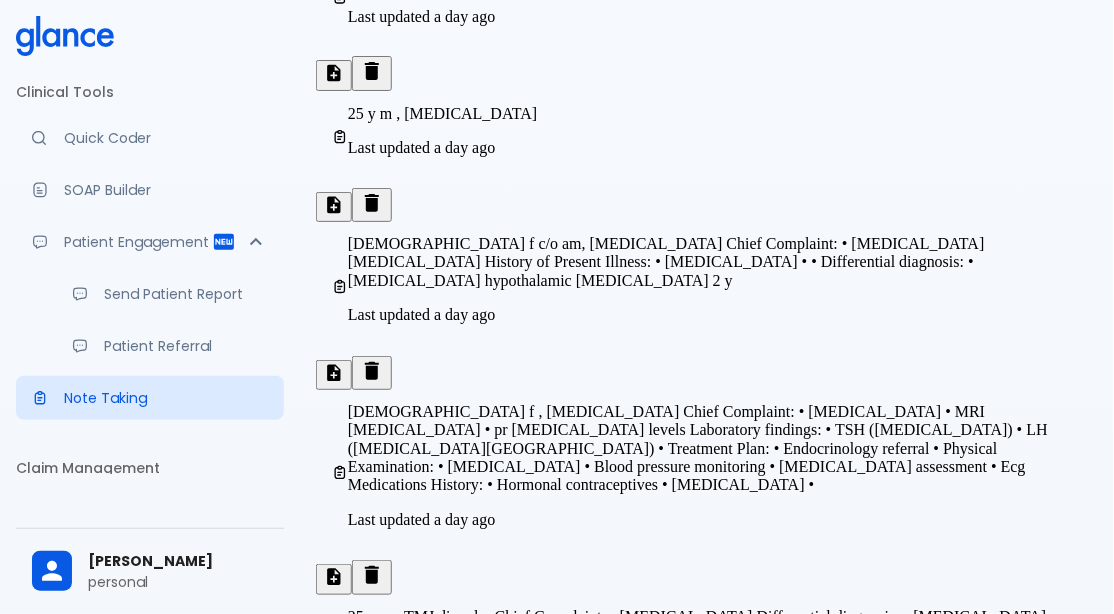 click on "personal" at bounding box center (178, 582) 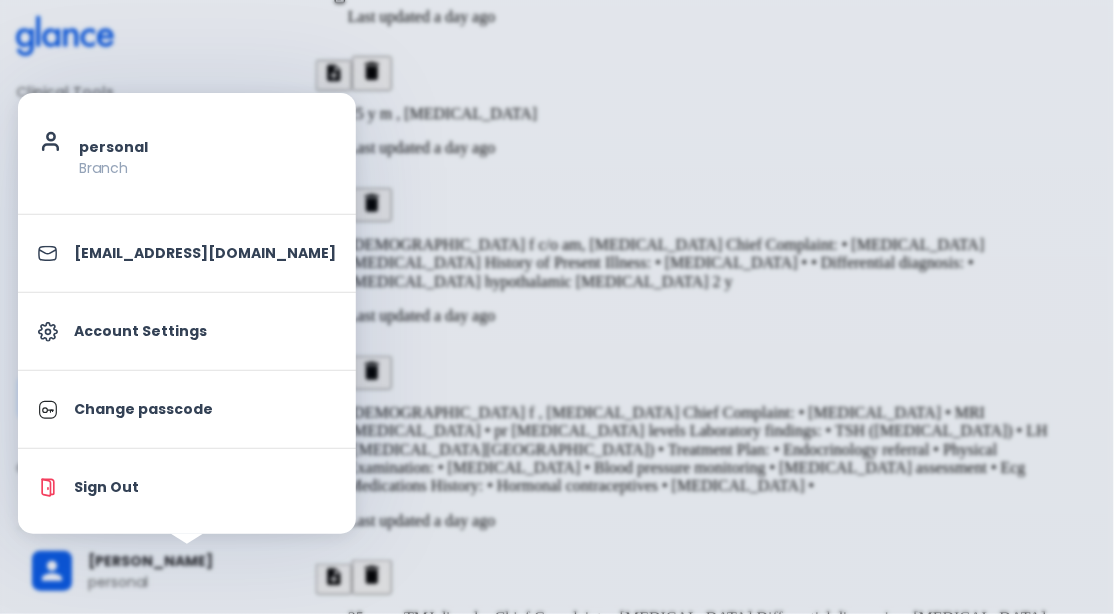 click on "Account Settings" at bounding box center [205, 331] 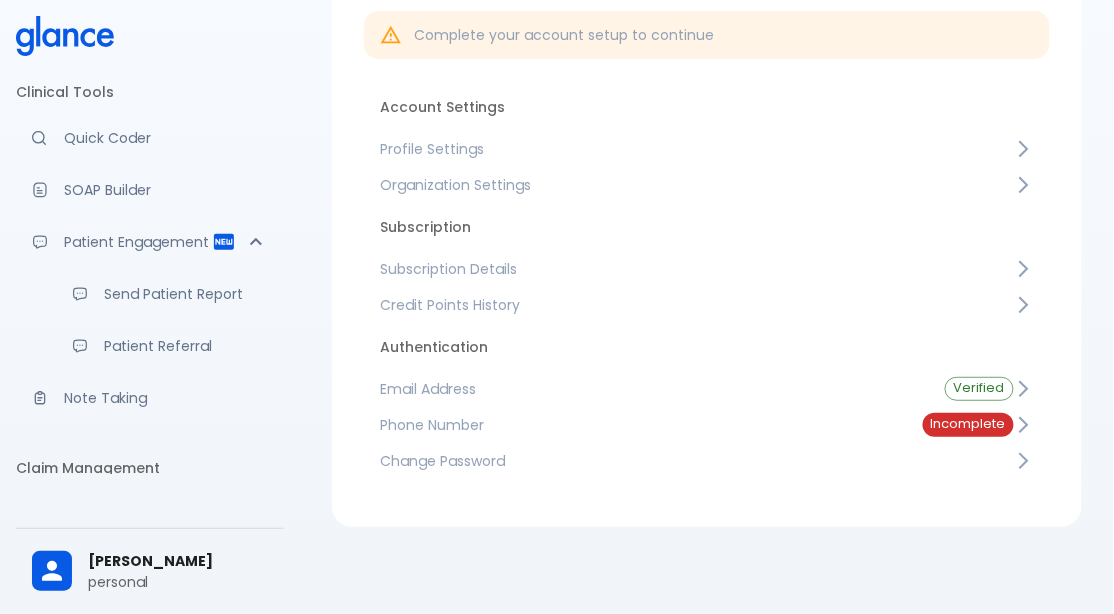 click on "Profile Settings" at bounding box center [697, 149] 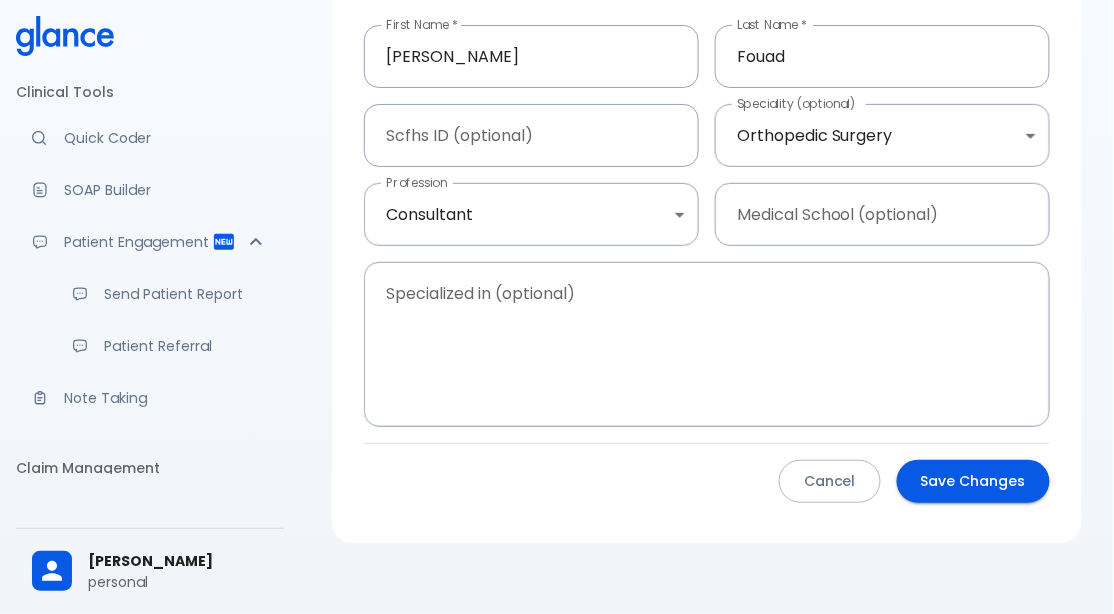 click on "↧  pull to refresh  ↧ Clinical Tools Quick Coder SOAP Builder Patient Engagement Send Patient Report Patient Referral Note Taking Claim Management New Claim Audit Audited Claims Claim Rework Tracker Support Help Center What's new? Settings Your Settings [PERSON_NAME] personal Profile Settings First Name   * [PERSON_NAME] First Name  * Last Name   * [PERSON_NAME] Last Name  * Scfhs ID (optional) Scfhs ID (optional) Speciality   (optional) Orthopedic Surgery Orthopedic surgery Speciality (optional) Profession Consultant consultant Profession Medical School (optional) Medical School (optional) Specialized in (optional) x Specialized in (optional) Cancel Save Changes" at bounding box center (557, 232) 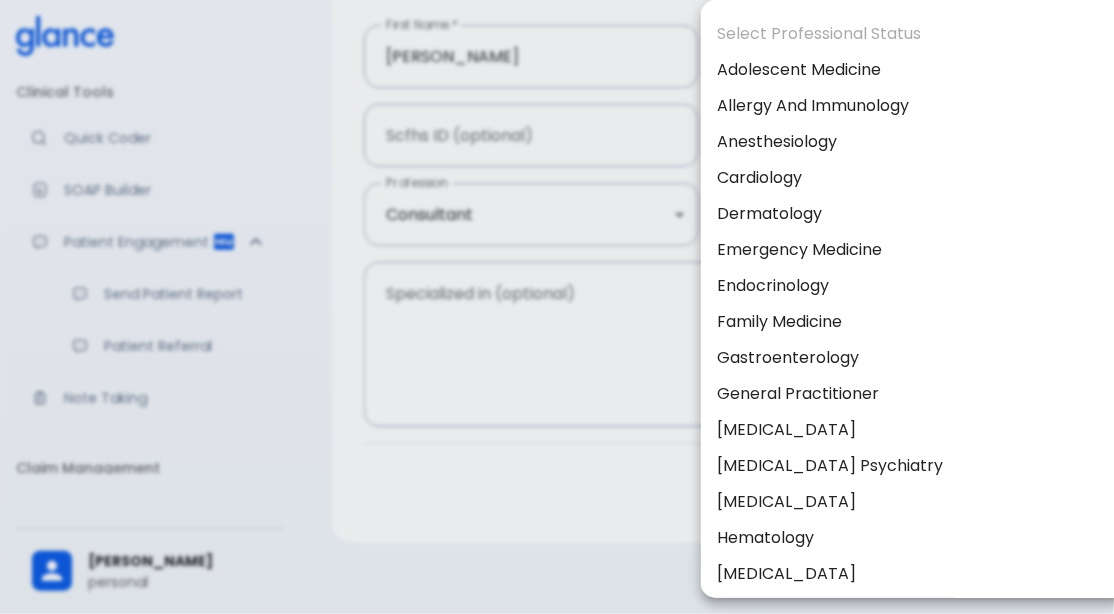 scroll, scrollTop: 743, scrollLeft: 0, axis: vertical 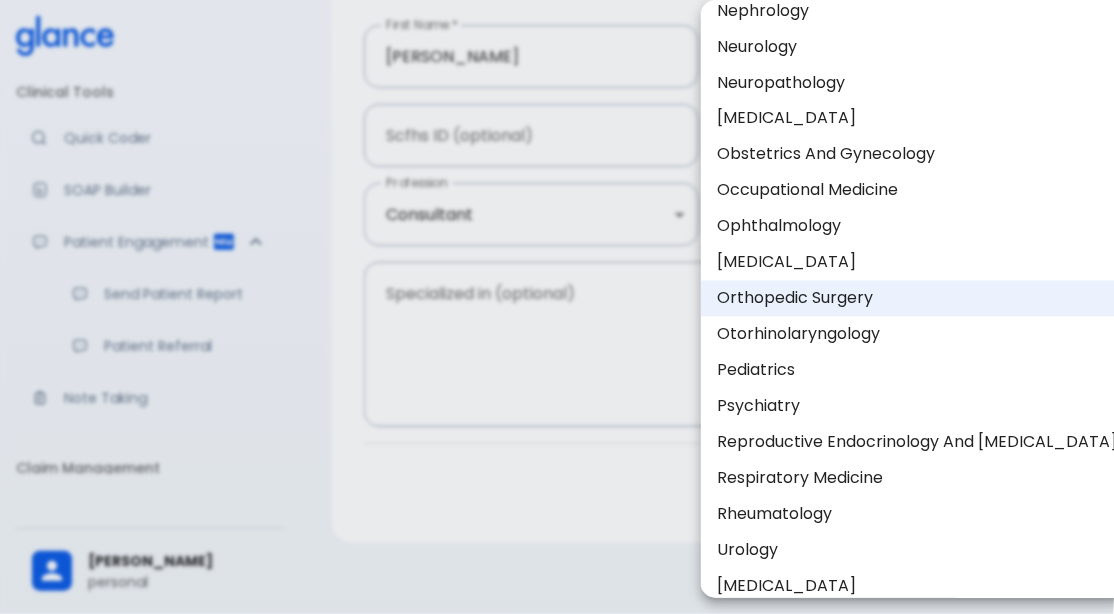 click at bounding box center (557, 307) 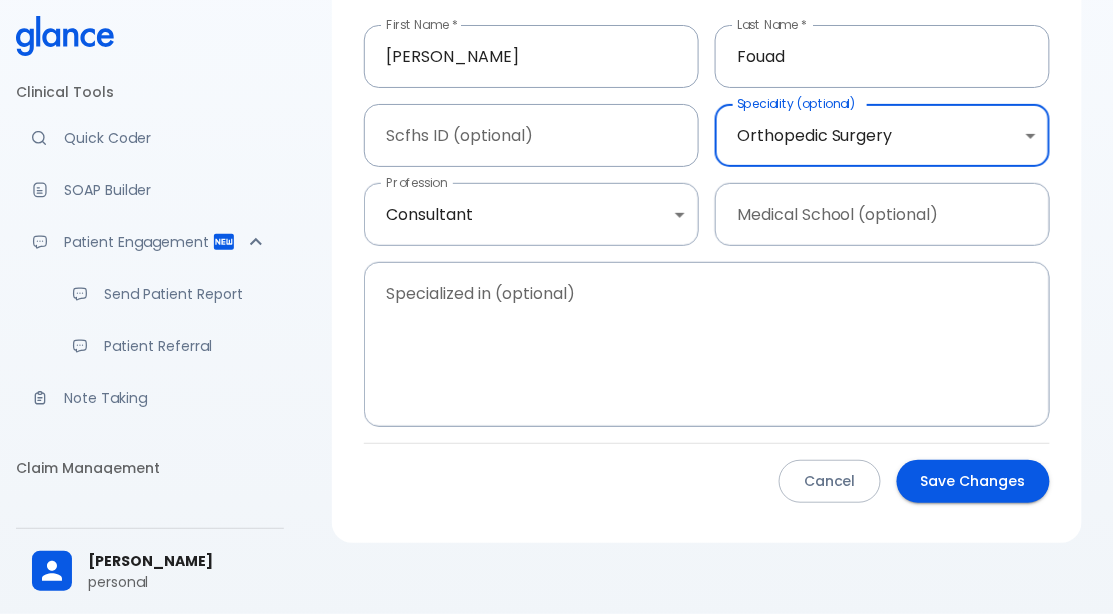 click on "Note Taking" at bounding box center (166, 398) 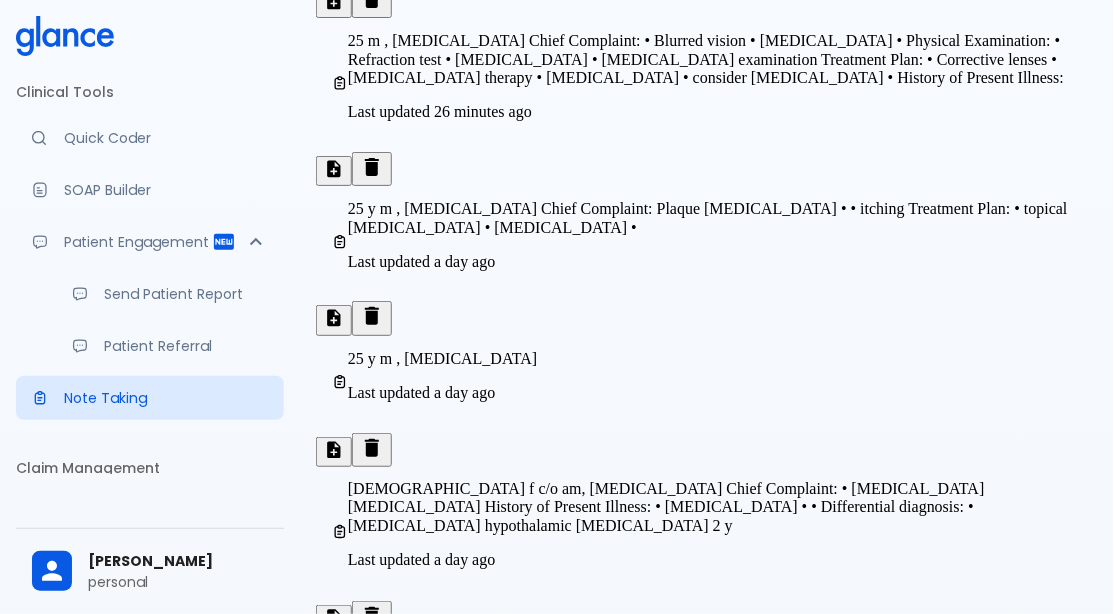 click on "Last updated   a day ago" at bounding box center (715, 915) 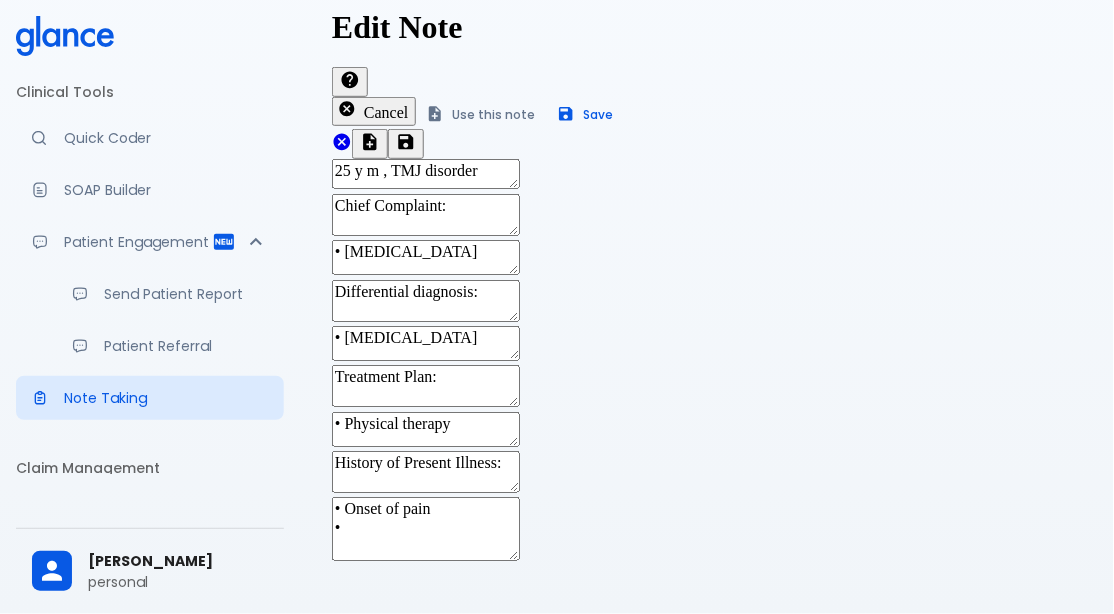scroll, scrollTop: 380, scrollLeft: 0, axis: vertical 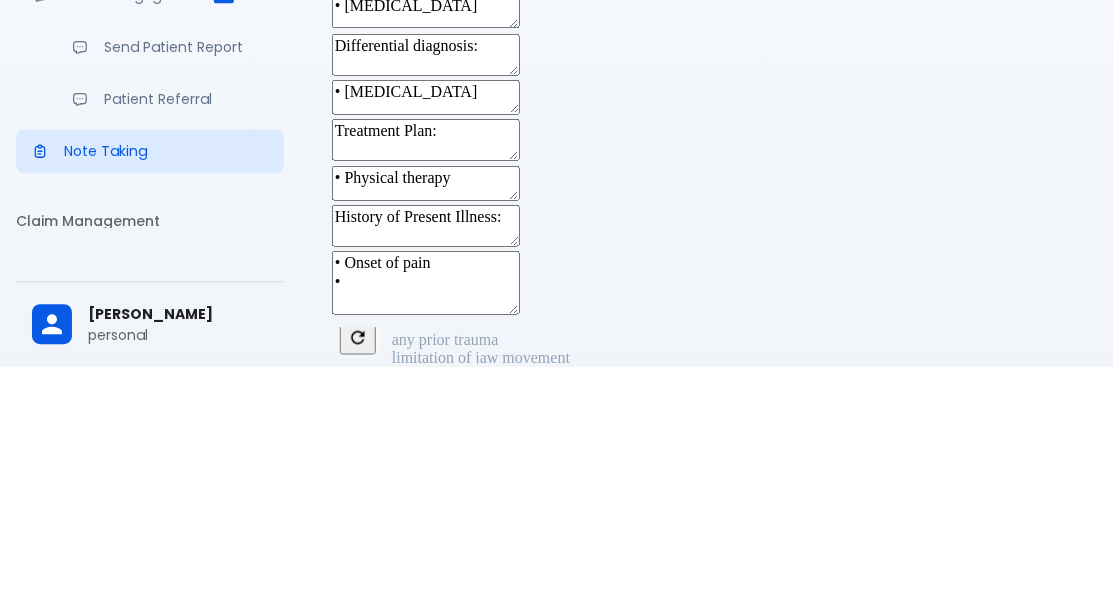 click on "any prior trauma" at bounding box center (445, 585) 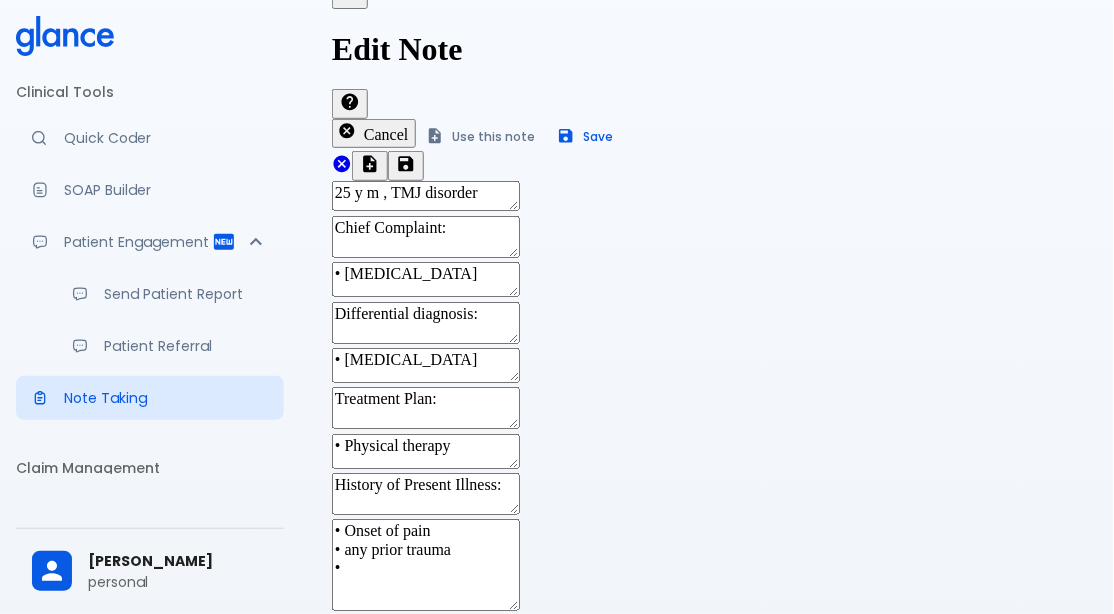 scroll, scrollTop: 0, scrollLeft: 0, axis: both 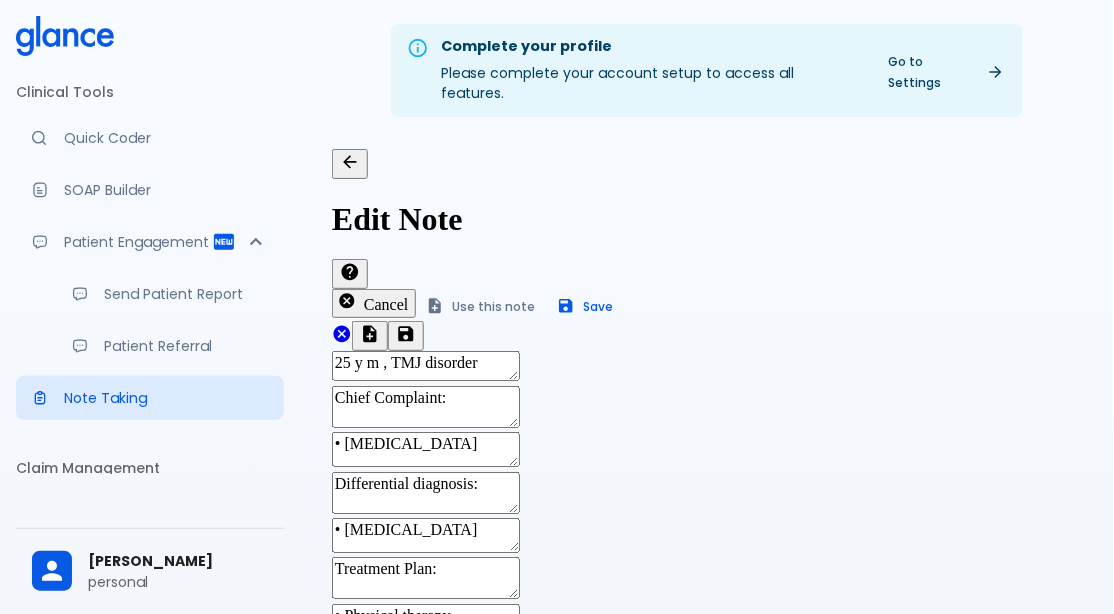 click on "Save" at bounding box center (586, 306) 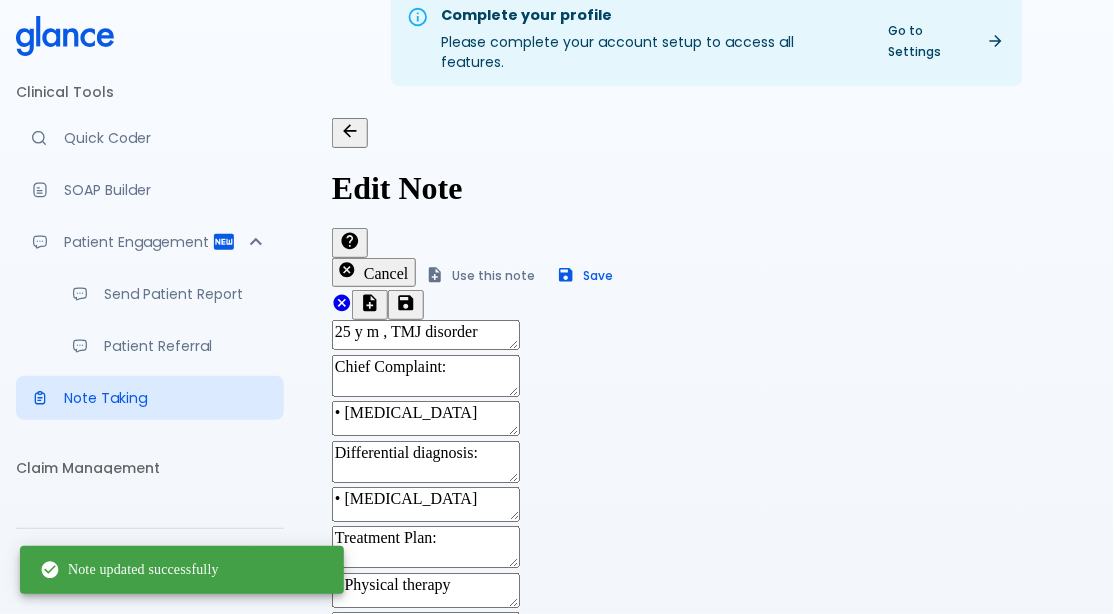 scroll, scrollTop: 0, scrollLeft: 0, axis: both 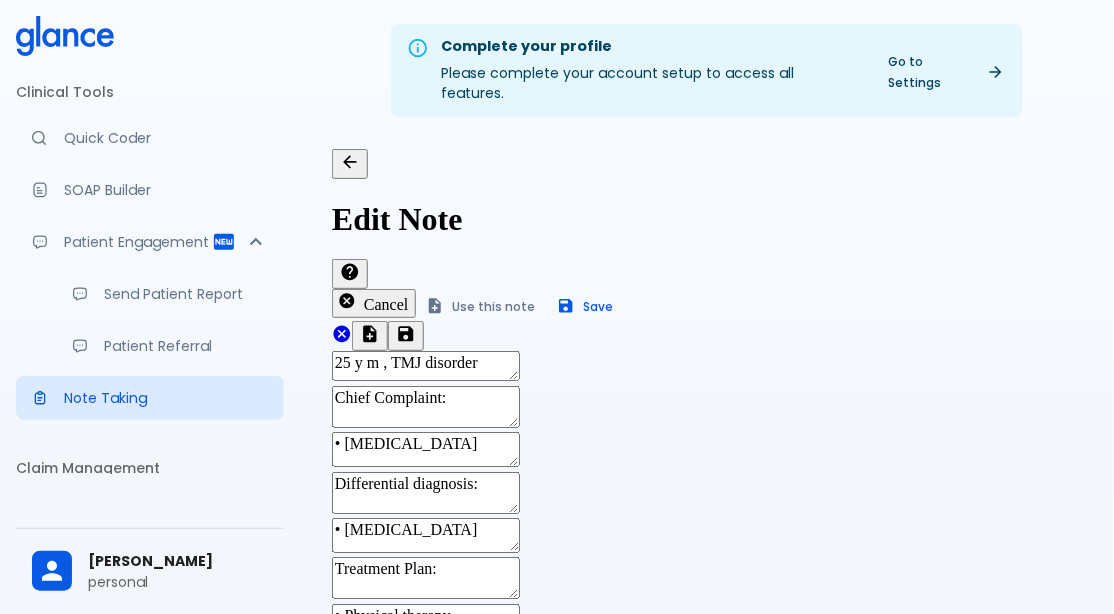 click on "Use this note" at bounding box center [481, 306] 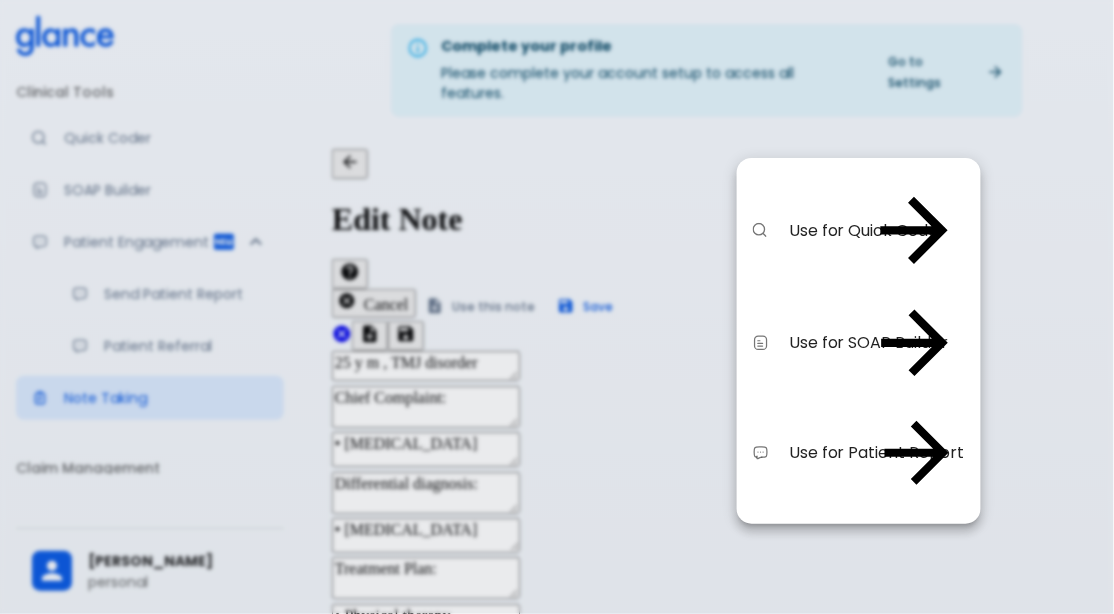 click on "Use for Quick Coder" at bounding box center (826, 231) 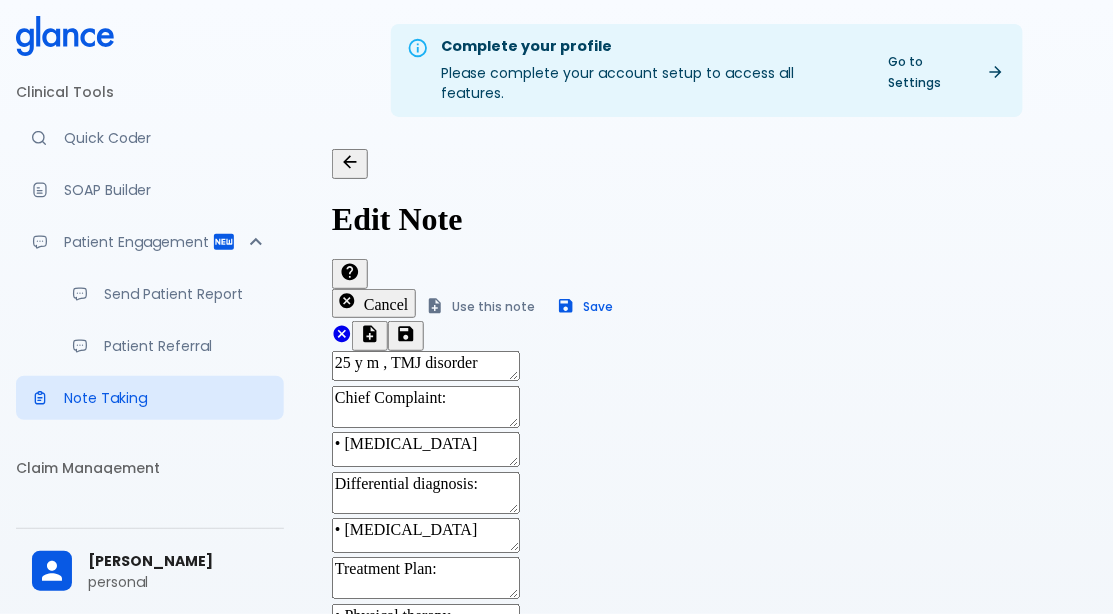 click on "Save" at bounding box center [254, 951] 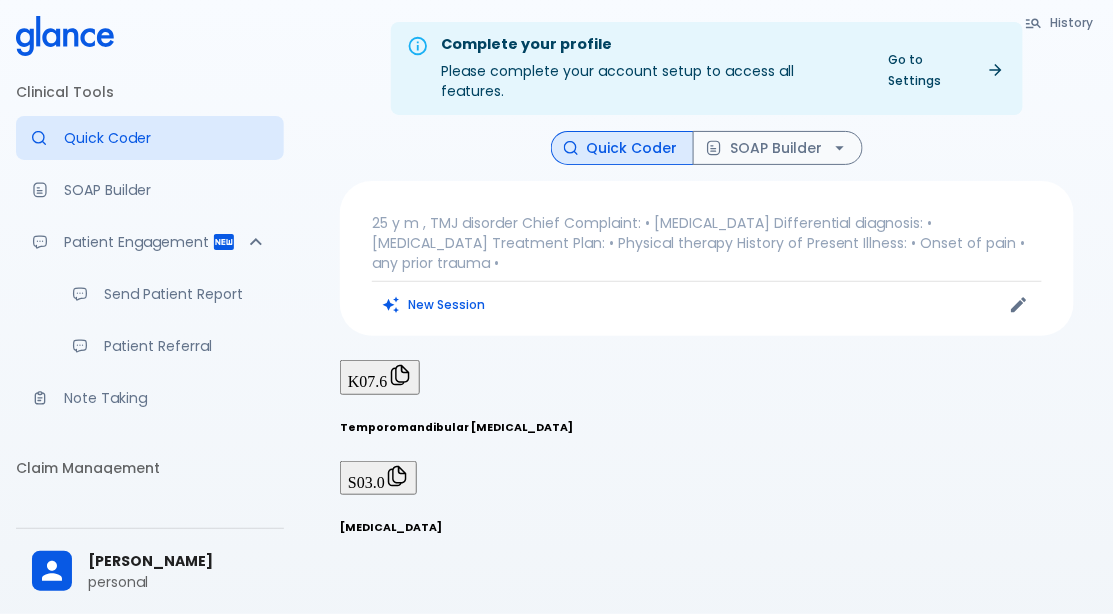 scroll, scrollTop: 0, scrollLeft: 0, axis: both 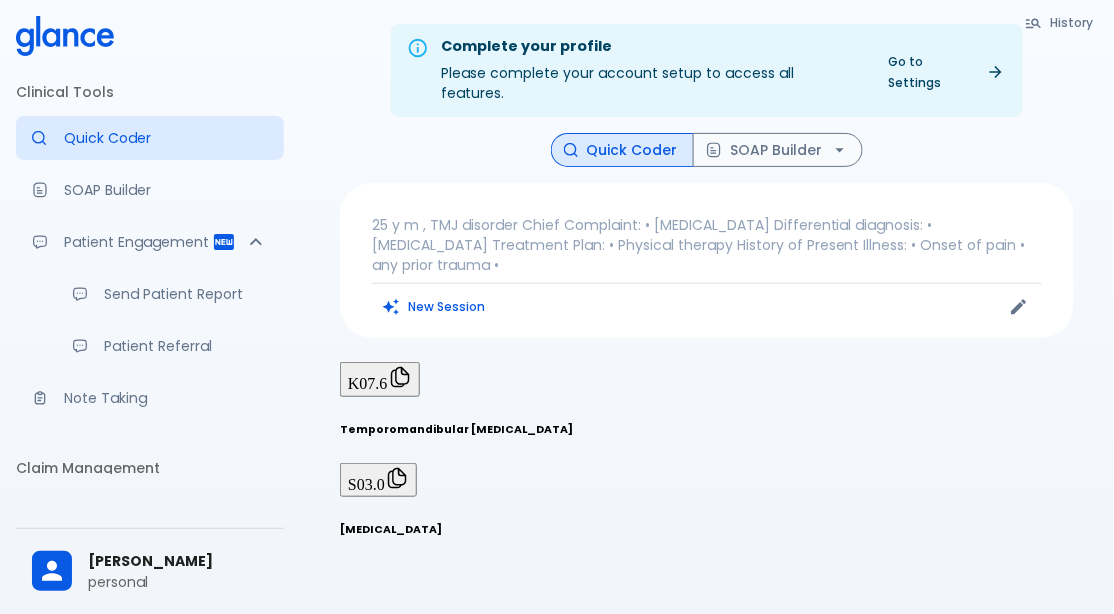 click on "S03.0" at bounding box center [378, 480] 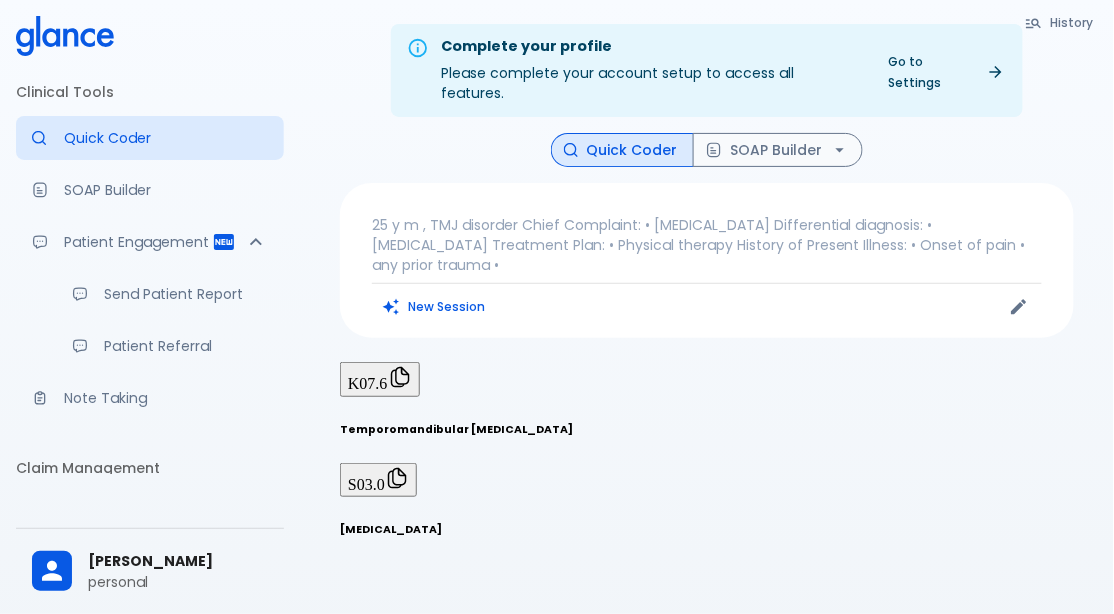 click on "SOAP Builder" at bounding box center [778, 150] 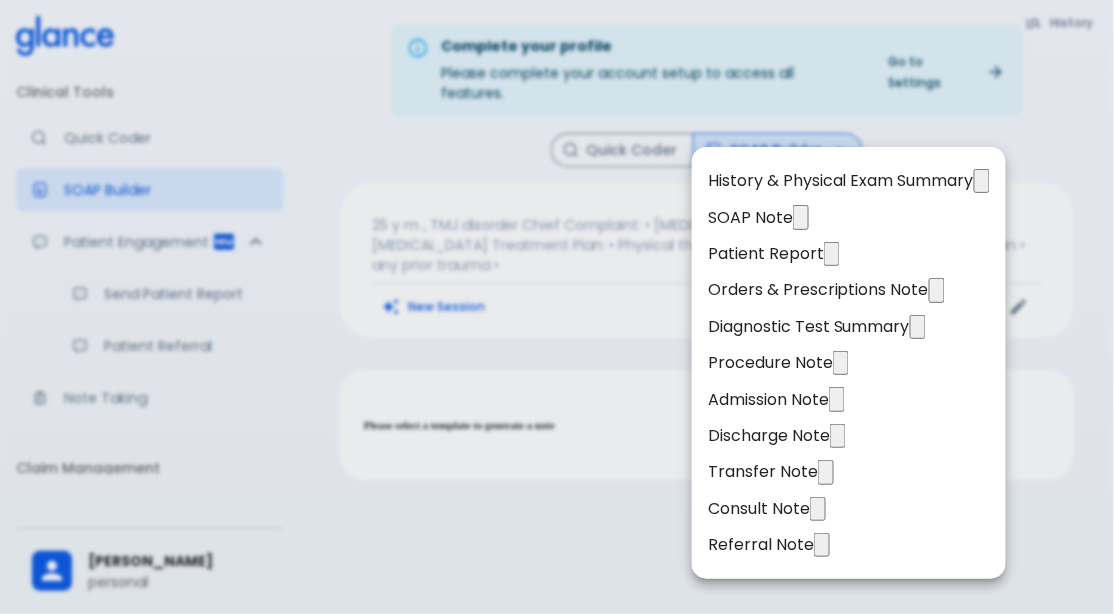 click on "History & Physical Exam Summary" at bounding box center [841, 181] 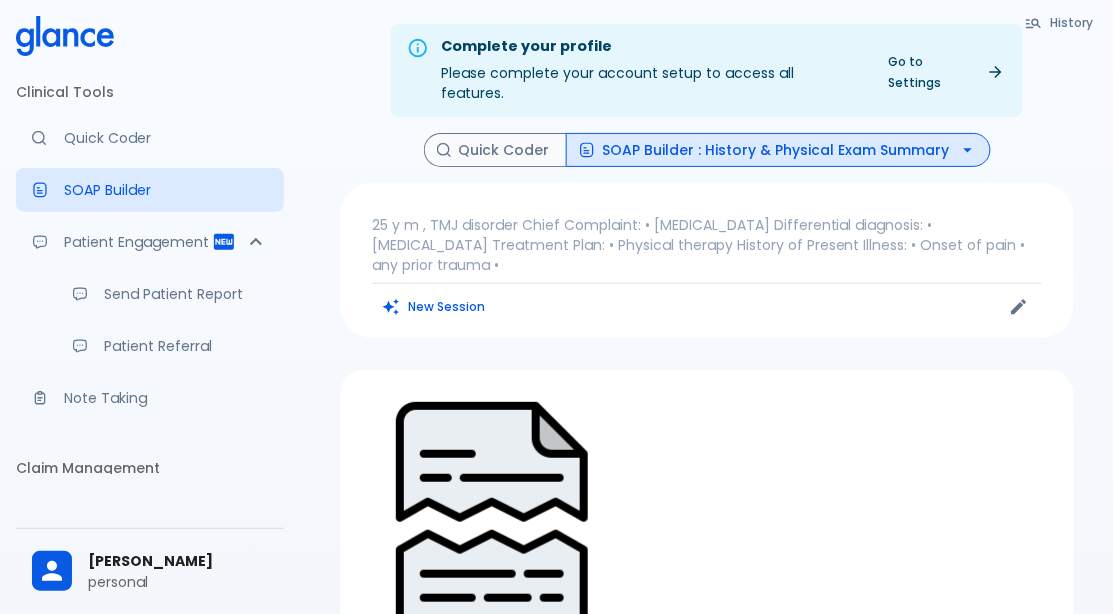 click on "SOAP Builder   : History & Physical Exam Summary" at bounding box center [778, 150] 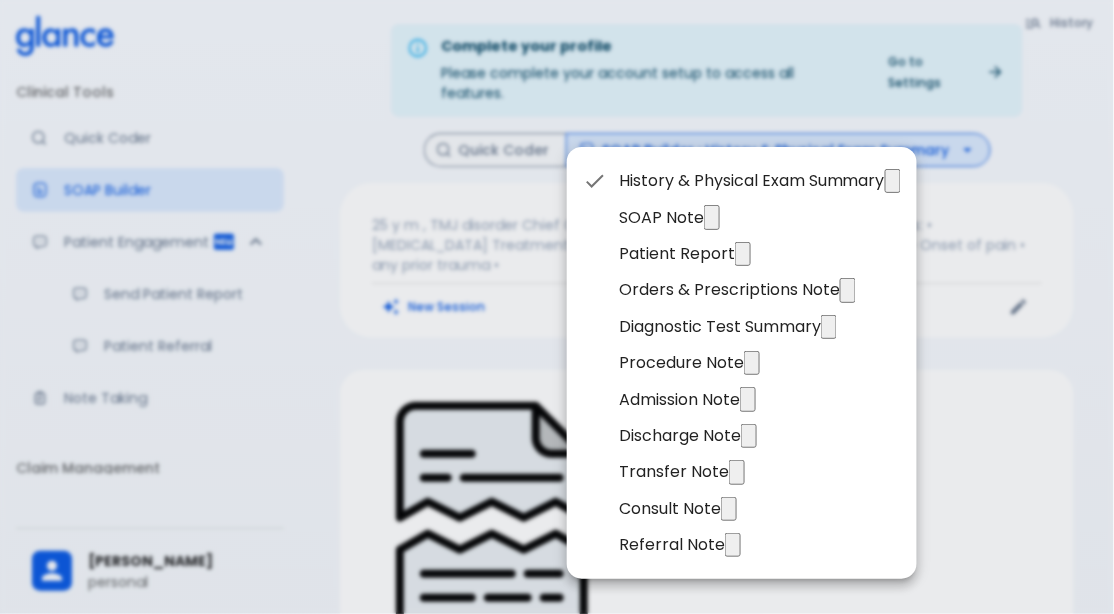click on "SOAP Note" at bounding box center [661, 218] 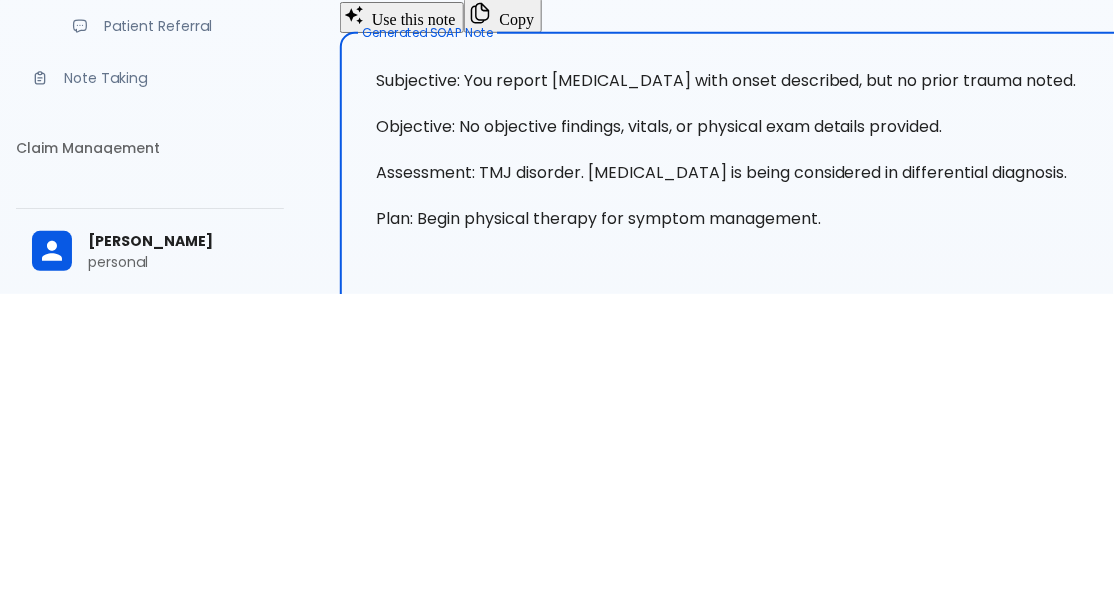 scroll, scrollTop: 59, scrollLeft: 0, axis: vertical 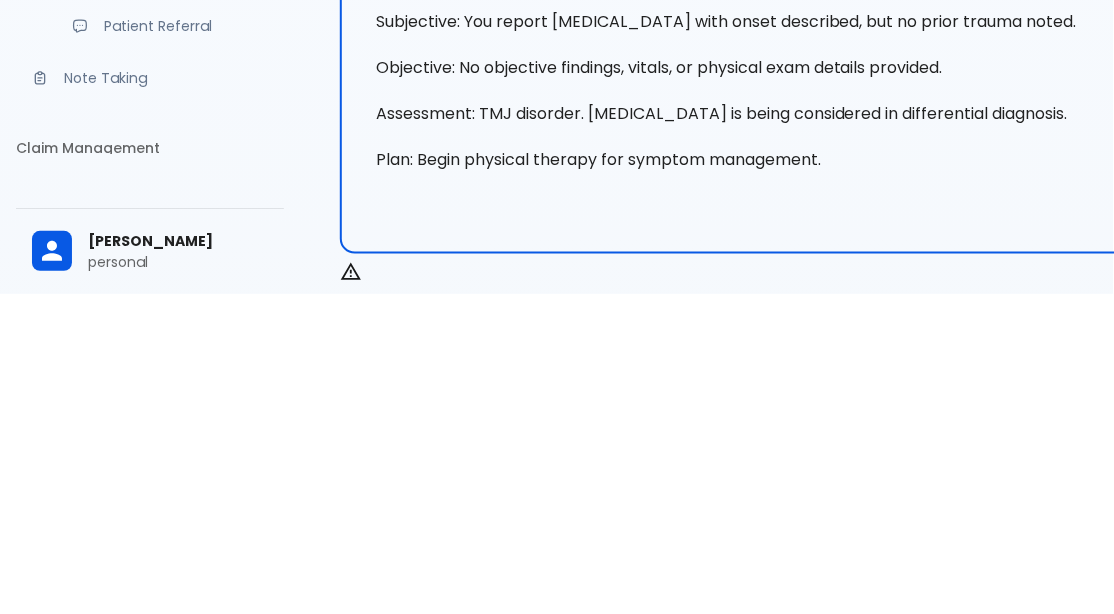 click on "History Quick Coder SOAP Builder   : SOAP Note 25 y m , TMJ disorder
Chief Complaint:
• [MEDICAL_DATA]
Differential diagnosis:
• [MEDICAL_DATA]
Treatment Plan:
• Physical therapy
History of Present Illness:
• Onset of pain
• any prior trauma
•  New Session Use this note Copy Generated SOAP Note Subjective: You report [MEDICAL_DATA] with onset described, but no prior trauma noted.
Objective: No objective findings, vitals, or physical exam details provided.
Assessment: TMJ disorder. [MEDICAL_DATA] is being considered in differential diagnosis.
Plan: Begin physical therapy for symptom management. x Generated SOAP Note Please review and edit if needed. Better outcomes start with a simple note! Studies show that sharing patient notes improves clinical outcomes, safety, and care quality. Keep your patients informed, engaged, and on track—starting [DATE]. Know More Send to Patient" at bounding box center [766, 836] 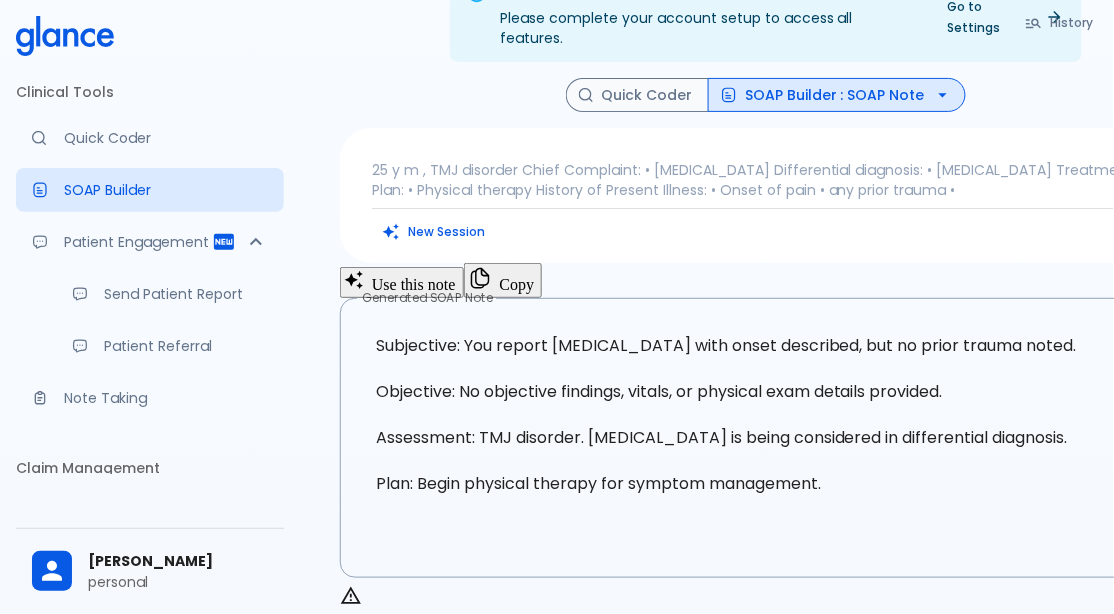 scroll, scrollTop: 45, scrollLeft: 0, axis: vertical 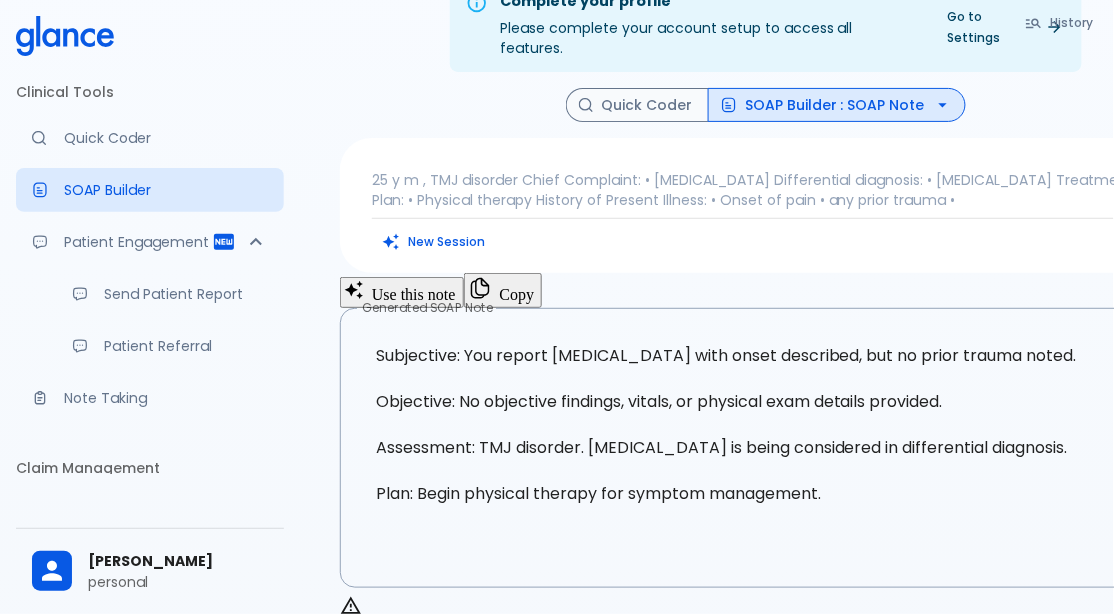 click on "SOAP Builder   : SOAP Note" at bounding box center [837, 105] 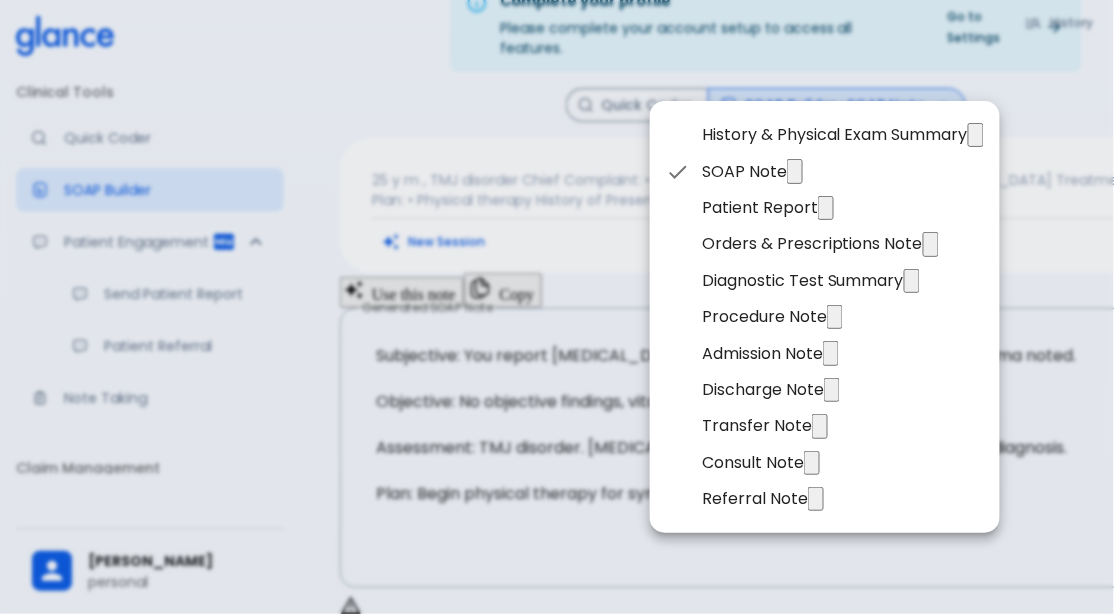 click on "Patient Report" at bounding box center [760, 208] 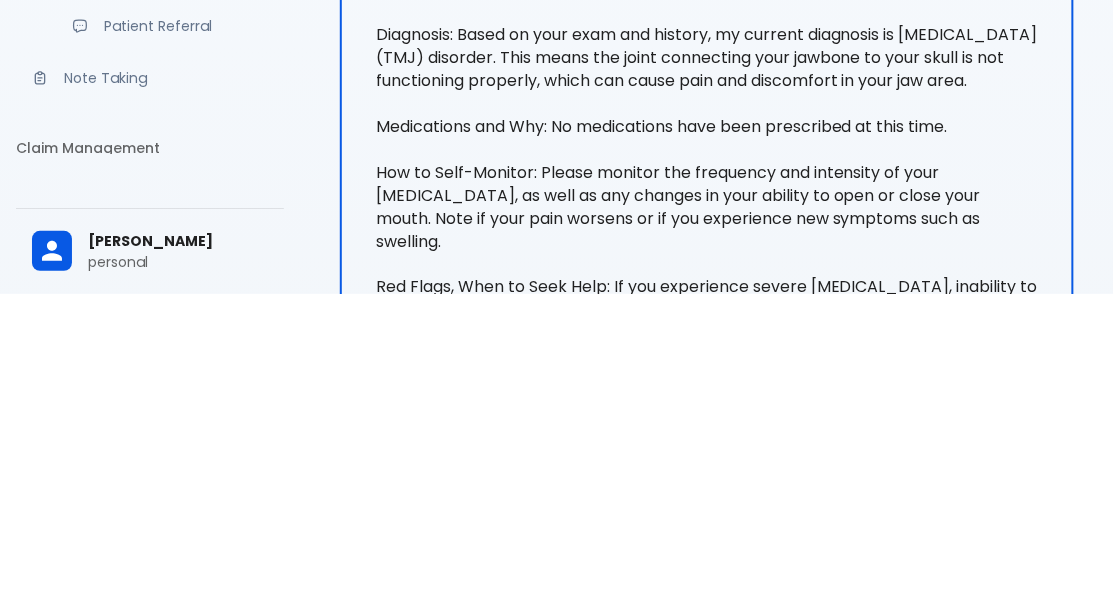 scroll, scrollTop: 341, scrollLeft: 0, axis: vertical 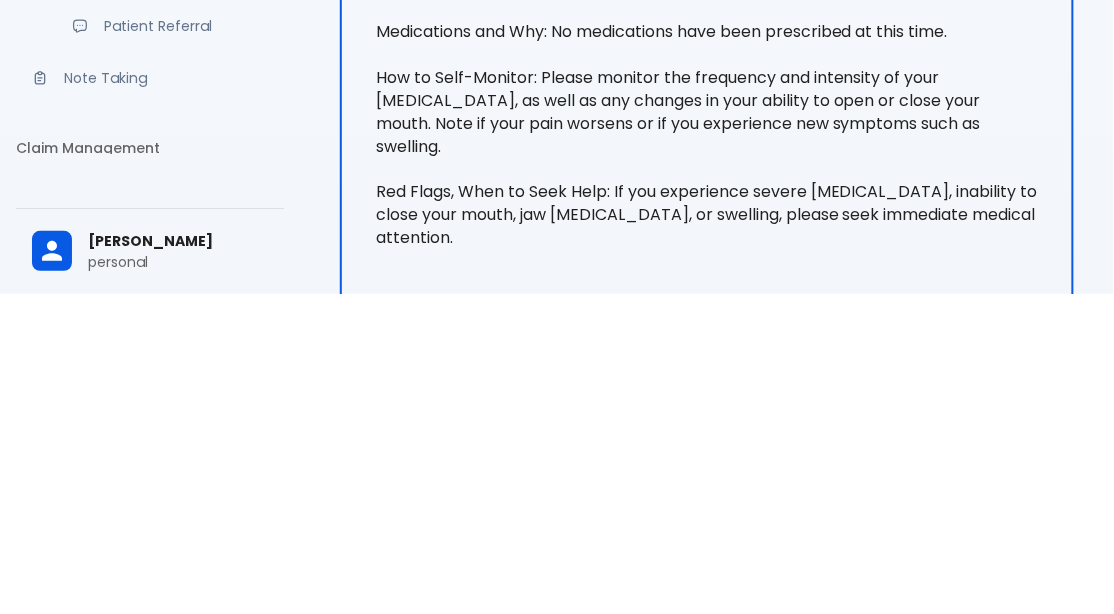 click on "History Quick Coder SOAP Builder   : Patient Report 25 y m , TMJ disorder
Chief Complaint:
• [MEDICAL_DATA]
Differential diagnosis:
• [MEDICAL_DATA]
Treatment Plan:
• Physical therapy
History of Present Illness:
• Onset of pain
• any prior trauma
•  New Session Use this note Send to Patient Generated Patient Report x Generated Patient Report Please review and edit if needed." at bounding box center (707, 246) 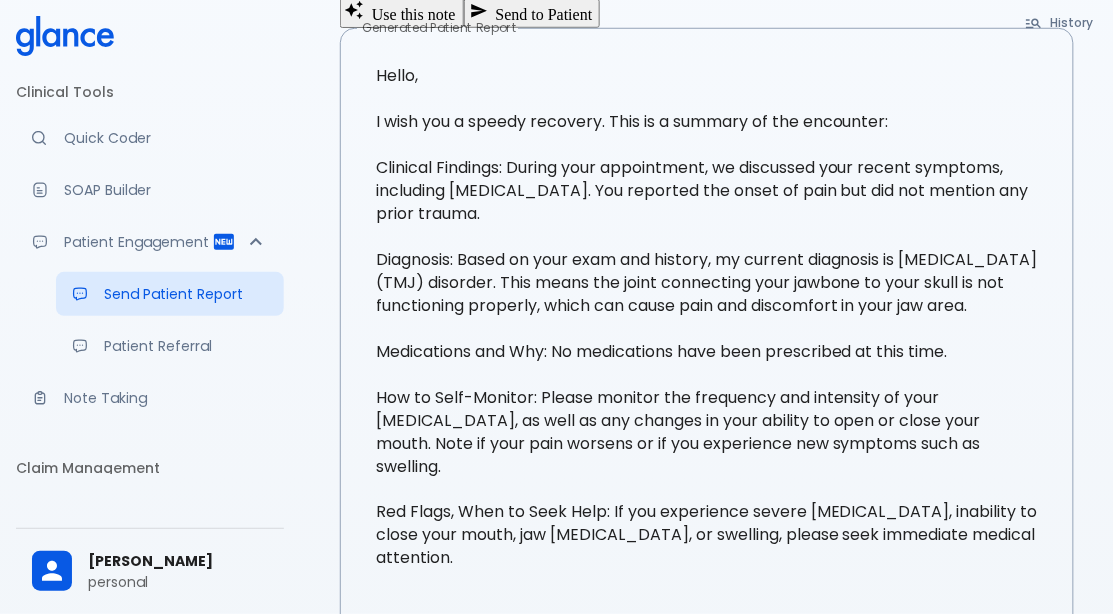 click on "Send to Patient" at bounding box center (532, 13) 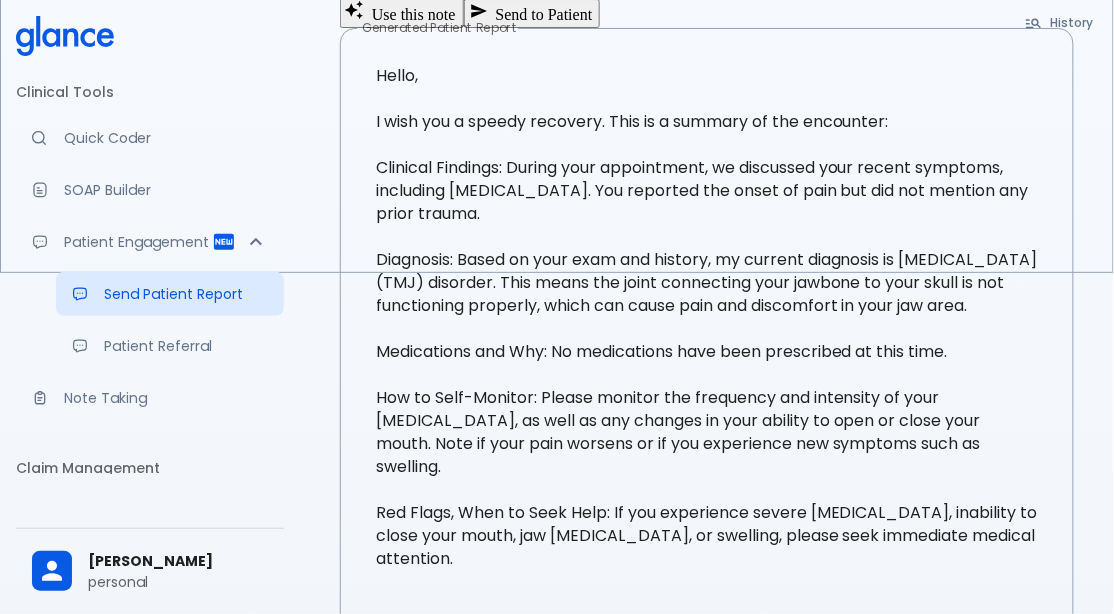 scroll, scrollTop: 341, scrollLeft: 0, axis: vertical 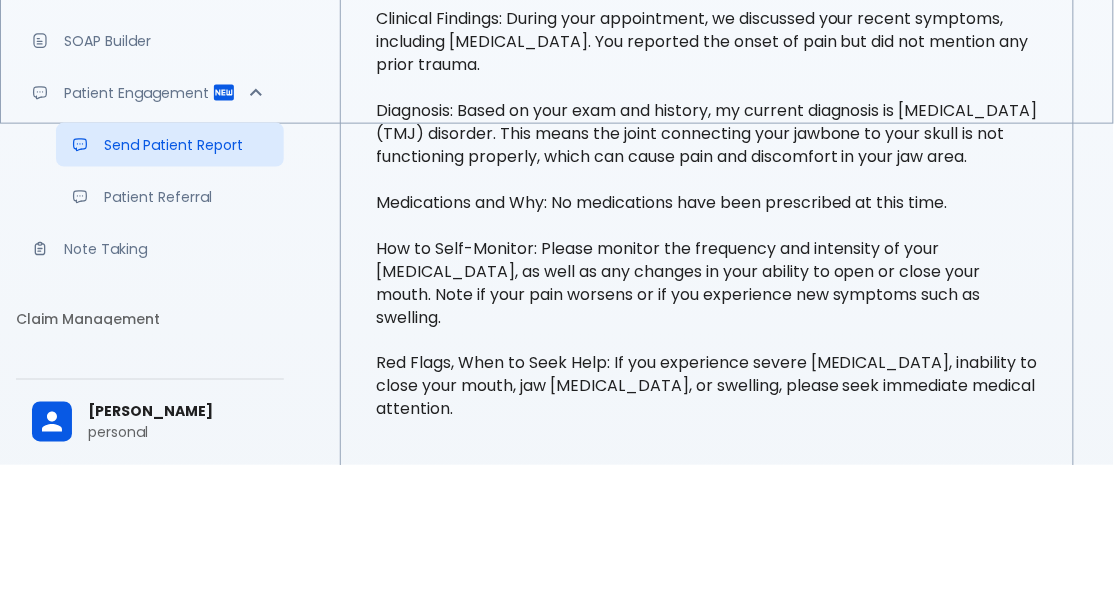 click on "Hello,
I wish you a speedy recovery. This is a summary of the encounter:
Clinical Findings: During your appointment, we discussed your recent symptoms, including [MEDICAL_DATA]. You reported the onset of pain but did not mention any prior trauma.
Diagnosis: Based on your exam and history, my current diagnosis is [MEDICAL_DATA] (TMJ) disorder. This means the joint connecting your jawbone to your skull is not functioning properly, which can cause pain and discomfort in your jaw area.
Medications and Why: No medications have been prescribed at this time.
How to Self-Monitor: Please monitor the frequency and intensity of your [MEDICAL_DATA], as well as any changes in your ability to open or close your mouth. Note if your pain worsens or if you experience new symptoms such as swelling.
Red Flags, When to Seek Help: If you experience severe [MEDICAL_DATA], inability to close your mouth, jaw [MEDICAL_DATA], or swelling, please seek immediate medical attention." at bounding box center (94, 1181) 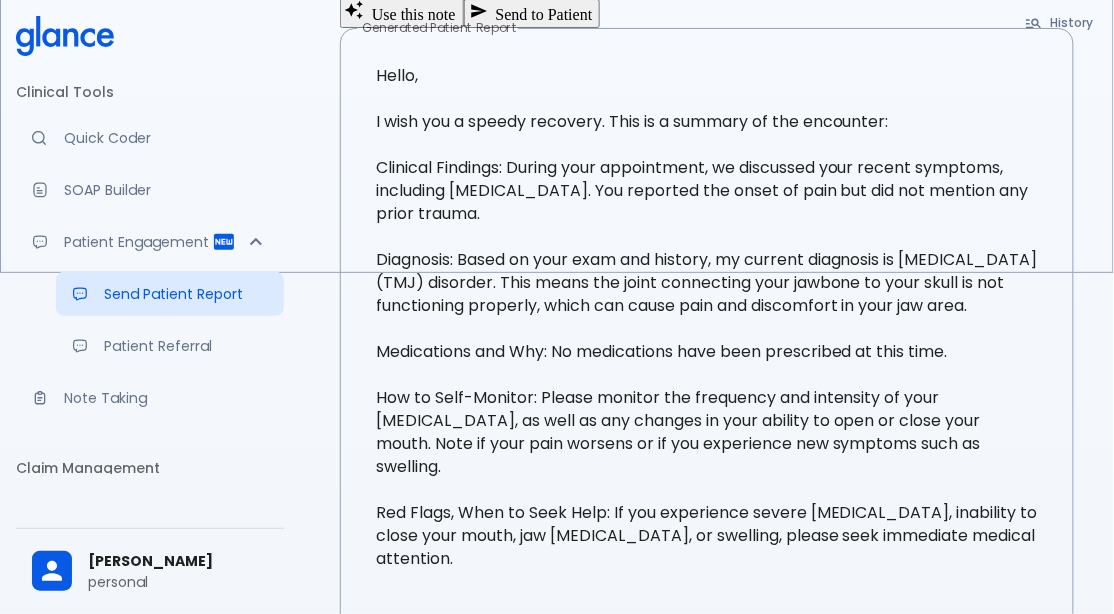 scroll, scrollTop: 225, scrollLeft: 0, axis: vertical 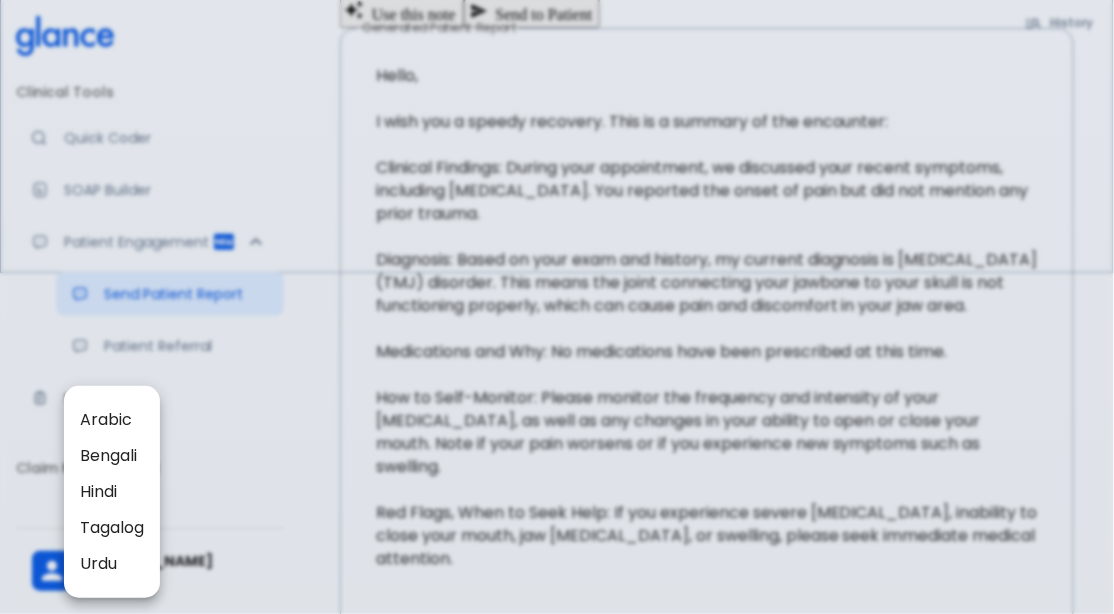 click on "Arabic" at bounding box center [112, 420] 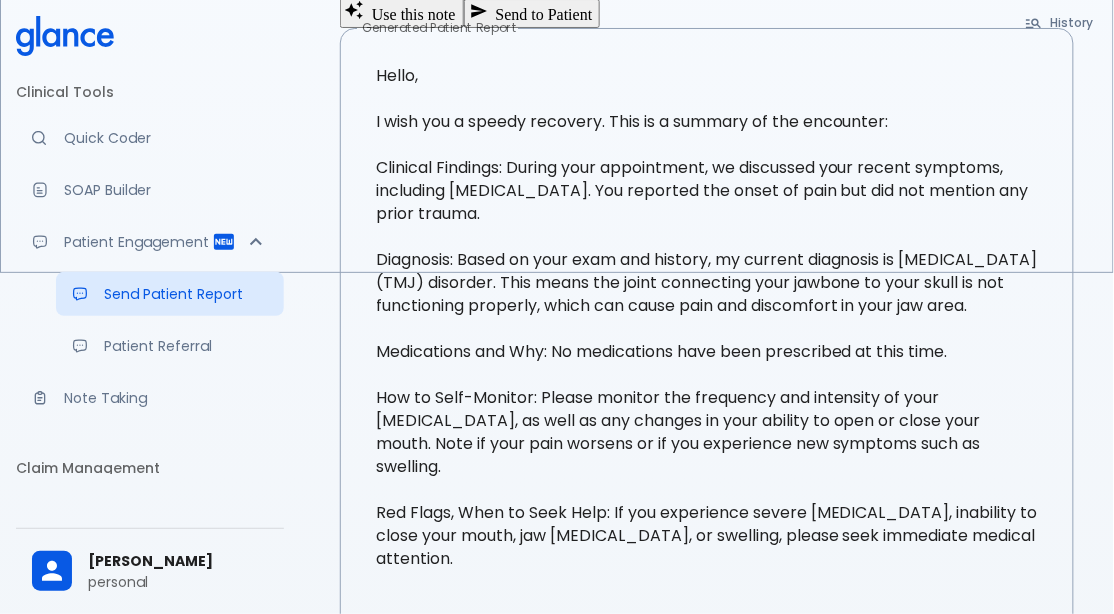 scroll, scrollTop: 0, scrollLeft: 0, axis: both 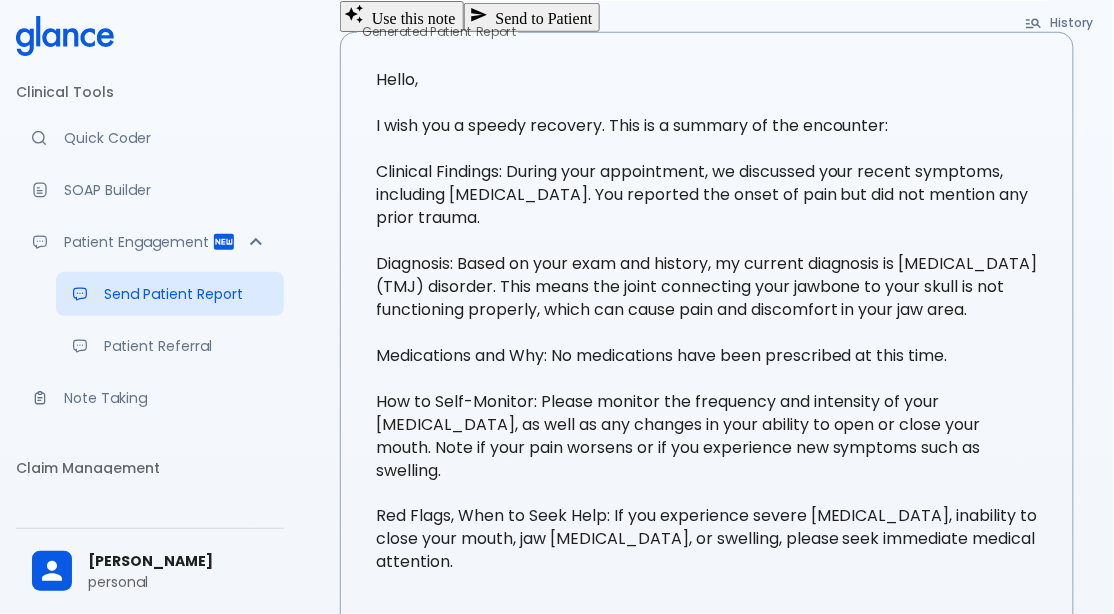 click on "Patient Engagement" at bounding box center [138, 242] 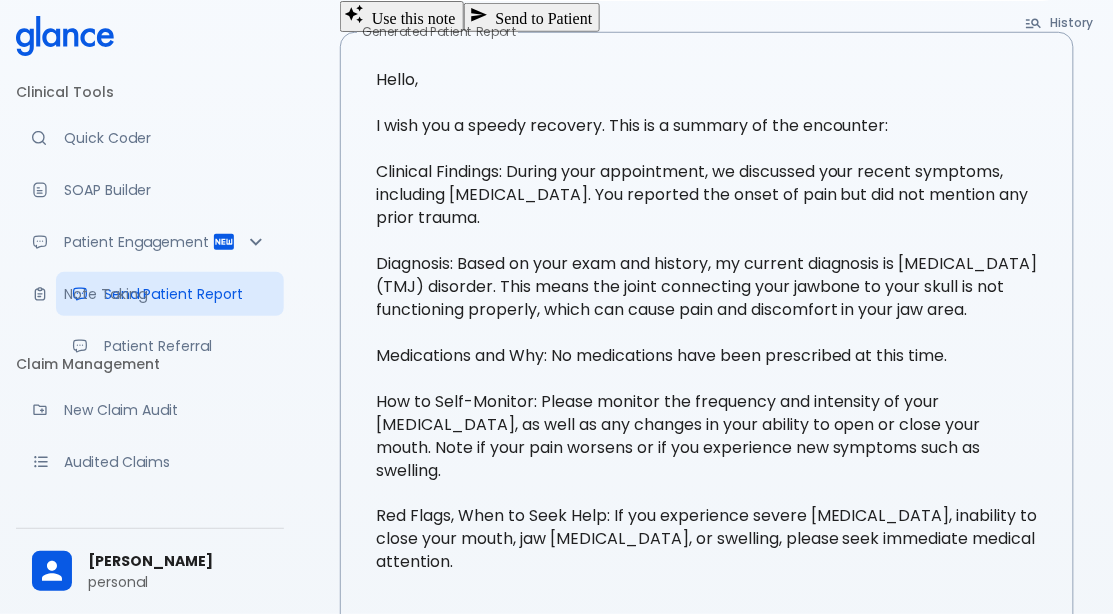click on "Patient Engagement" at bounding box center [150, 242] 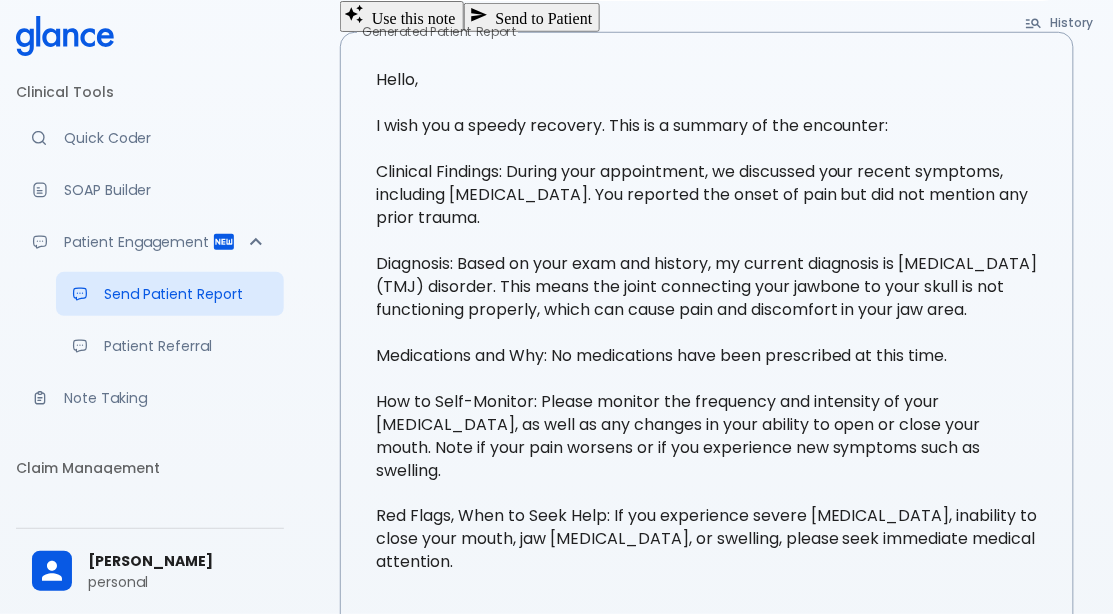 click on "Patient Engagement" at bounding box center [138, 242] 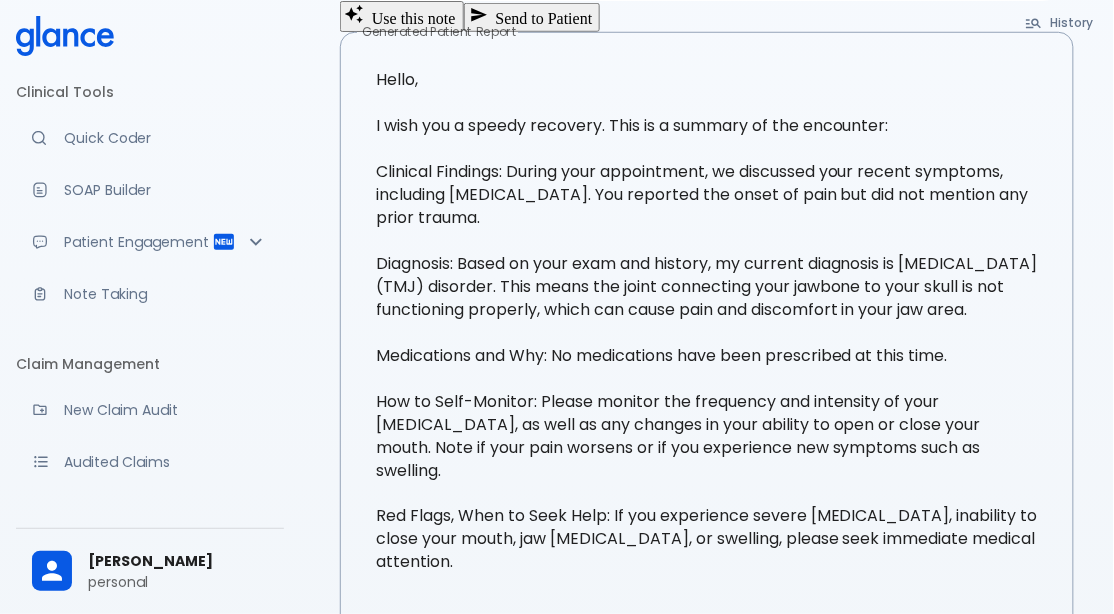 click on "Patient Engagement" at bounding box center (138, 242) 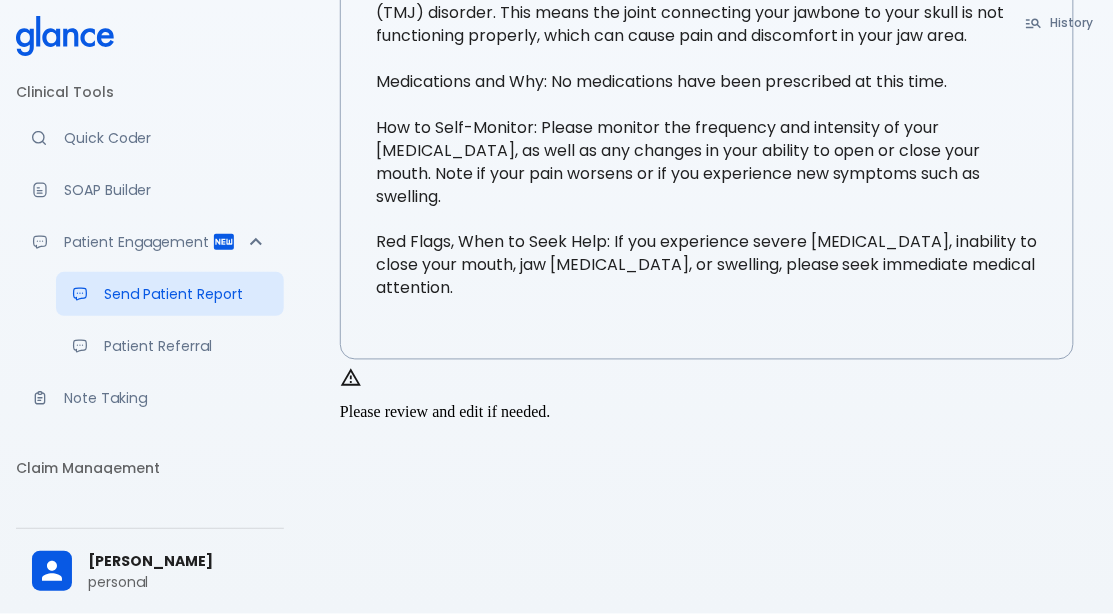 scroll, scrollTop: 646, scrollLeft: 0, axis: vertical 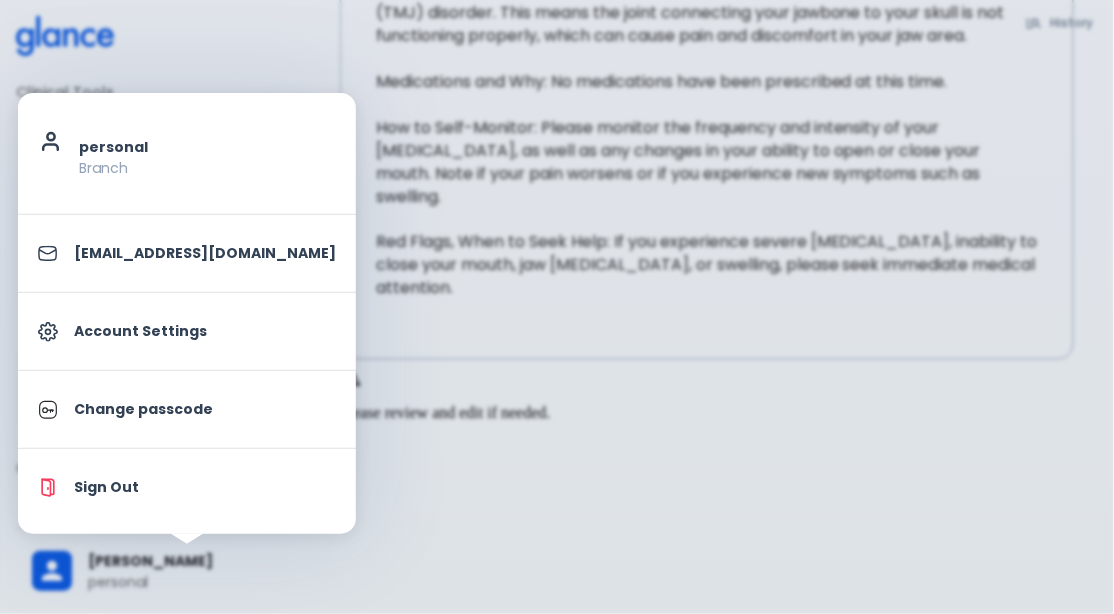 click on "Account Settings" at bounding box center (187, 331) 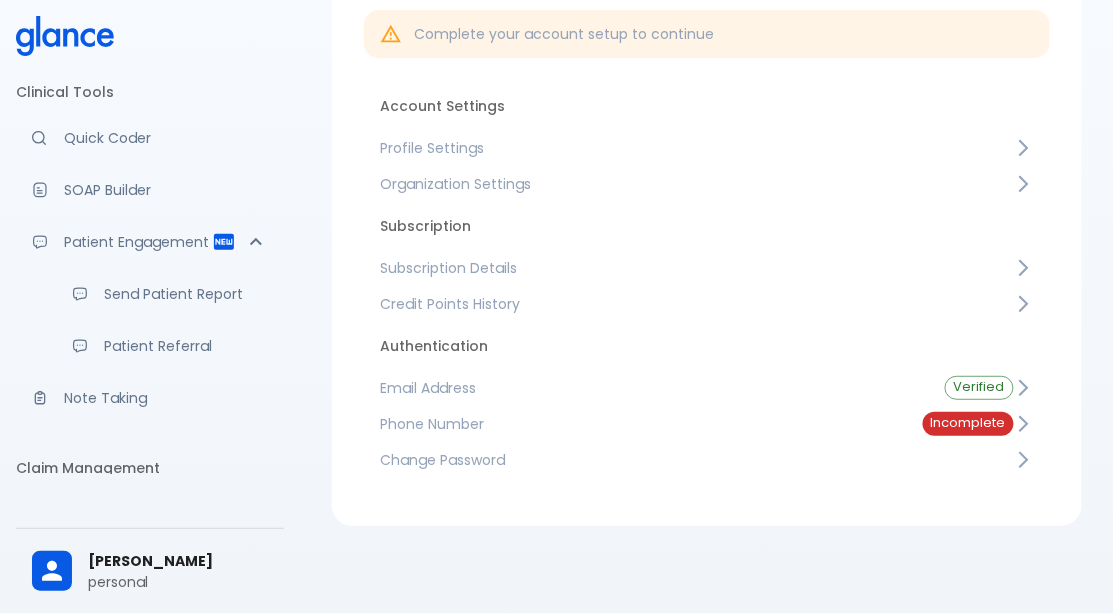 scroll, scrollTop: 167, scrollLeft: 0, axis: vertical 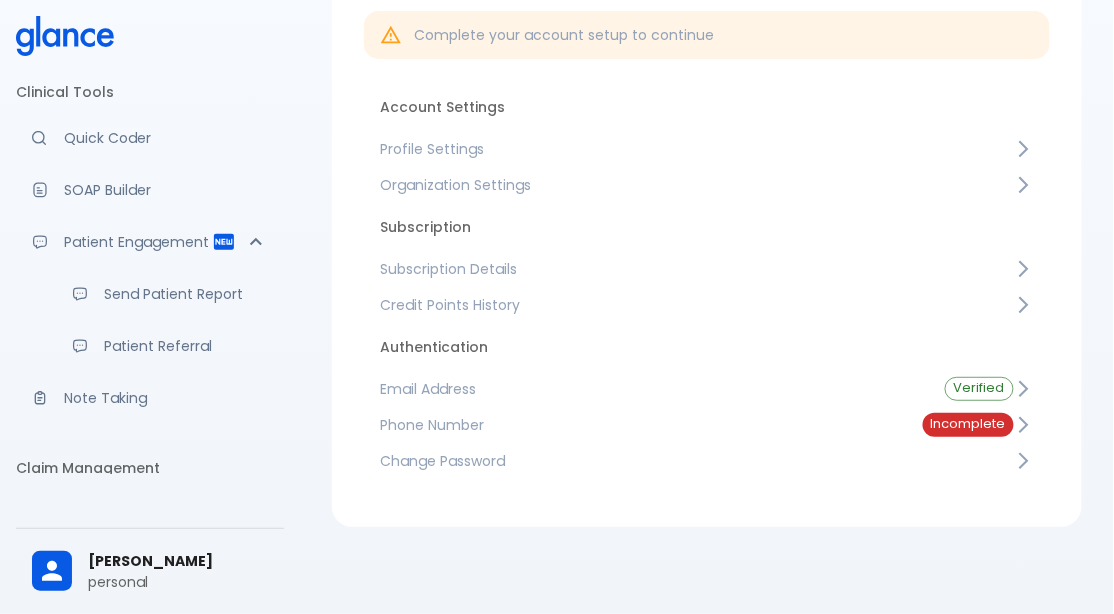click on "Profile Settings" at bounding box center [707, 149] 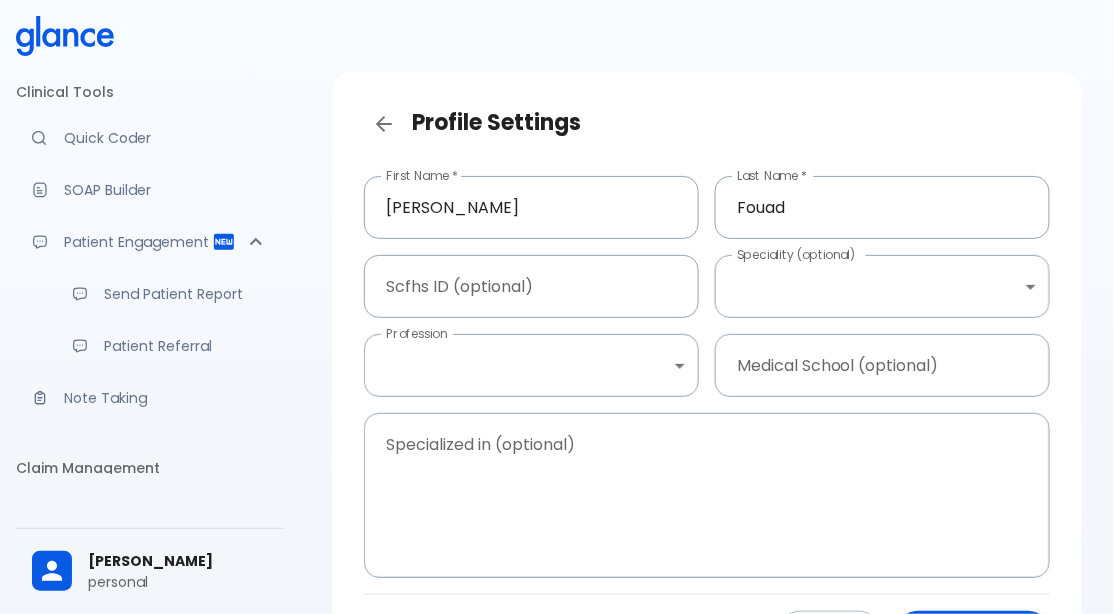 scroll, scrollTop: 0, scrollLeft: 0, axis: both 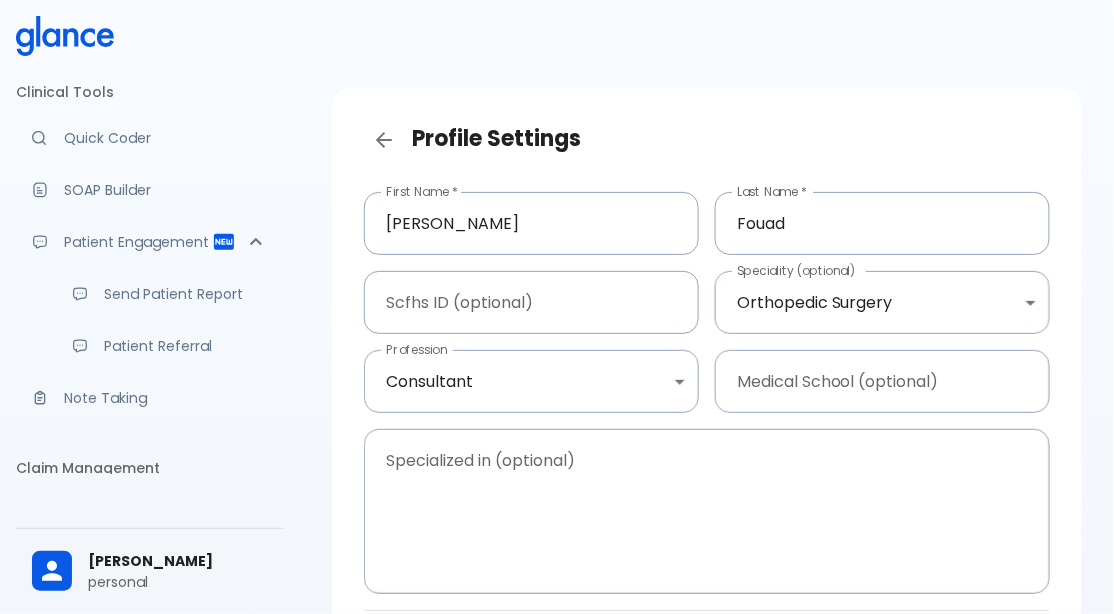 click on "↧  pull to refresh  ↧ Clinical Tools Quick Coder SOAP Builder Patient Engagement Send Patient Report Patient Referral Note Taking Claim Management New Claim Audit Audited Claims Claim Rework Tracker Support Help Center What's new? Settings Your Settings [PERSON_NAME] personal Profile Settings First Name   * [PERSON_NAME] First Name  * Last Name   * [PERSON_NAME] Last Name  * Scfhs ID (optional) Scfhs ID (optional) Speciality   (optional) Orthopedic Surgery Orthopedic surgery Speciality (optional) Profession Consultant consultant Profession Medical School (optional) Medical School (optional) Specialized in (optional) x Specialized in (optional) Cancel Save Changes" at bounding box center (557, 399) 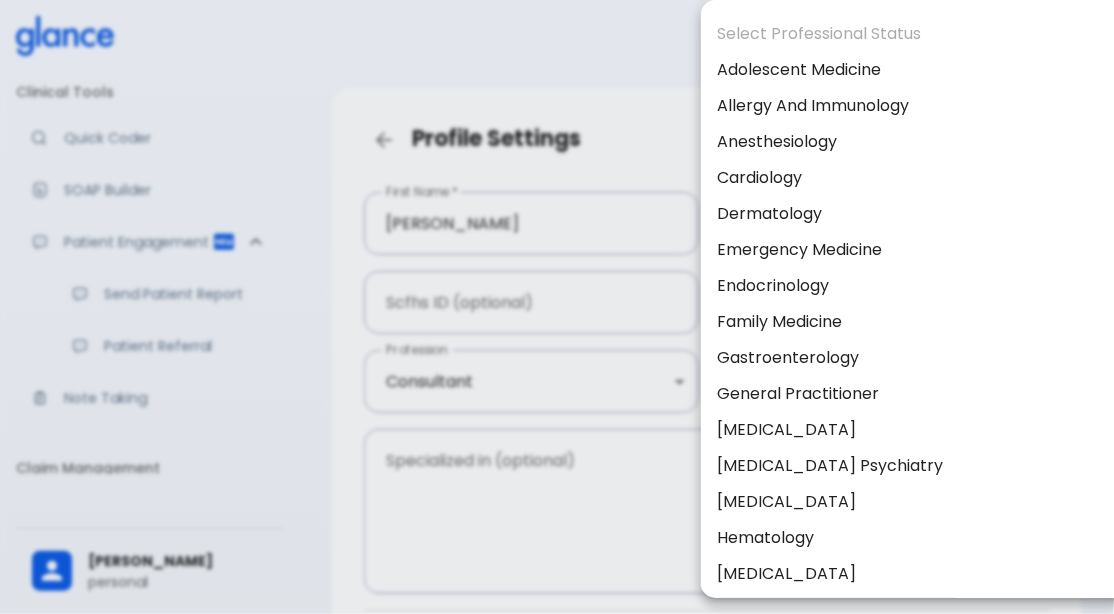 scroll, scrollTop: 743, scrollLeft: 0, axis: vertical 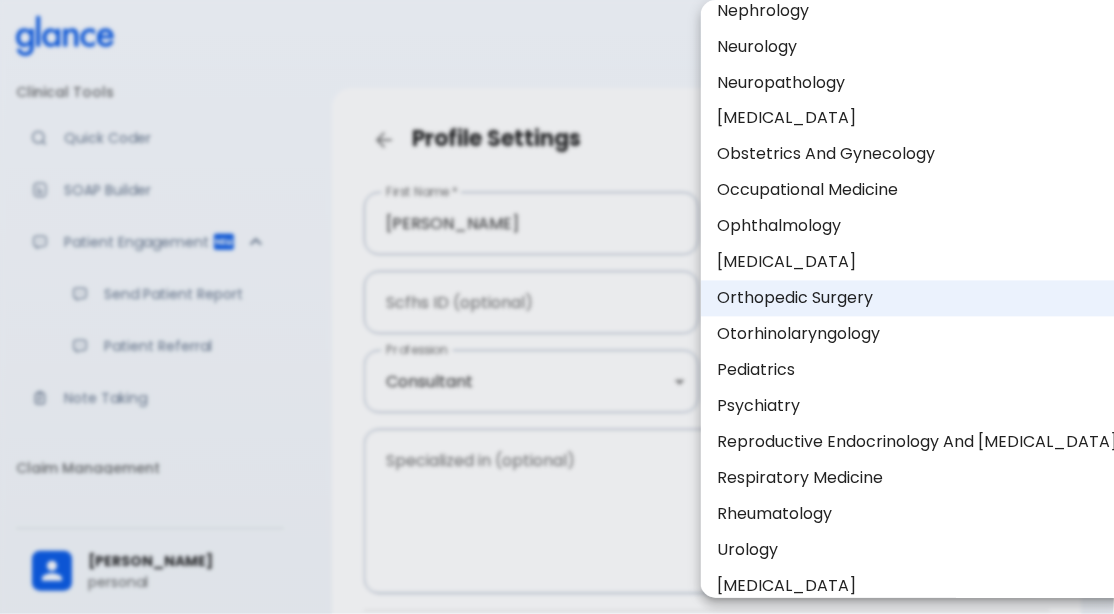 click on "Pediatrics" at bounding box center [917, 371] 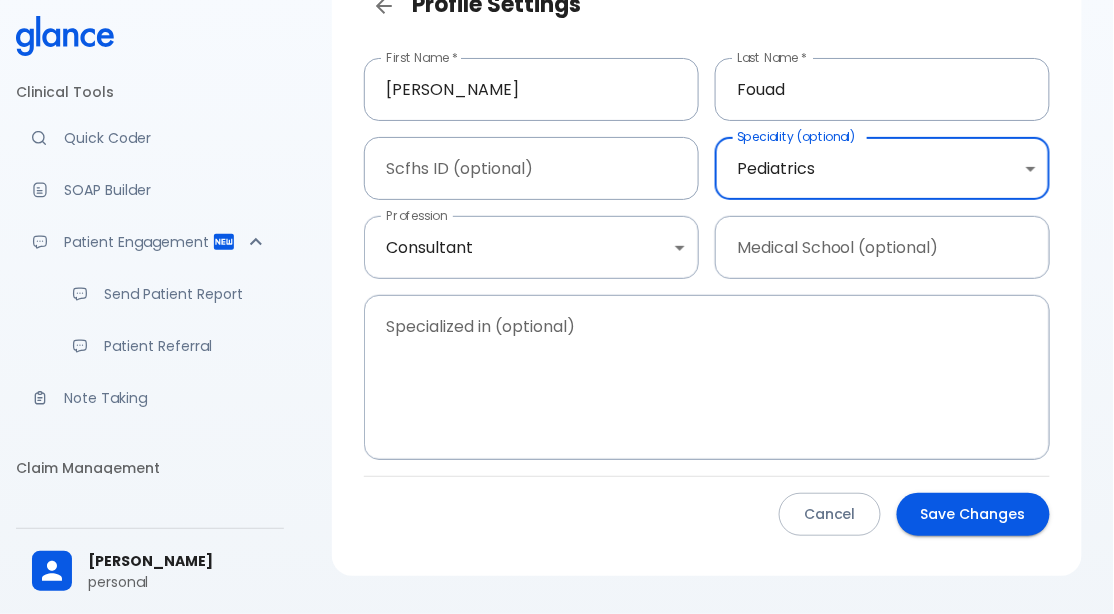 scroll, scrollTop: 135, scrollLeft: 0, axis: vertical 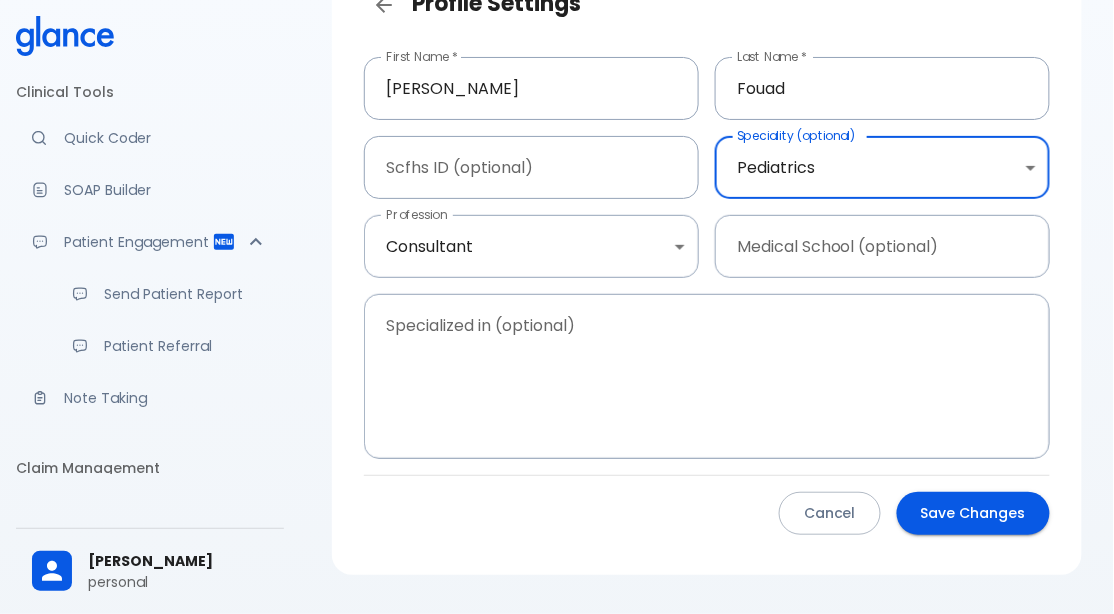 click on "Save Changes" at bounding box center (973, 513) 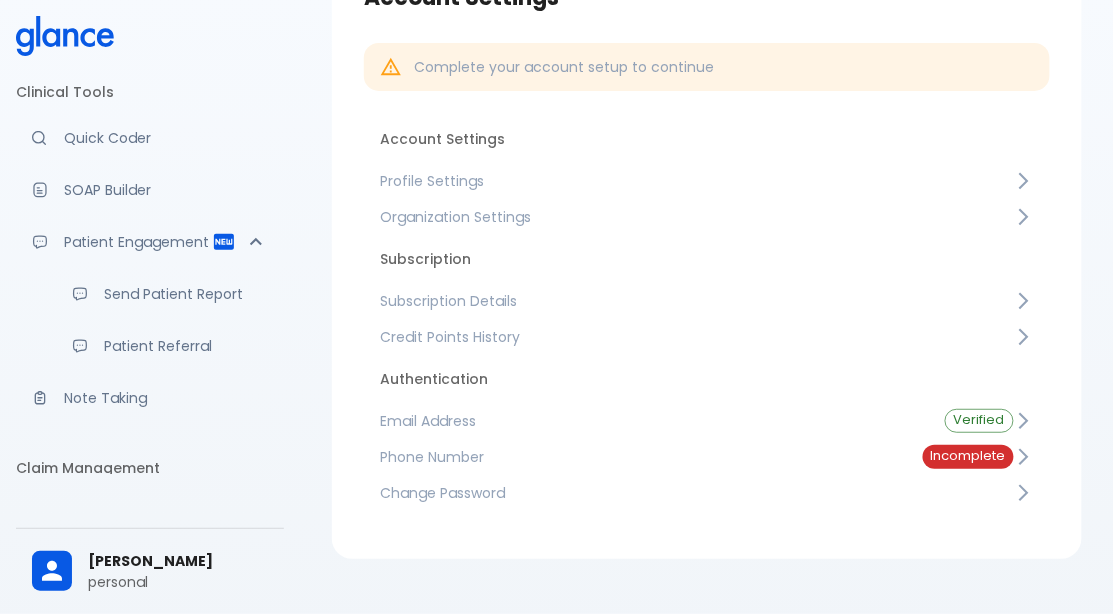 click on "Note Taking" at bounding box center (166, 398) 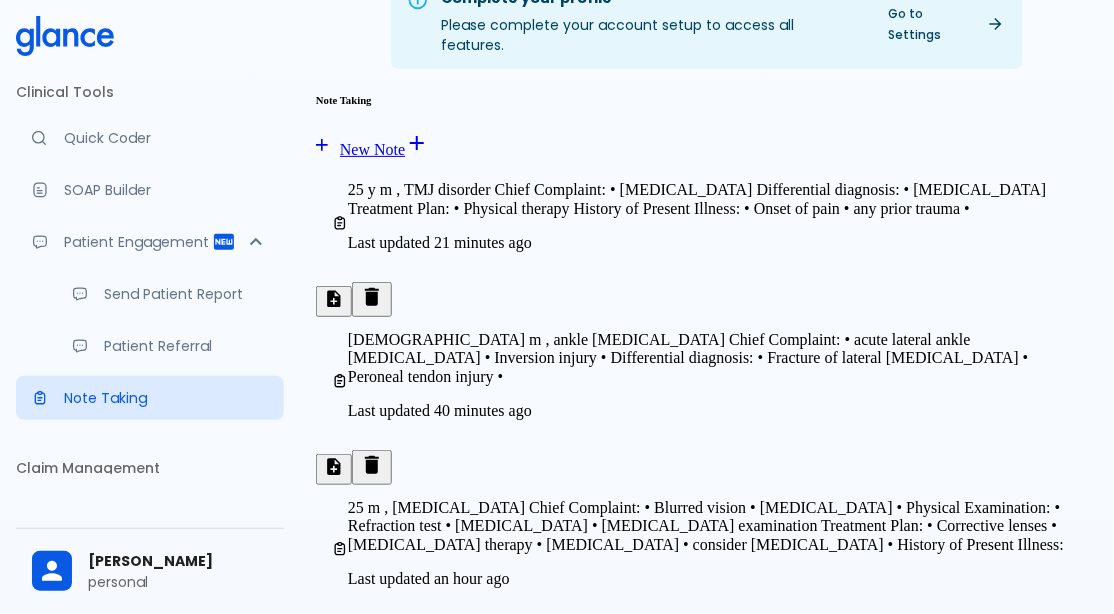 scroll, scrollTop: 135, scrollLeft: 0, axis: vertical 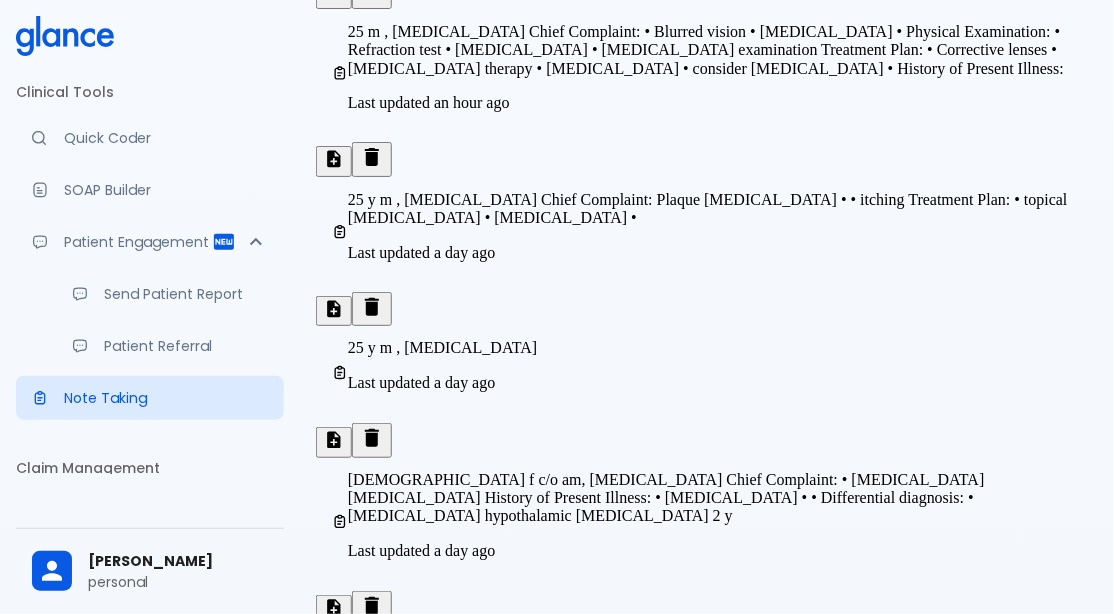click on "Last updated   a day ago" at bounding box center (715, 1111) 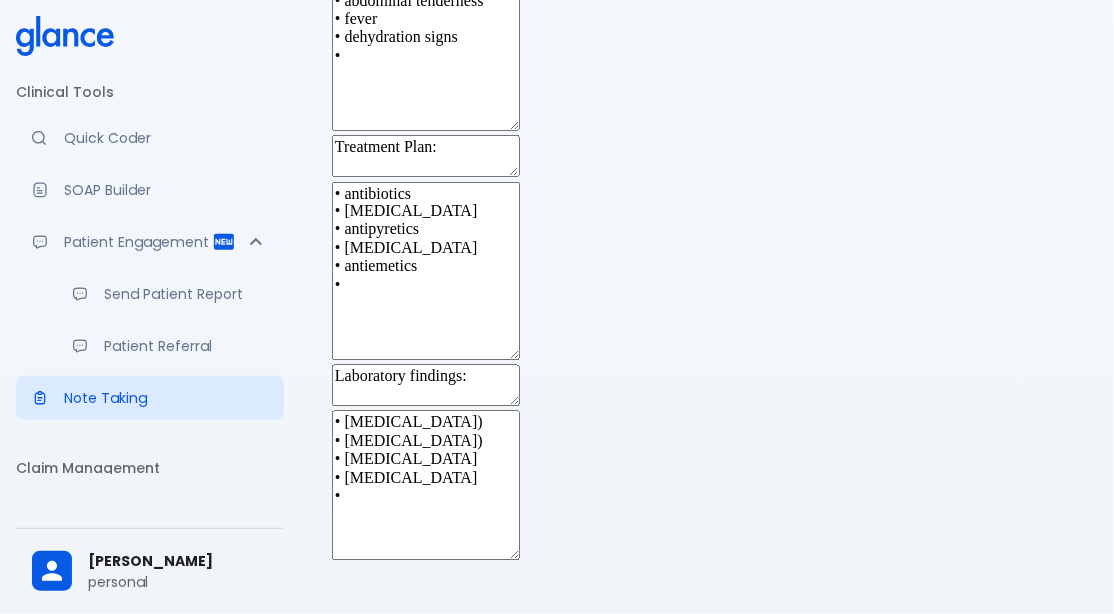 scroll, scrollTop: 812, scrollLeft: 0, axis: vertical 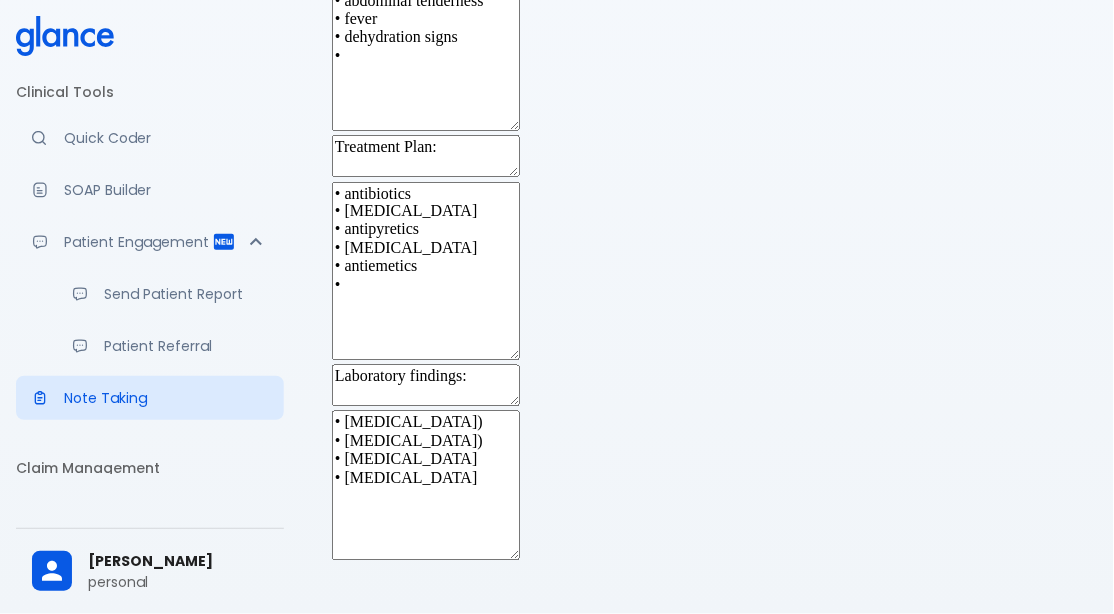 type on "• [MEDICAL_DATA])
• [MEDICAL_DATA])
• [MEDICAL_DATA]
• [MEDICAL_DATA]" 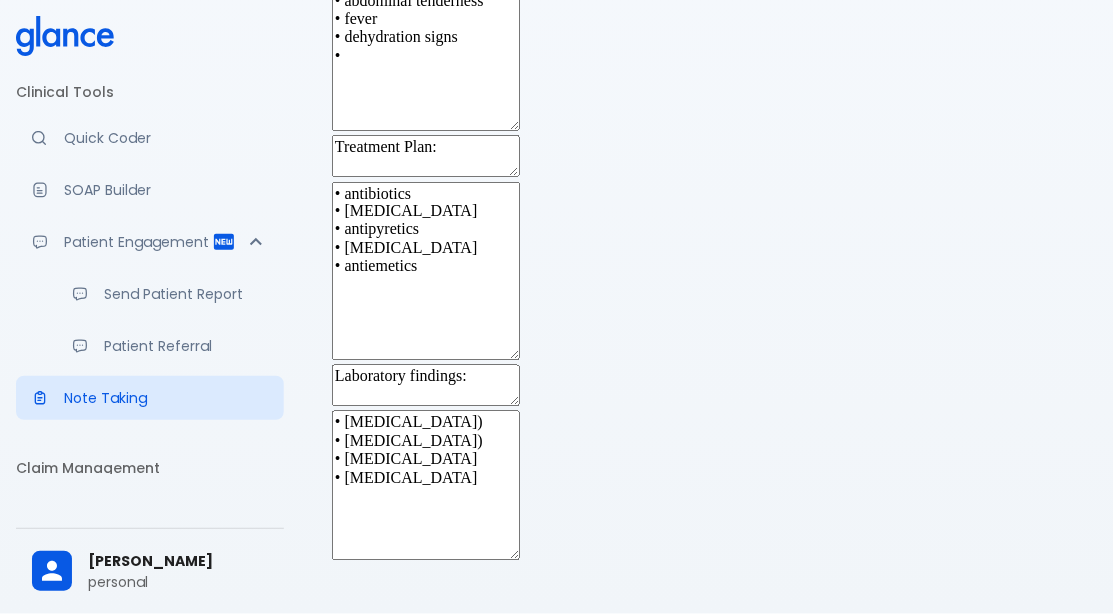 click on "• antibiotics
• [MEDICAL_DATA]
• antipyretics
• [MEDICAL_DATA]
• antiemetics" at bounding box center (426, 271) 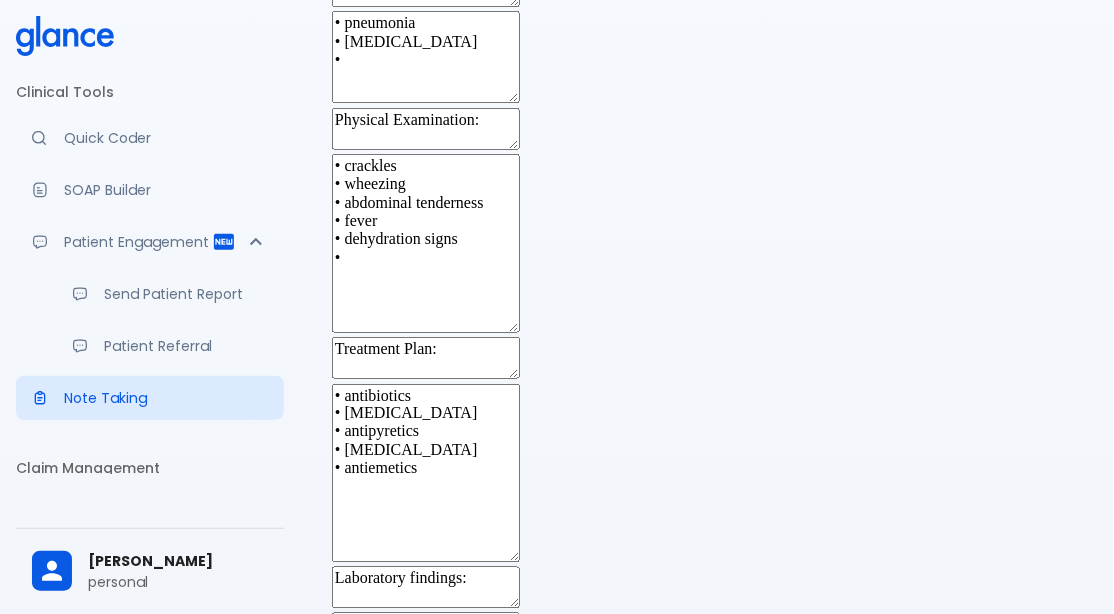 scroll, scrollTop: 419, scrollLeft: 0, axis: vertical 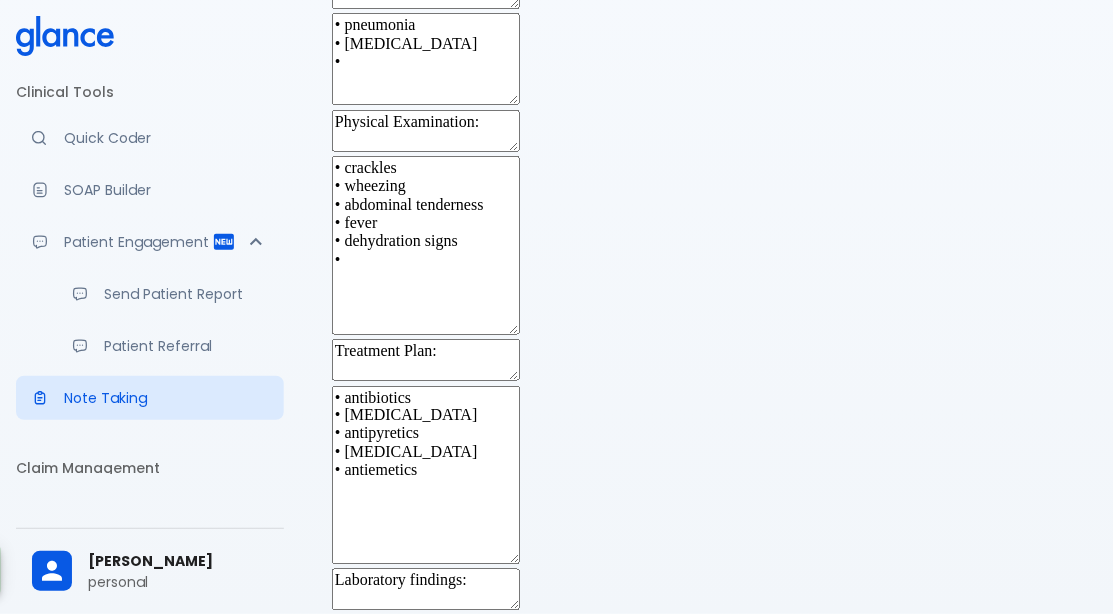 type on "• antibiotics
• [MEDICAL_DATA]
• antipyretics
• [MEDICAL_DATA]
• antiemetics" 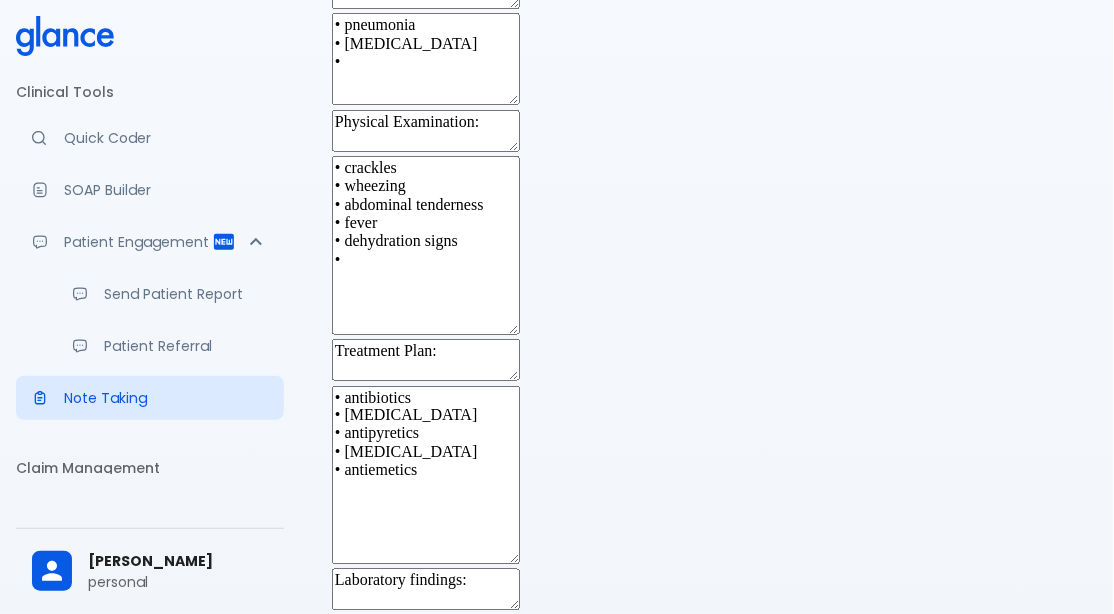 click on "Complete your profile Please complete your account setup to access all features. Go to Settings Edit Note Cancel Use this note Save [DEMOGRAPHIC_DATA] m , common pediatric infections x Chief Complaint: x • pneumonia
• [MEDICAL_DATA]
•  x Physical Examination: x • crackles
• wheezing
• abdominal tenderness
• fever
• dehydration signs
•  x Treatment Plan: x • antibiotics
• [MEDICAL_DATA]
• antipyretics
• [MEDICAL_DATA]
• antiemetics
x inhaled [MEDICAL_DATA] nasal saline irrigation zinc supplementation probiotics antibiotic stewardship Laboratory findings: x • [MEDICAL_DATA])
• [MEDICAL_DATA])
• [MEDICAL_DATA]
• [MEDICAL_DATA]
x" at bounding box center [707, 199] 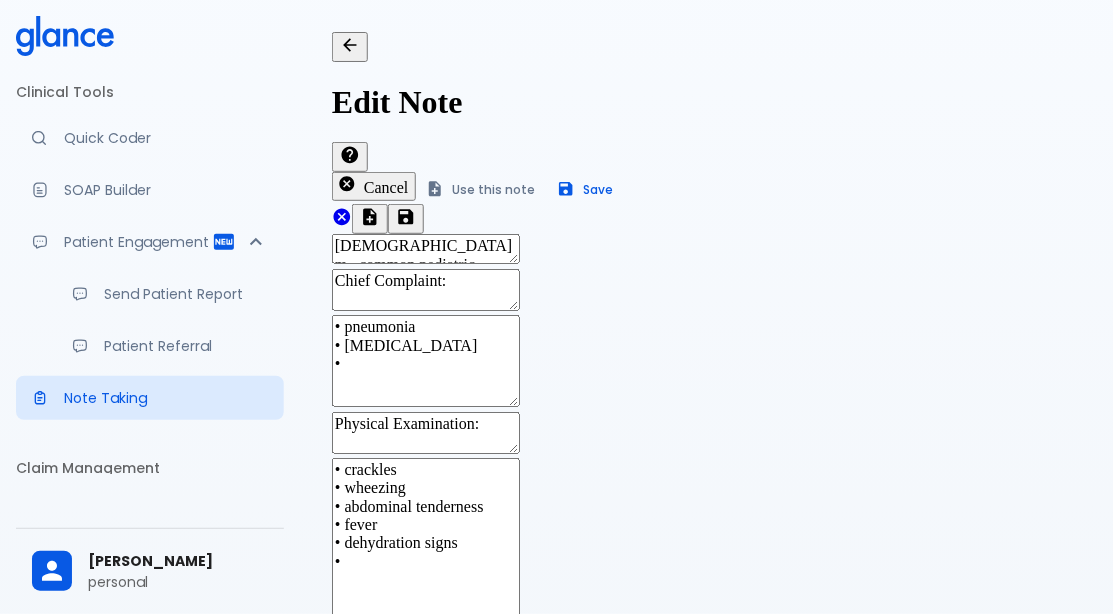 scroll, scrollTop: 0, scrollLeft: 0, axis: both 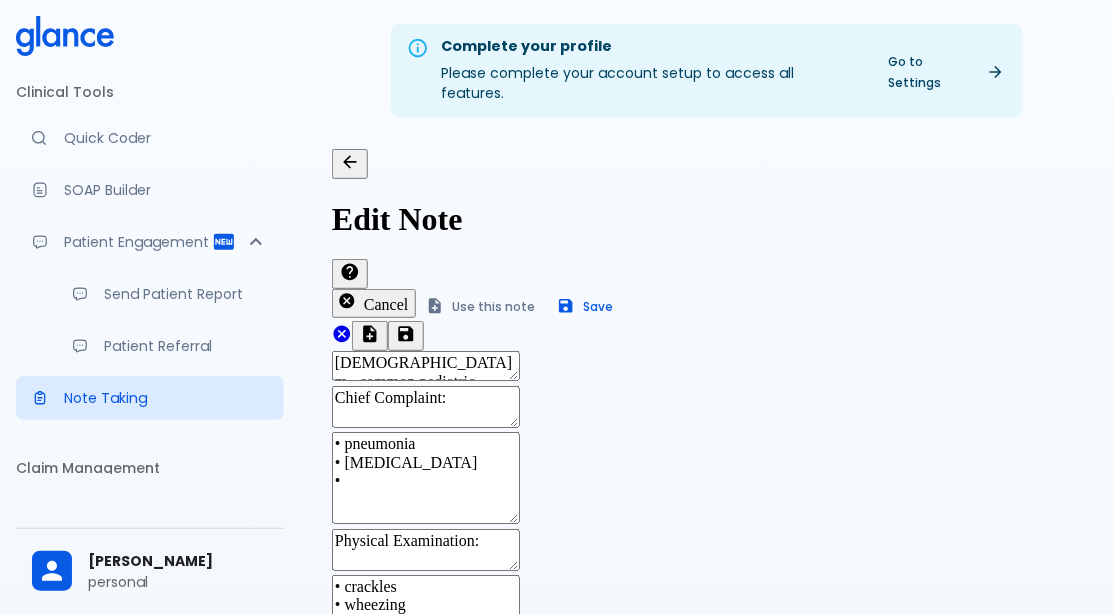 click on "Save" at bounding box center [586, 306] 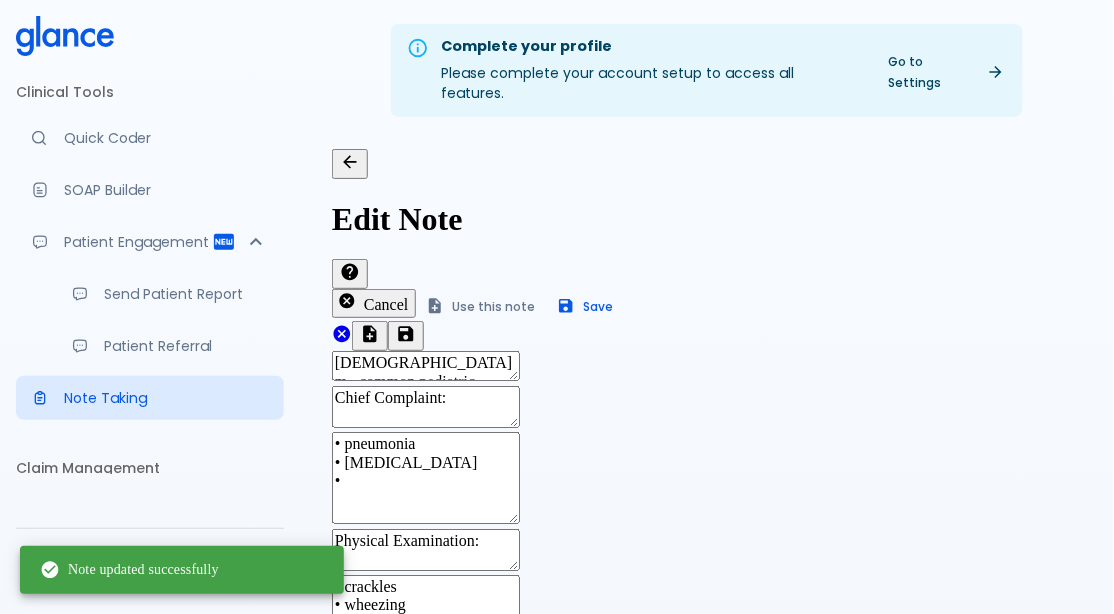 click on "Note Taking" at bounding box center [166, 398] 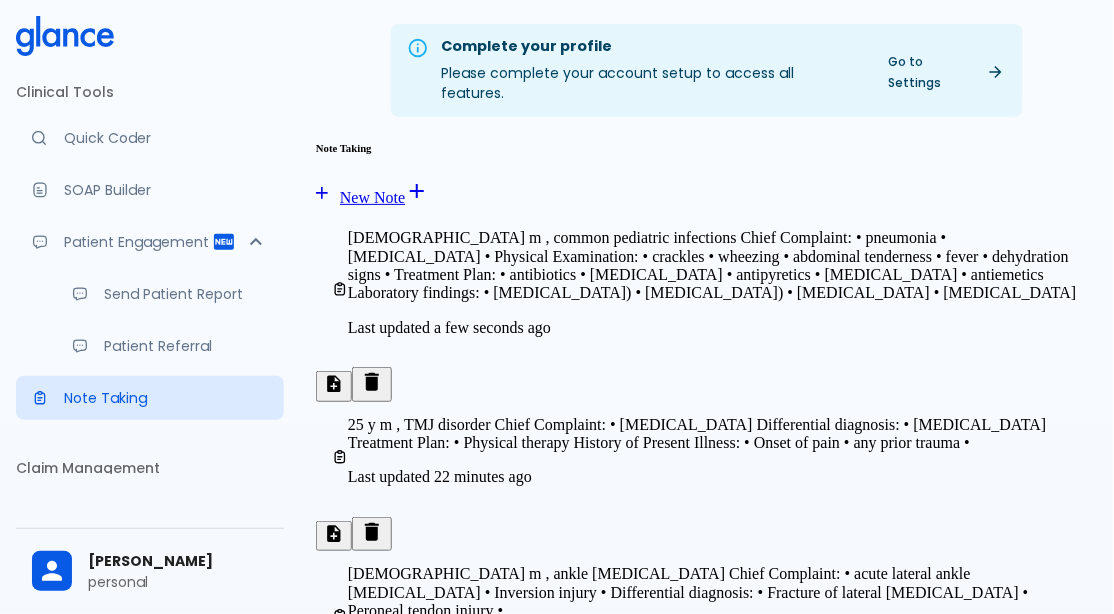 click on "Note Taking" at bounding box center [150, 398] 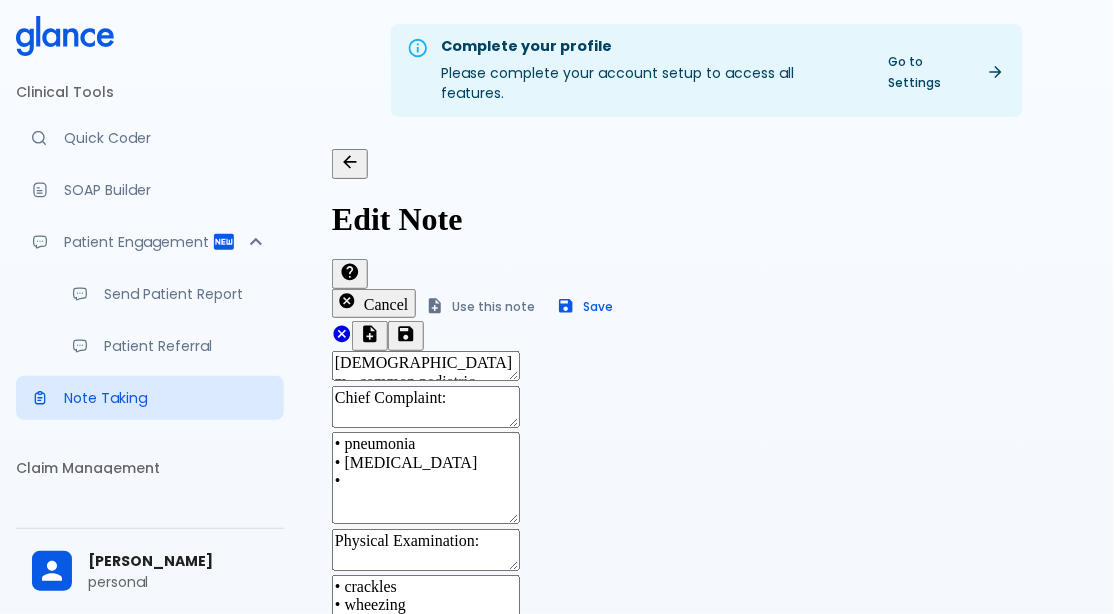 type on "• antibiotics
• [MEDICAL_DATA]
• antipyretics
• [MEDICAL_DATA]
• antiemetics" 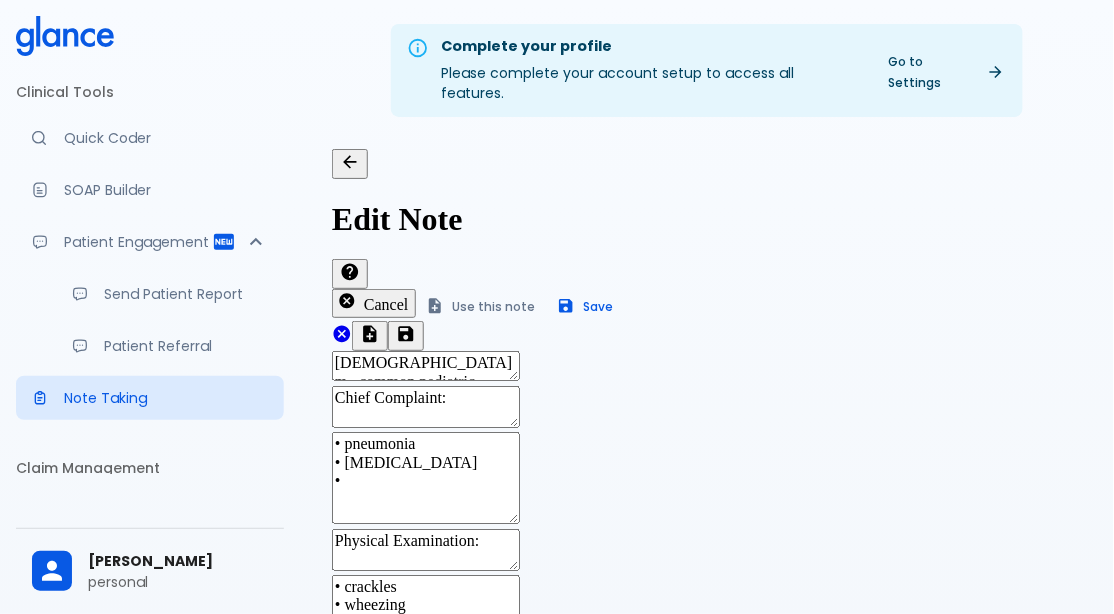 type on "• [MEDICAL_DATA])
• [MEDICAL_DATA])
• [MEDICAL_DATA]
• [MEDICAL_DATA]" 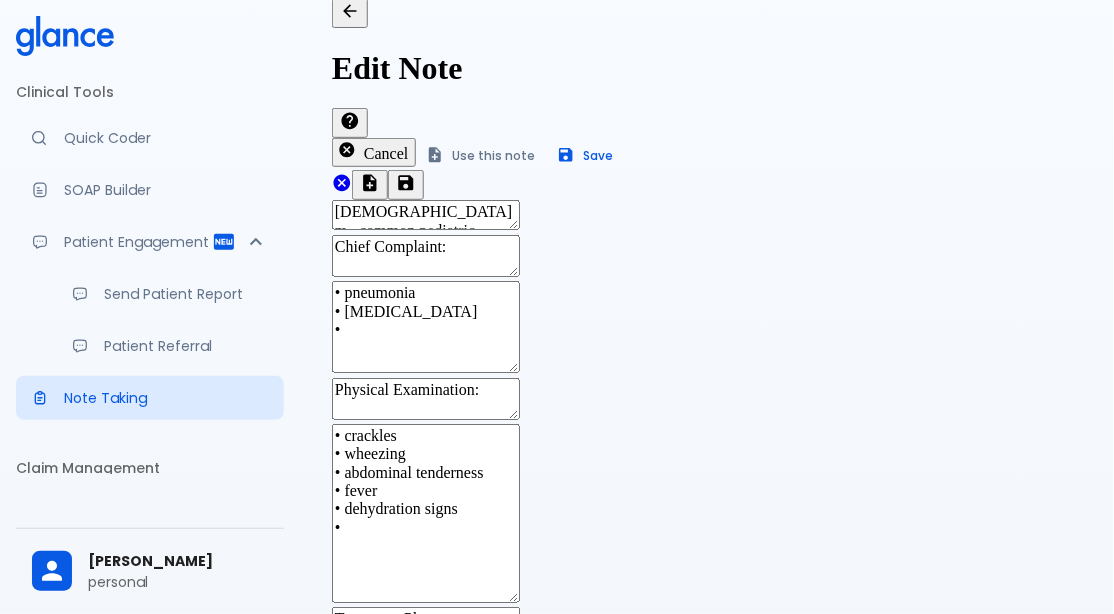 scroll, scrollTop: 154, scrollLeft: 0, axis: vertical 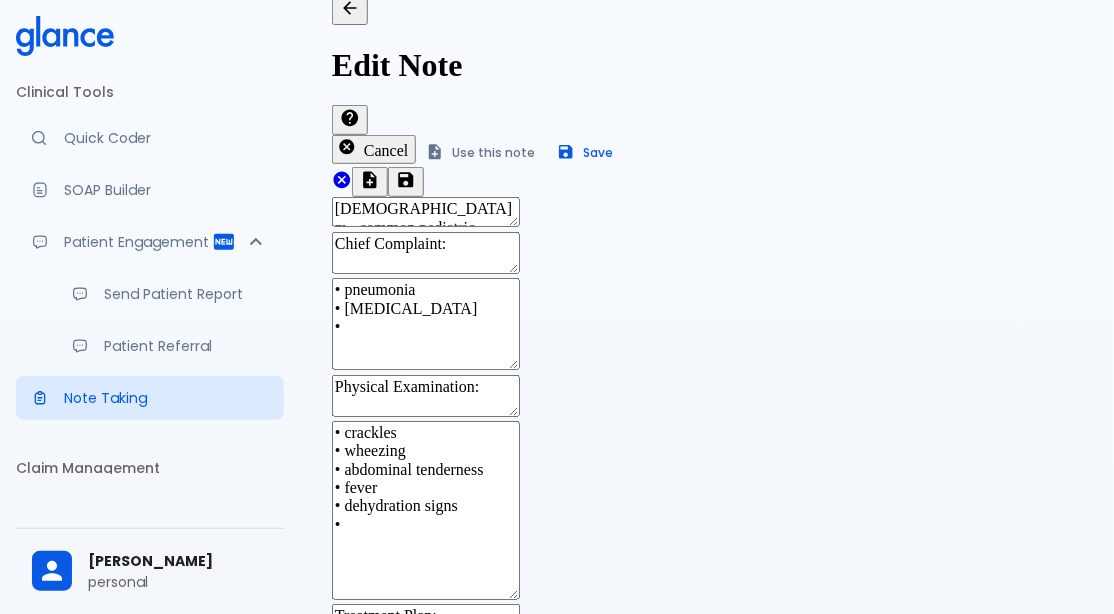 click on "• pneumonia
• [MEDICAL_DATA]
•" at bounding box center (426, 324) 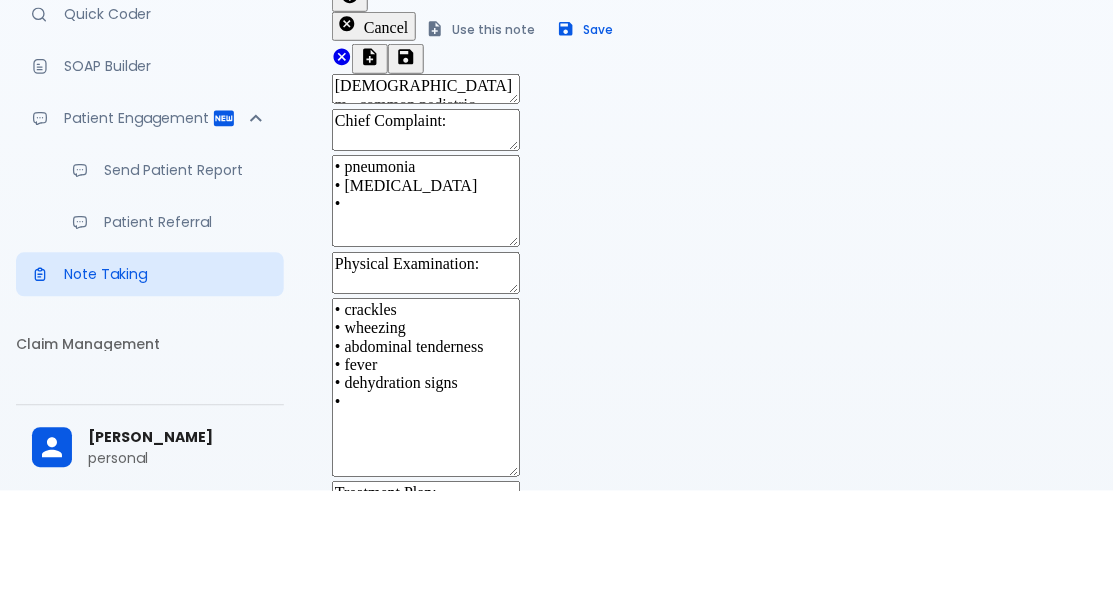click on "[MEDICAL_DATA]" at bounding box center [458, 1017] 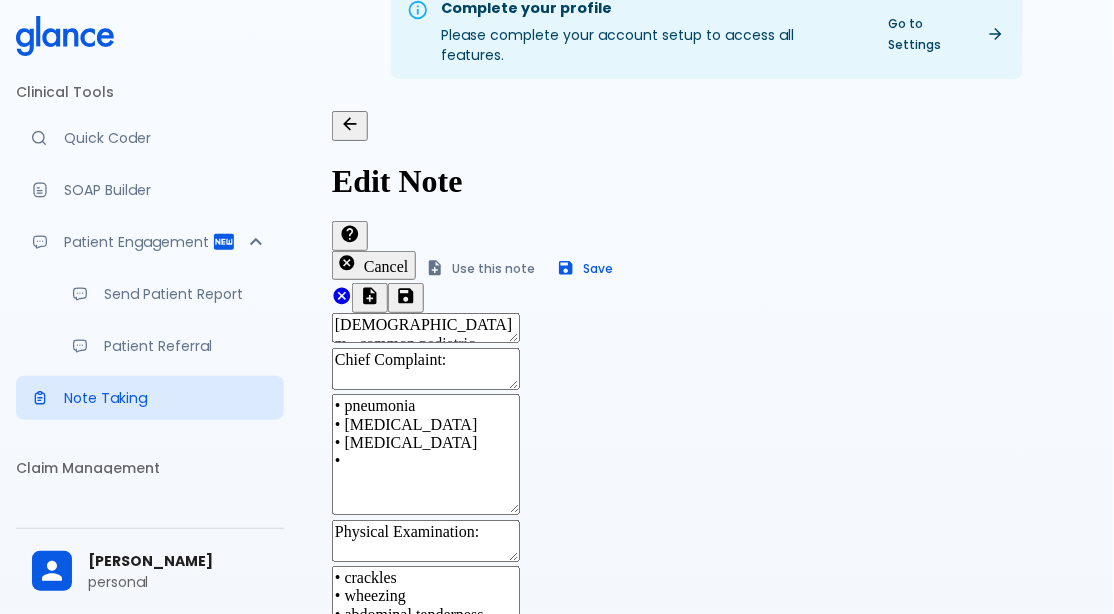 scroll, scrollTop: 38, scrollLeft: 0, axis: vertical 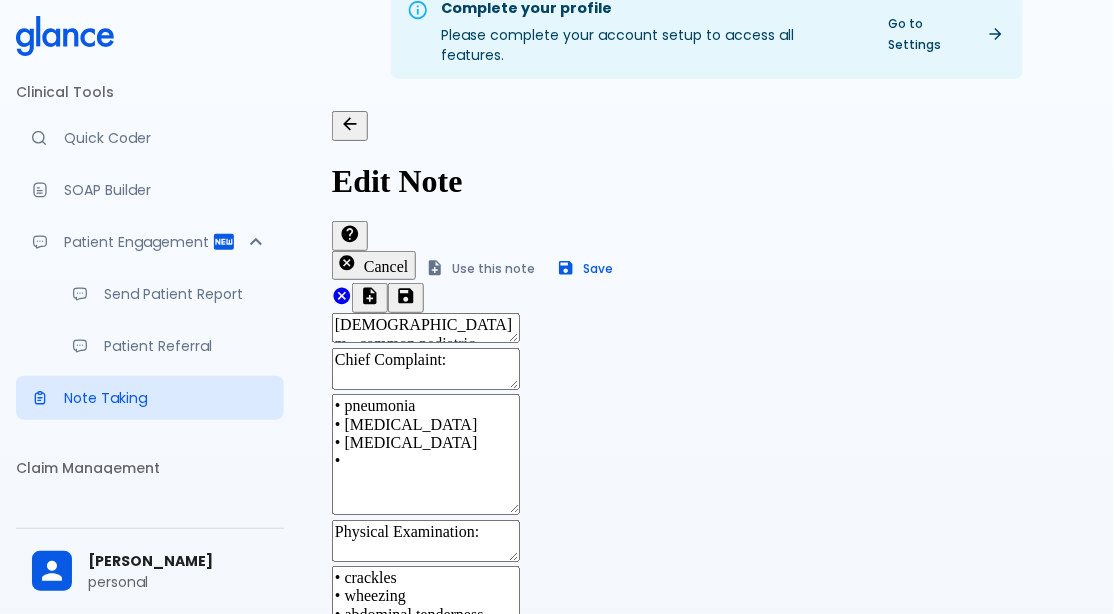 click on "Save" at bounding box center (586, 268) 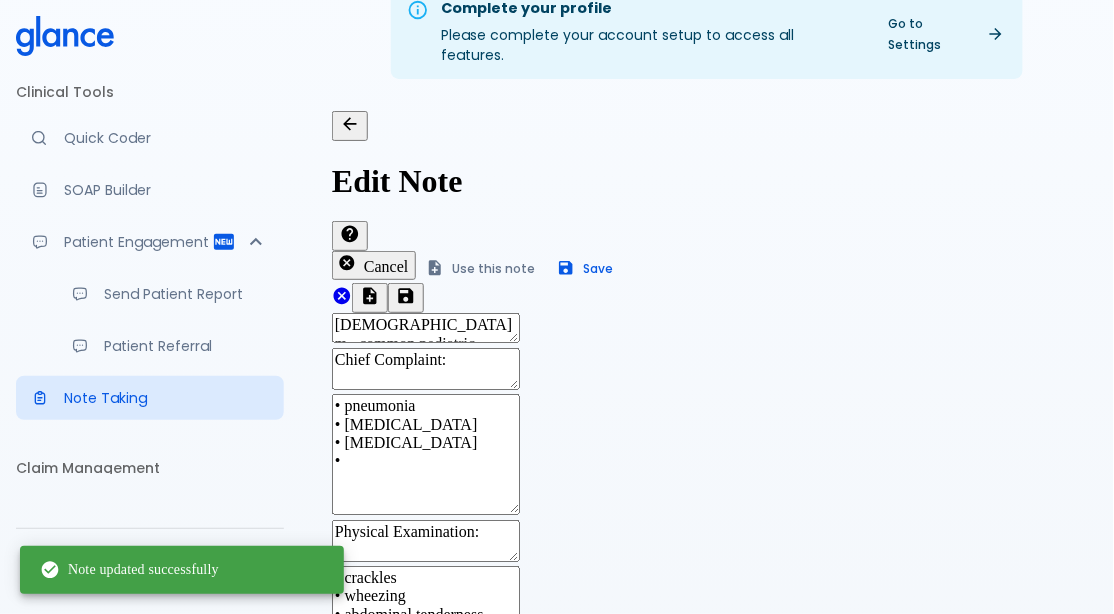 click on "Use this note" at bounding box center (481, 268) 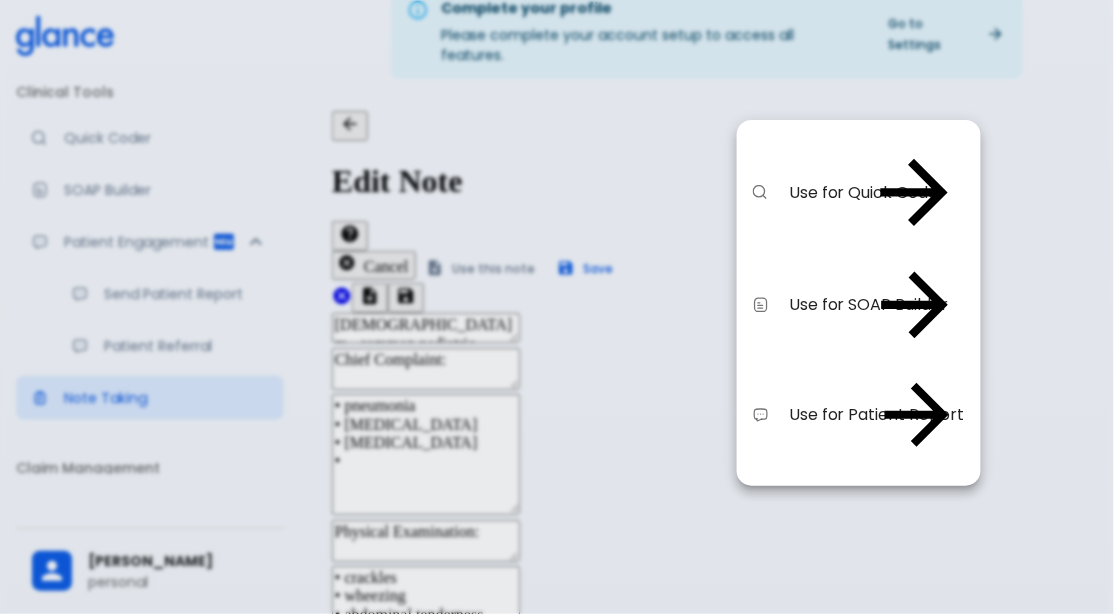 click on "Use for Quick Coder" at bounding box center (826, 193) 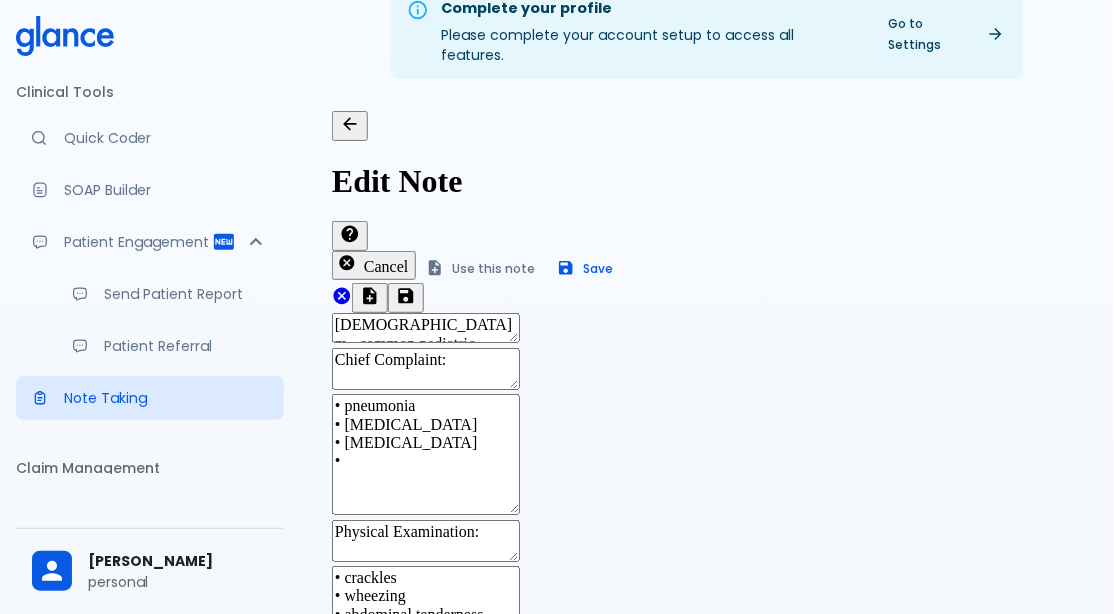 click on "Save" at bounding box center (254, 1345) 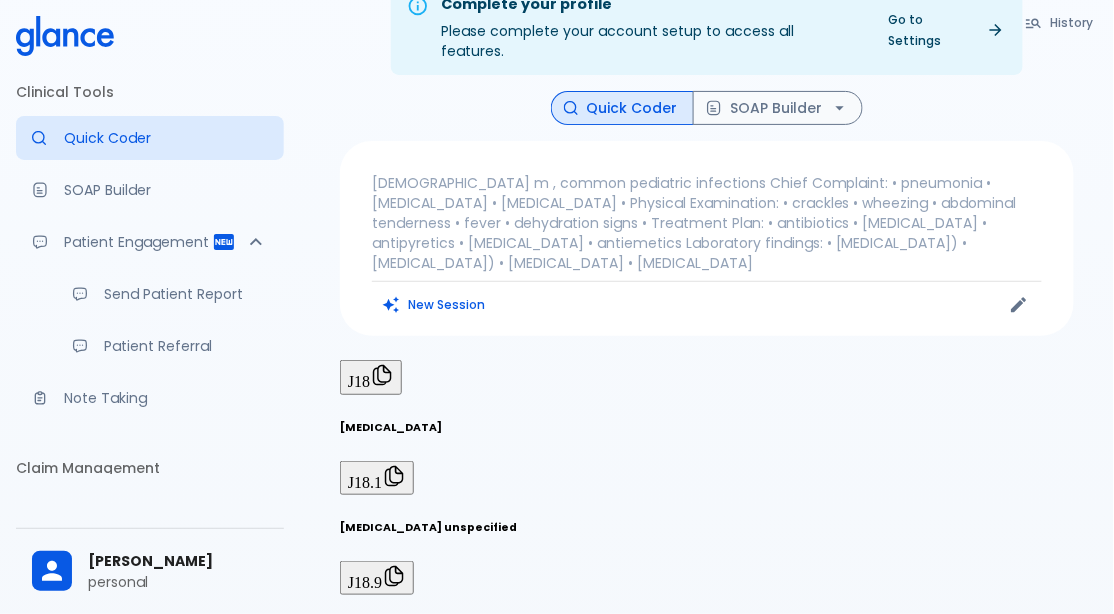 scroll, scrollTop: 30, scrollLeft: 0, axis: vertical 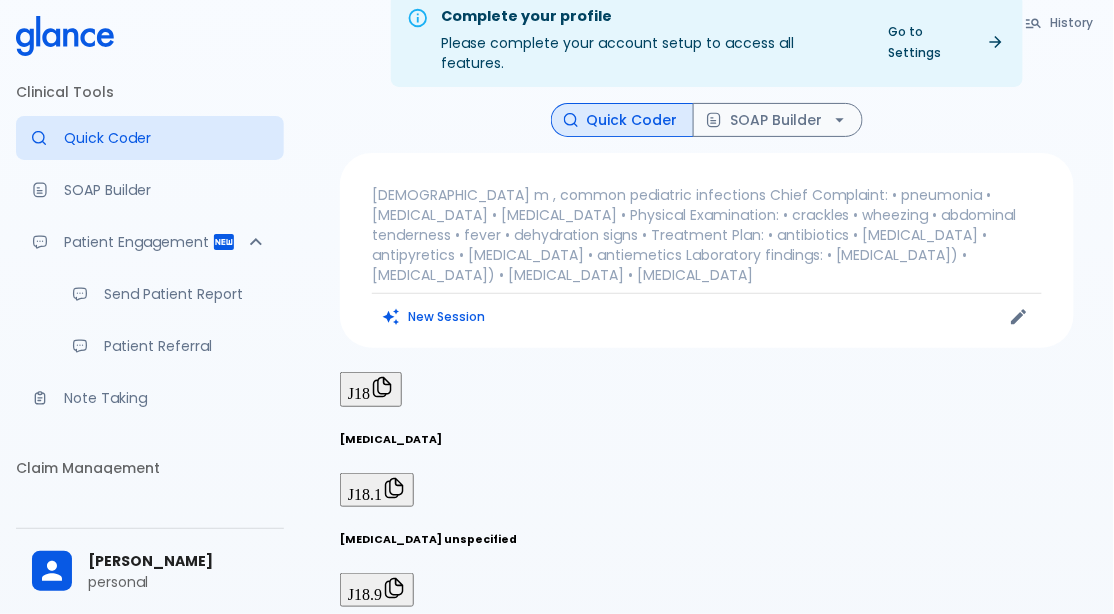 click on "J18" at bounding box center [371, 389] 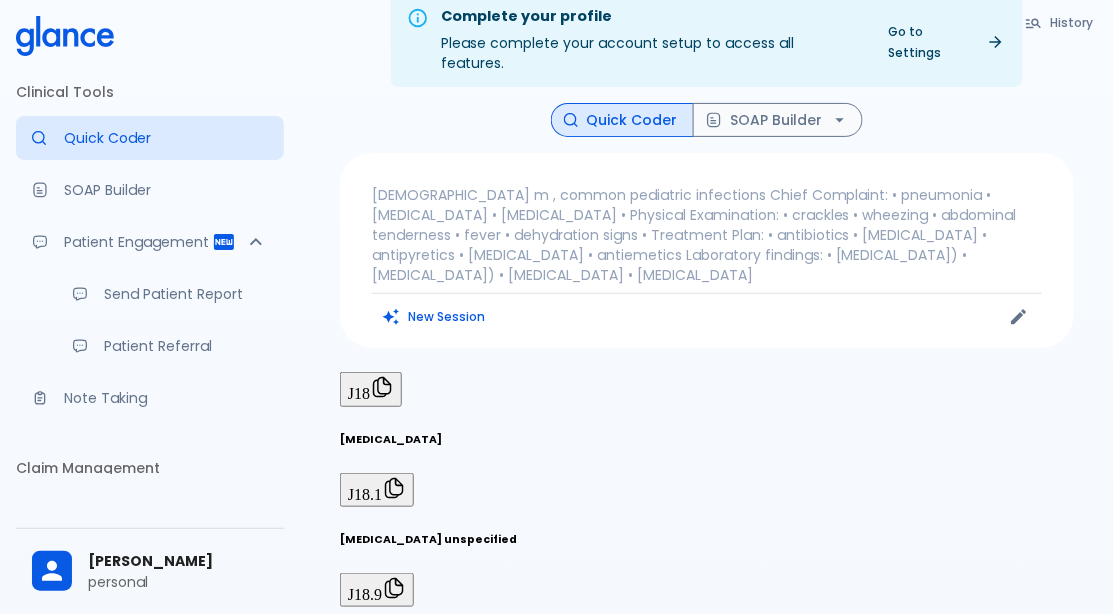 click on "SOAP Builder" at bounding box center [778, 120] 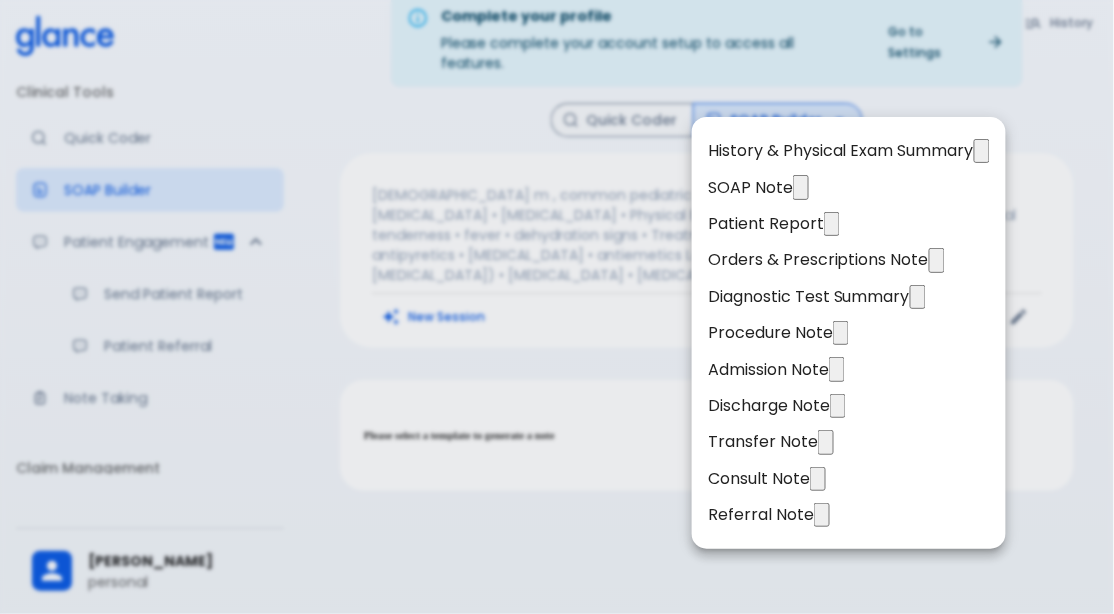 click on "SOAP Note" at bounding box center [849, 187] 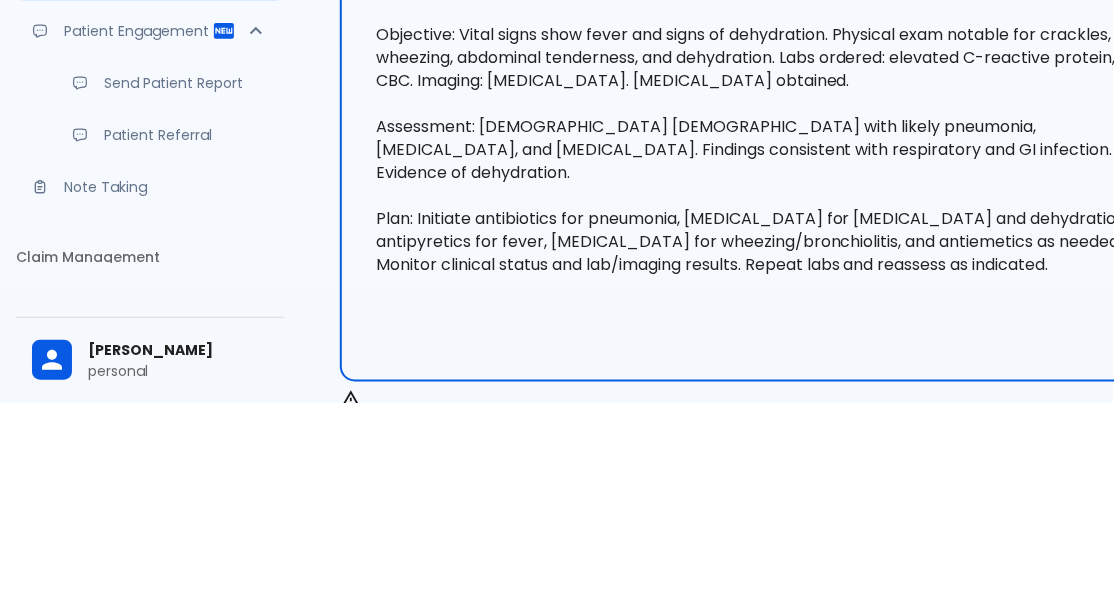 scroll, scrollTop: 264, scrollLeft: 0, axis: vertical 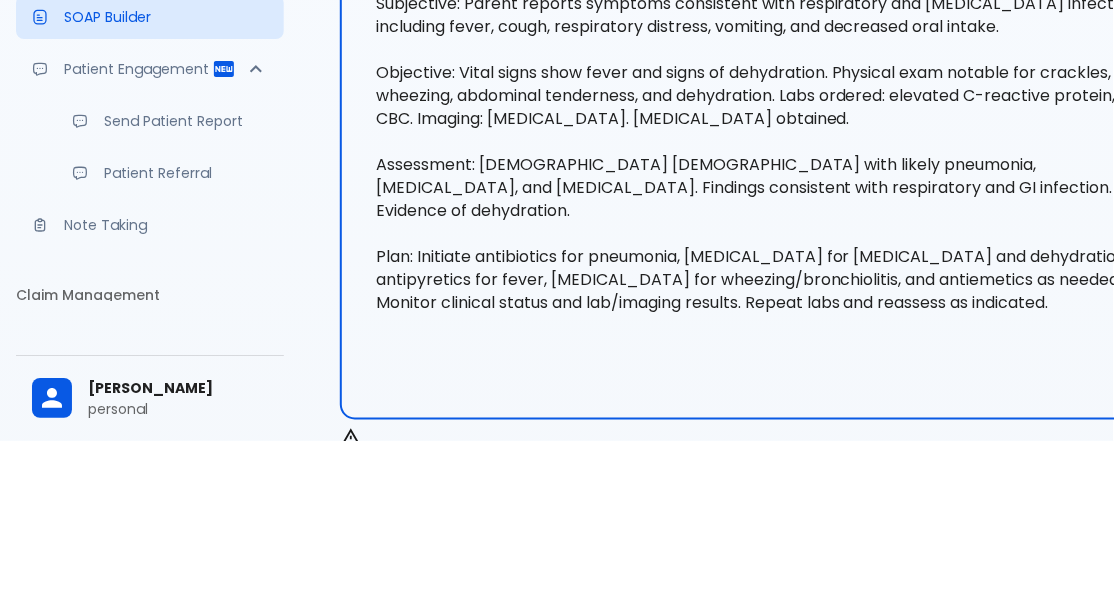 click on "Use this note Copy Generated SOAP Note Subjective: Parent reports symptoms consistent with respiratory and [MEDICAL_DATA] infections, including fever, cough, respiratory distress, vomiting, and decreased oral intake.
Objective: Vital signs show fever and signs of dehydration. Physical exam notable for crackles, wheezing, abdominal tenderness, and dehydration. Labs ordered: elevated C-reactive protein, CBC. Imaging: [MEDICAL_DATA]. [MEDICAL_DATA] obtained.
Assessment: [DEMOGRAPHIC_DATA] [DEMOGRAPHIC_DATA] with likely pneumonia, [MEDICAL_DATA], and [MEDICAL_DATA]. Findings consistent with respiratory and GI infection. Evidence of dehydration.
Plan: Initiate antibiotics for pneumonia, [MEDICAL_DATA] for [MEDICAL_DATA] and dehydration, antipyretics for fever, [MEDICAL_DATA] for wheezing/bronchiolitis, and antiemetics as needed. Monitor clinical status and lab/imaging results. Repeat labs and reassess as indicated. x Generated SOAP Note Please review and edit if needed." at bounding box center [766, 378] 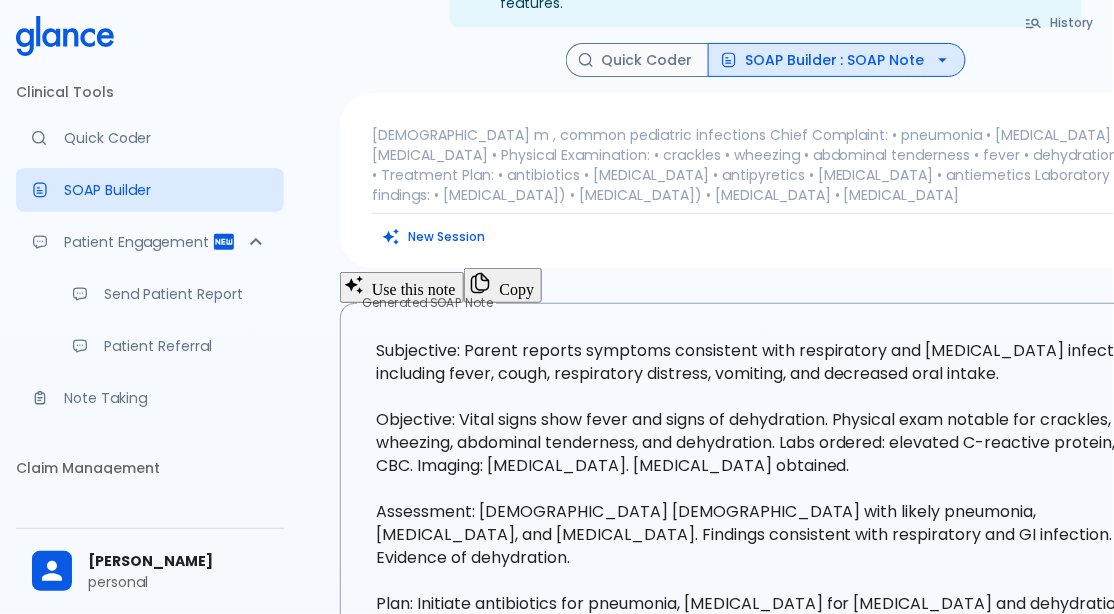 scroll, scrollTop: 77, scrollLeft: 0, axis: vertical 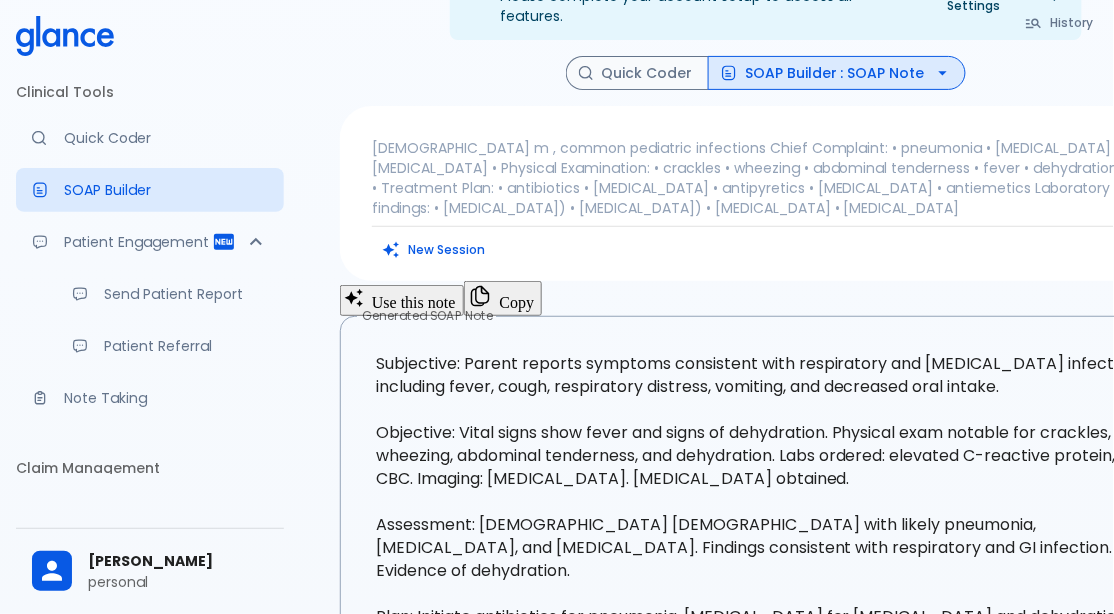 click on "SOAP Builder   : SOAP Note" at bounding box center (837, 73) 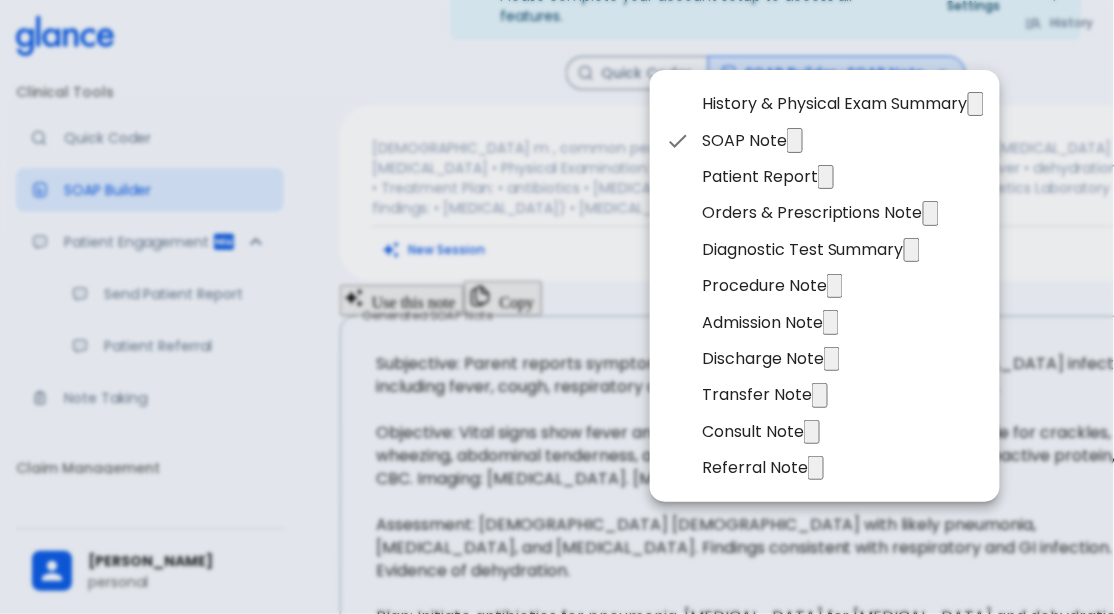 click on "Patient Report" at bounding box center [760, 177] 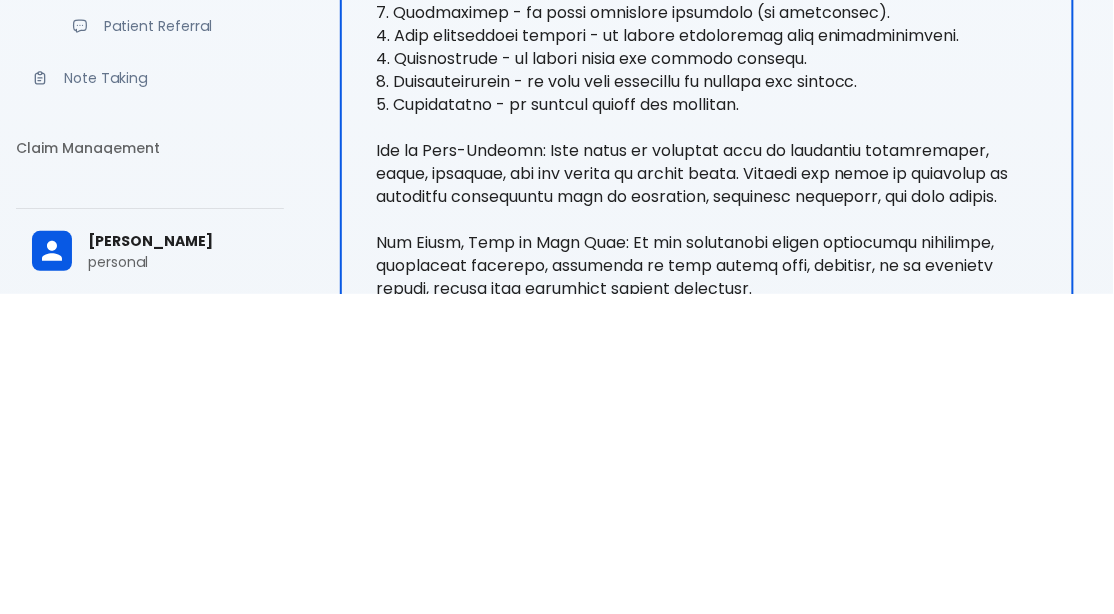 scroll, scrollTop: 700, scrollLeft: 0, axis: vertical 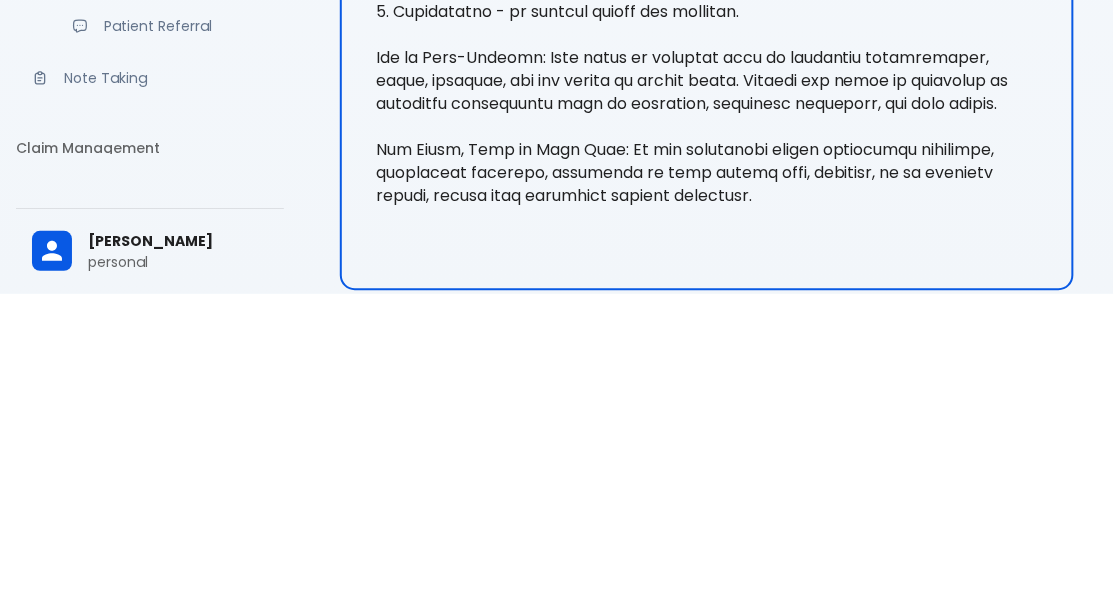 click at bounding box center [707, 159] 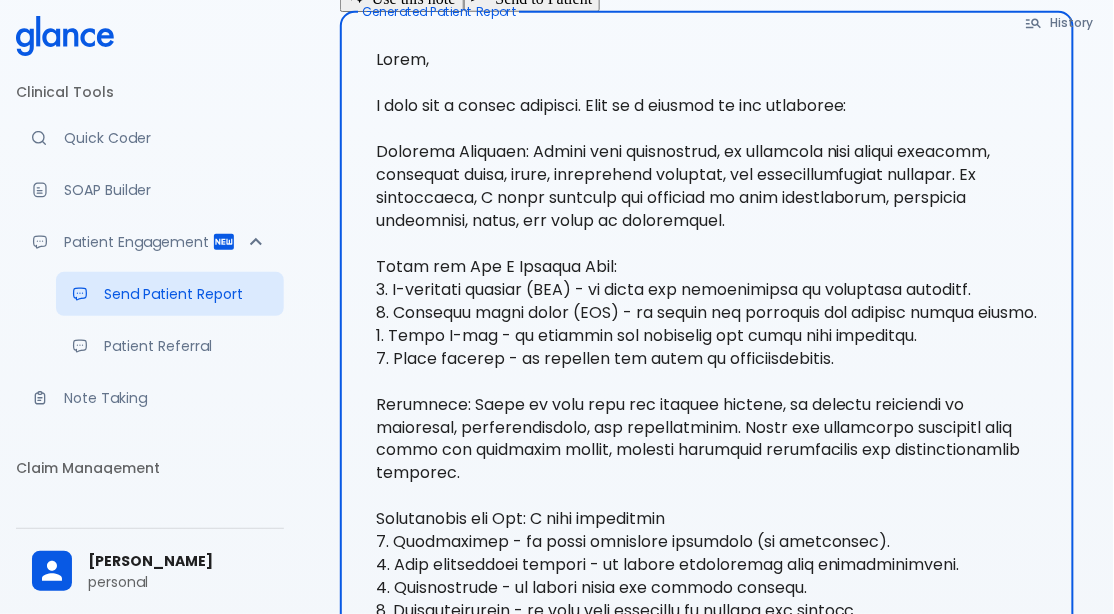 click on "Send to Patient" at bounding box center (532, -3) 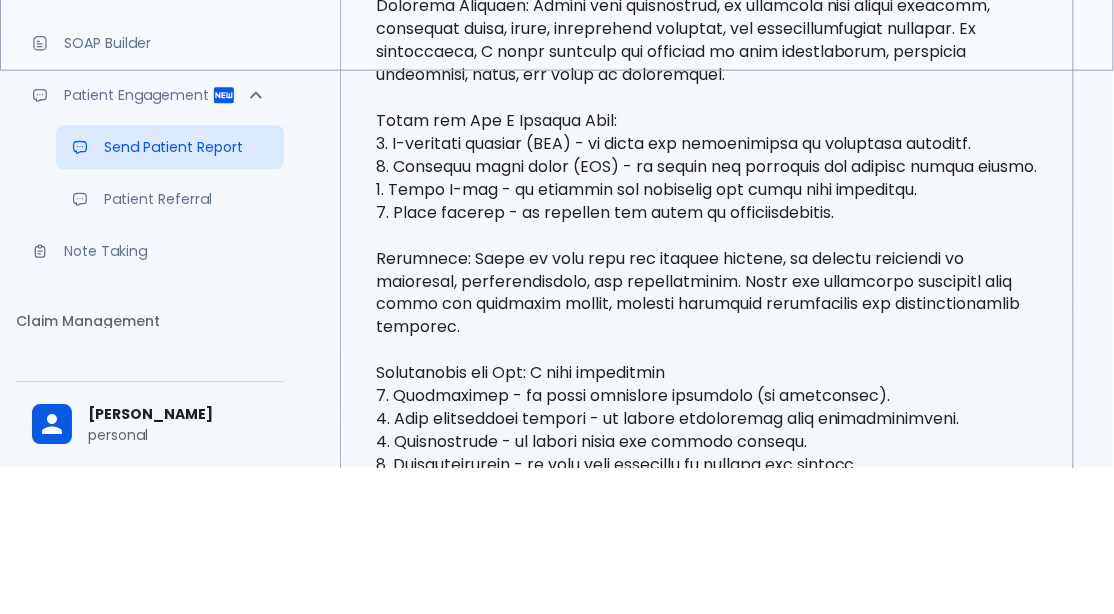 scroll, scrollTop: 397, scrollLeft: 0, axis: vertical 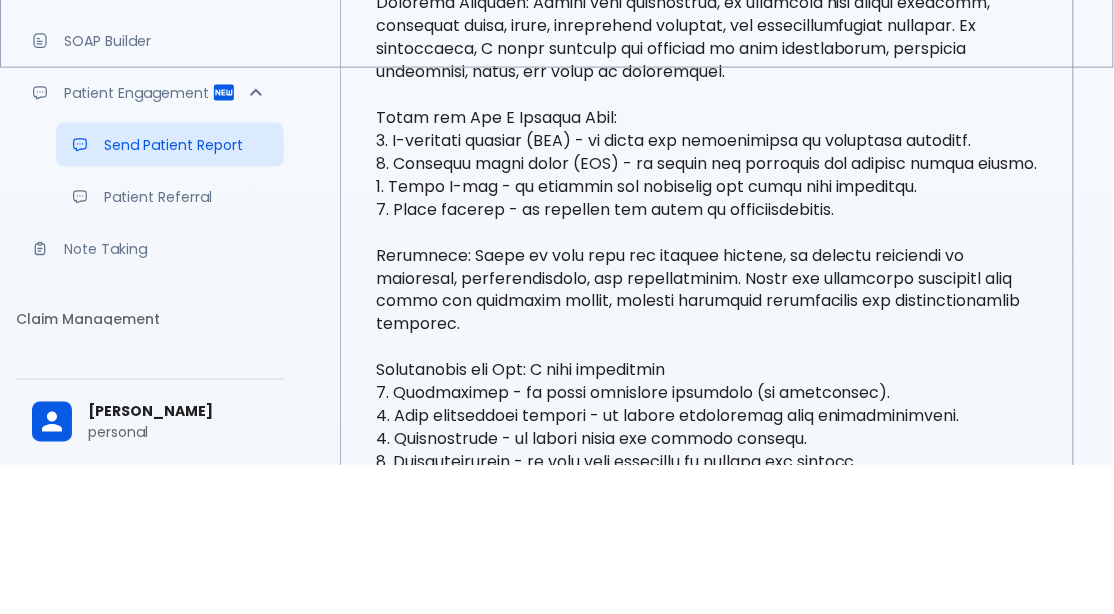 click at bounding box center [94, 1614] 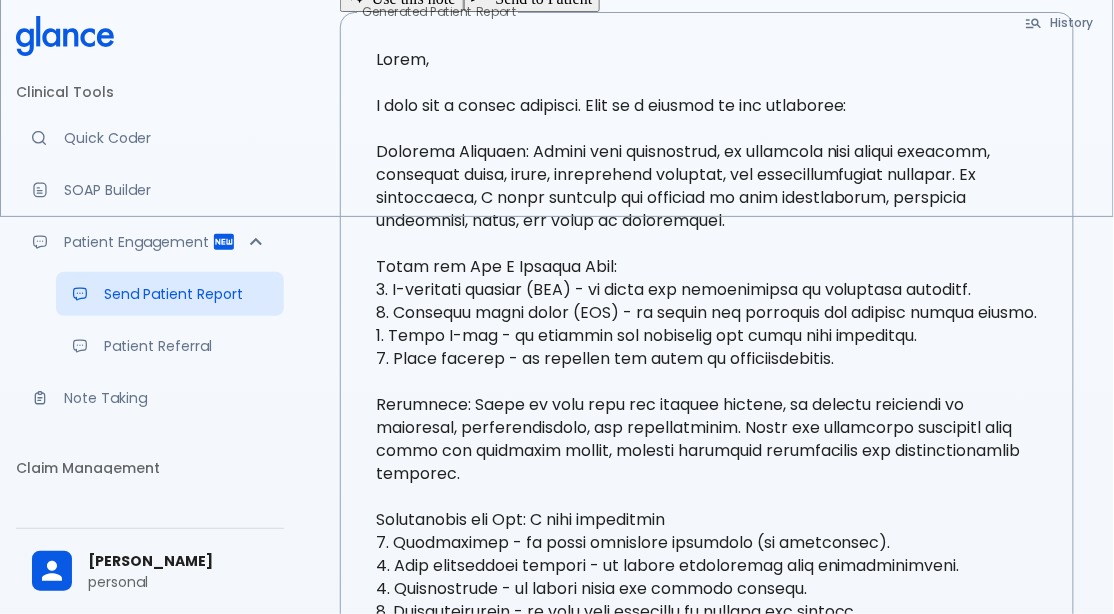 scroll, scrollTop: 524, scrollLeft: 0, axis: vertical 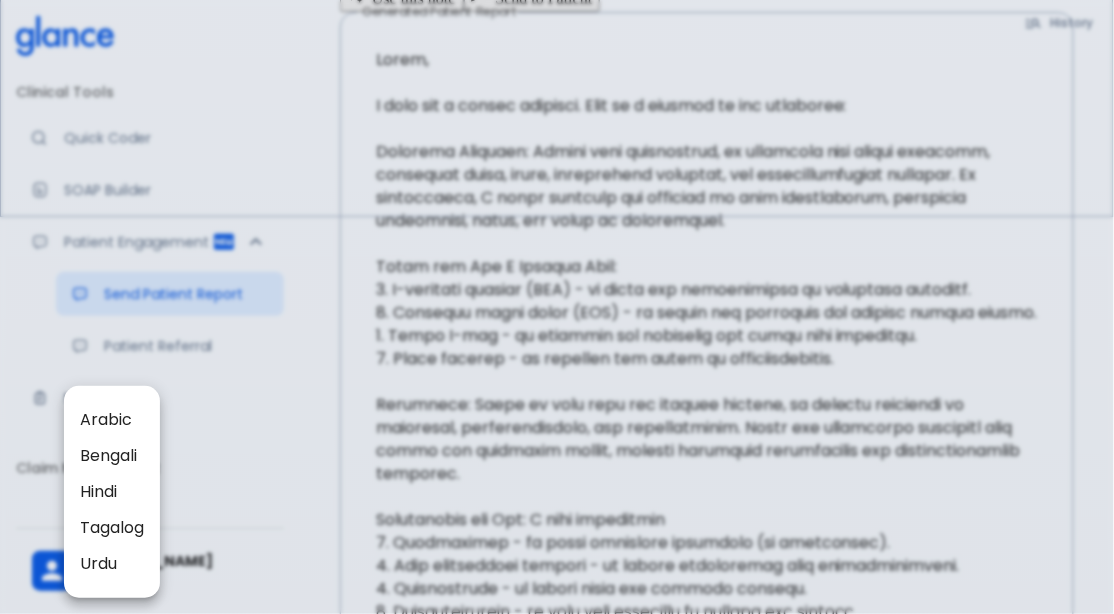 click on "Arabic" at bounding box center (112, 420) 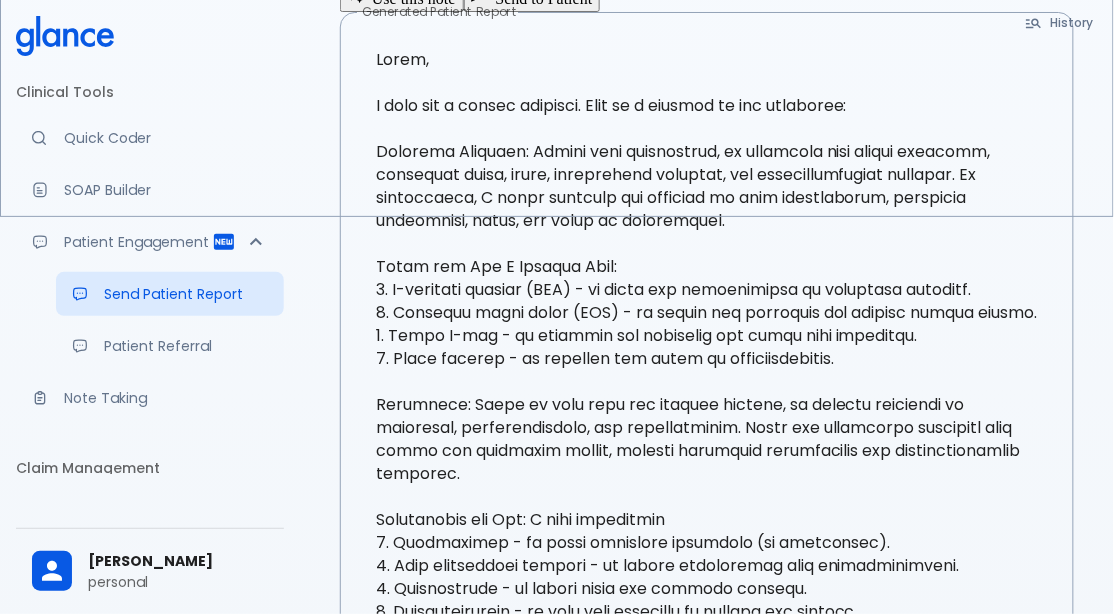 scroll, scrollTop: 432, scrollLeft: 0, axis: vertical 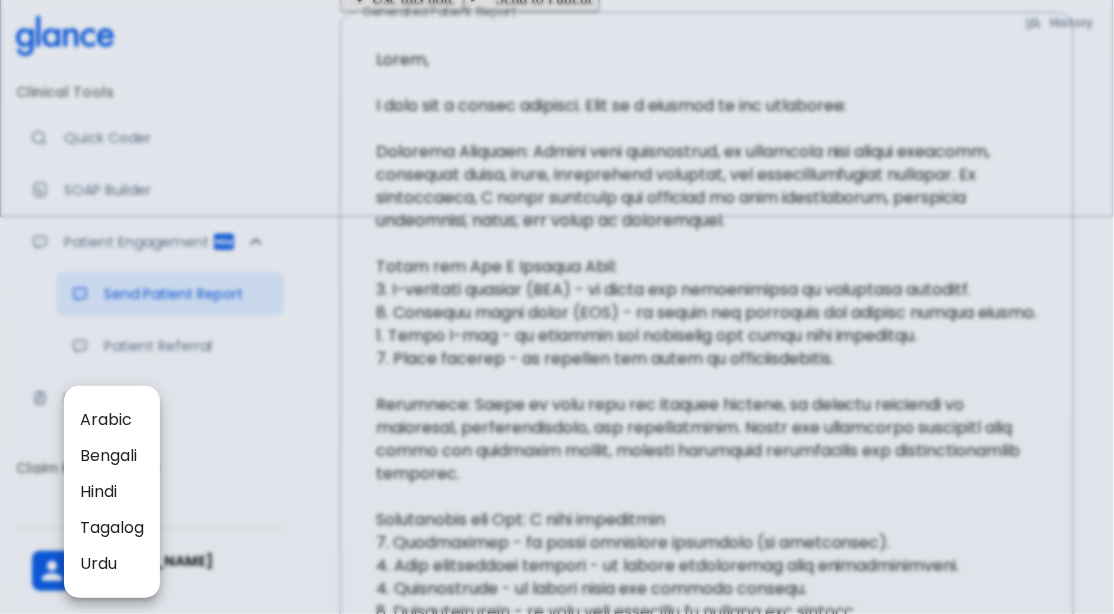 click at bounding box center [557, 307] 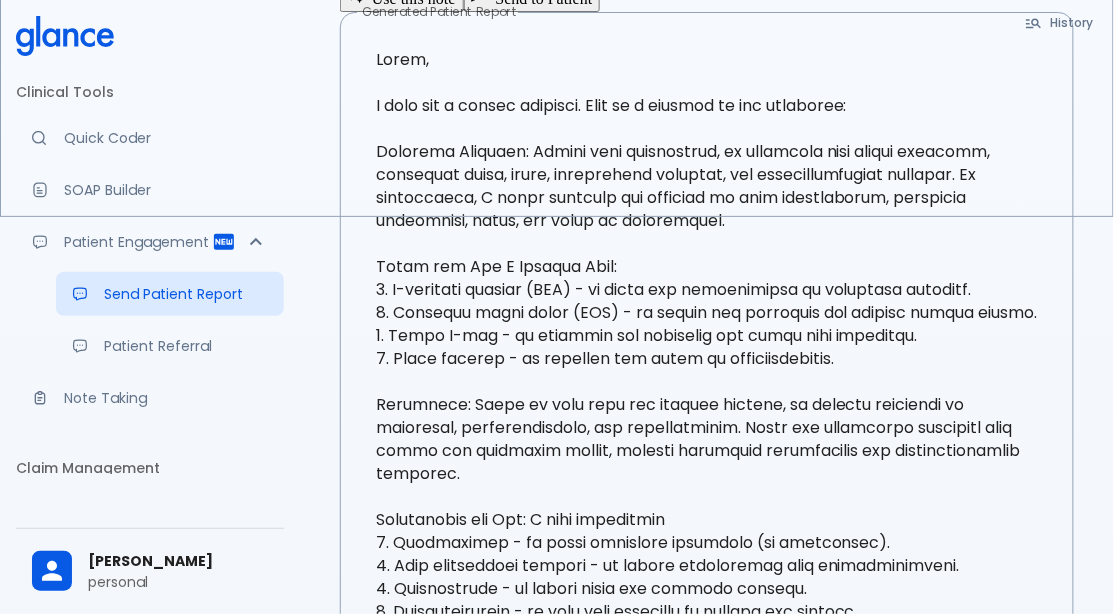 click on "Edit & personalize the note before sending to patient. x Translate   to Arabic Cancel Send summary to a patient Search for Patient Search for Patient or send to a new patient Patient's Name   * Patient's Name  * ​ SA +966 ​ Send Verification Code to Patient Use of Glance Technology is subject to the   Terms and Conditions" at bounding box center [557, 1719] 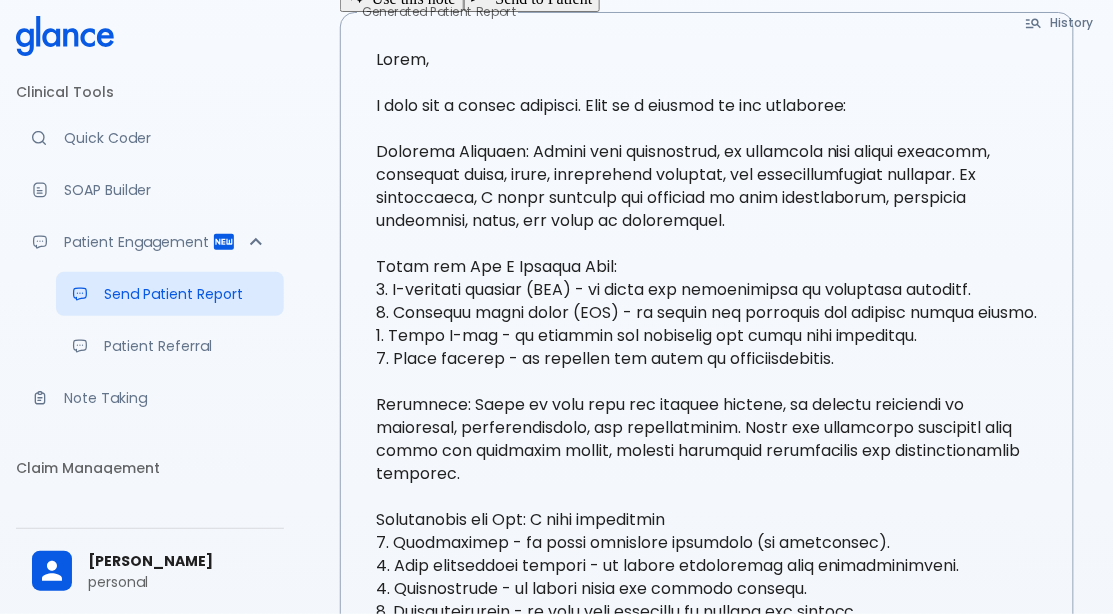 scroll, scrollTop: 524, scrollLeft: 0, axis: vertical 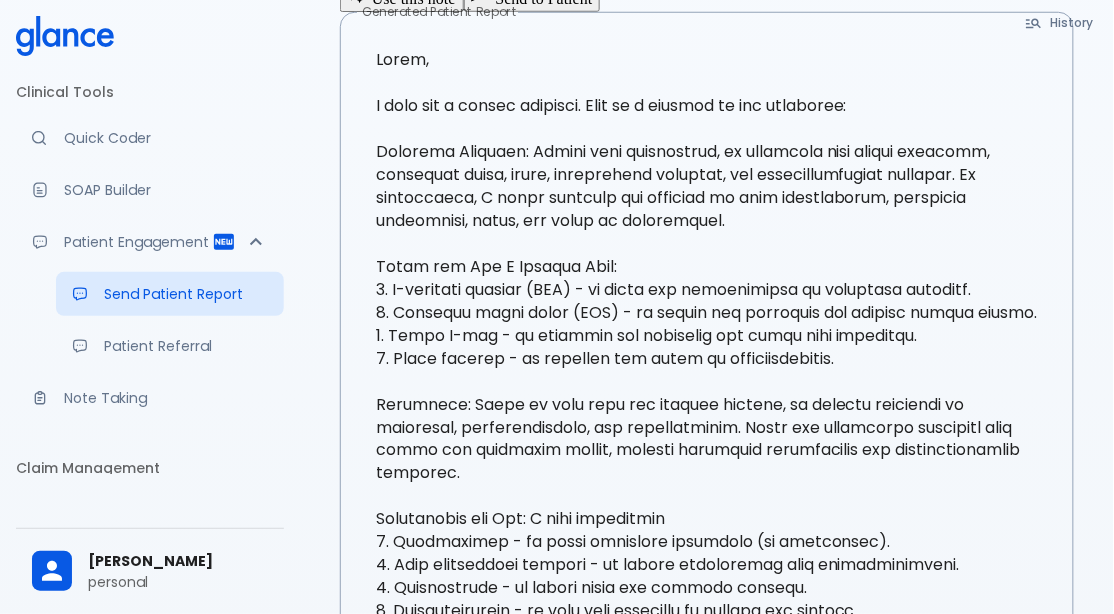 click on "Note Taking" at bounding box center [166, 398] 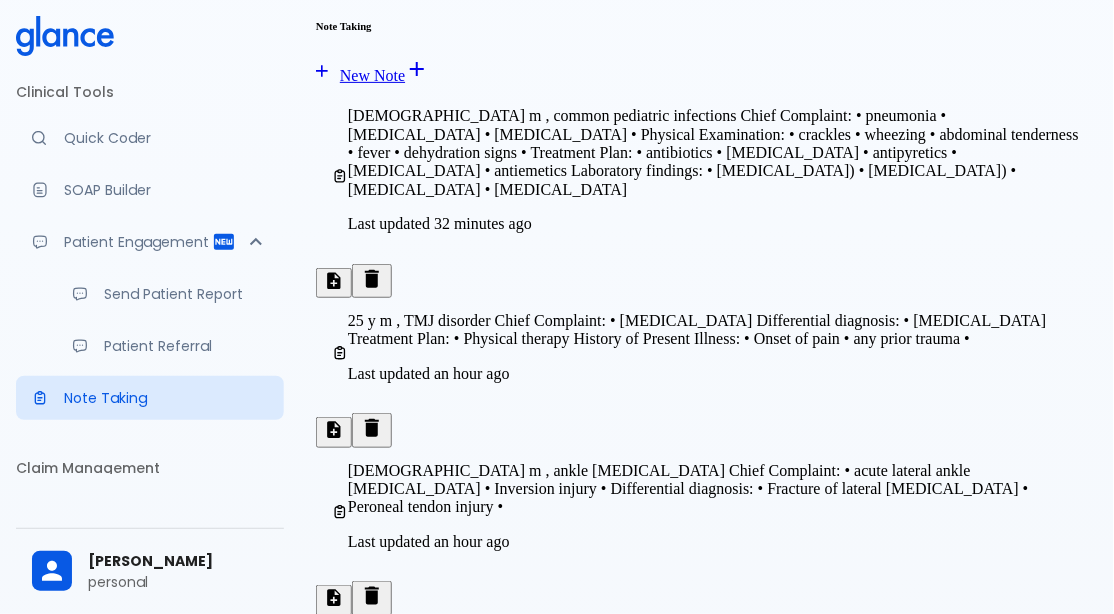 scroll, scrollTop: 0, scrollLeft: 0, axis: both 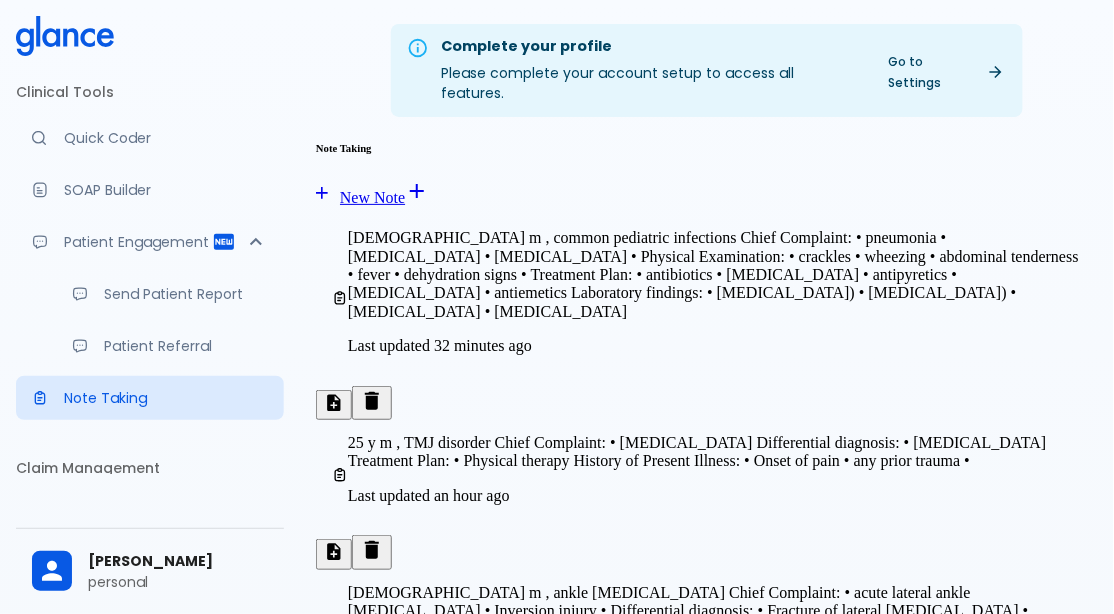 click on "New Note" at bounding box center (360, 197) 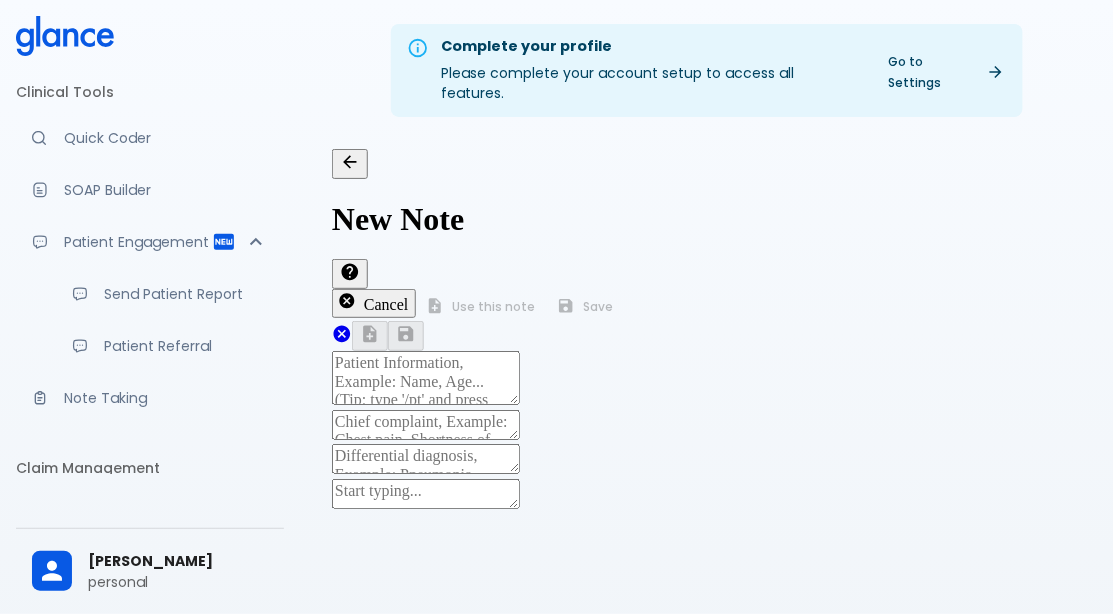 click at bounding box center (426, 378) 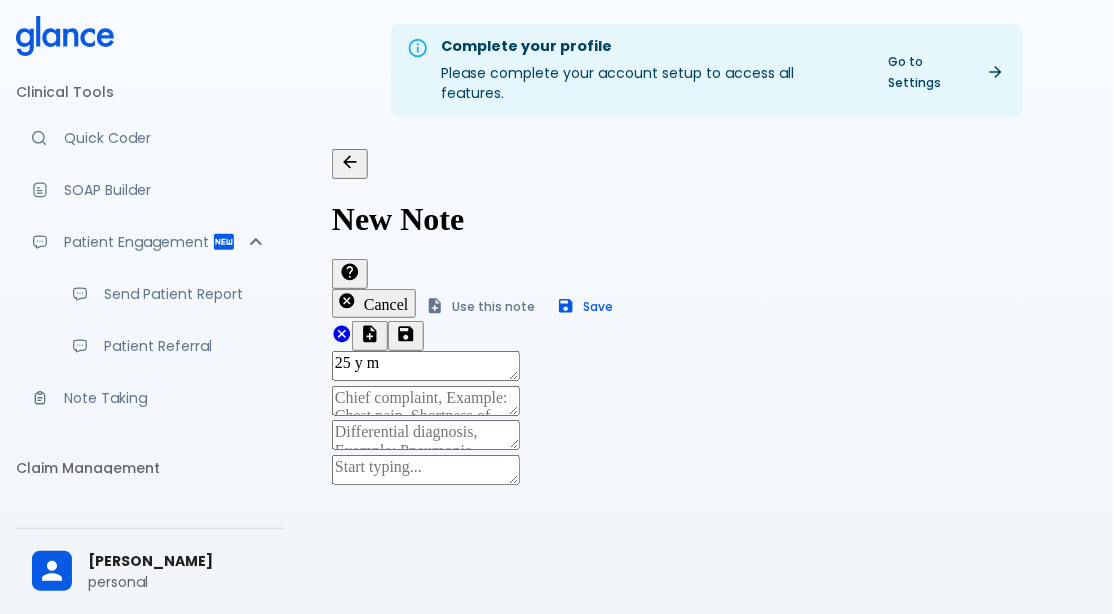 type on "25 y m" 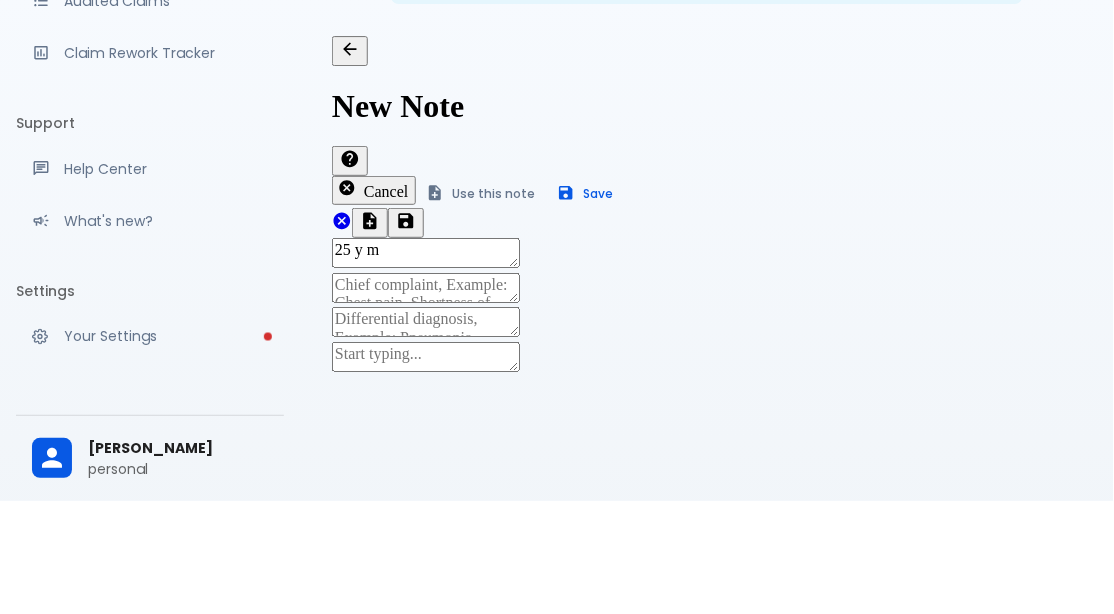 scroll, scrollTop: 513, scrollLeft: 0, axis: vertical 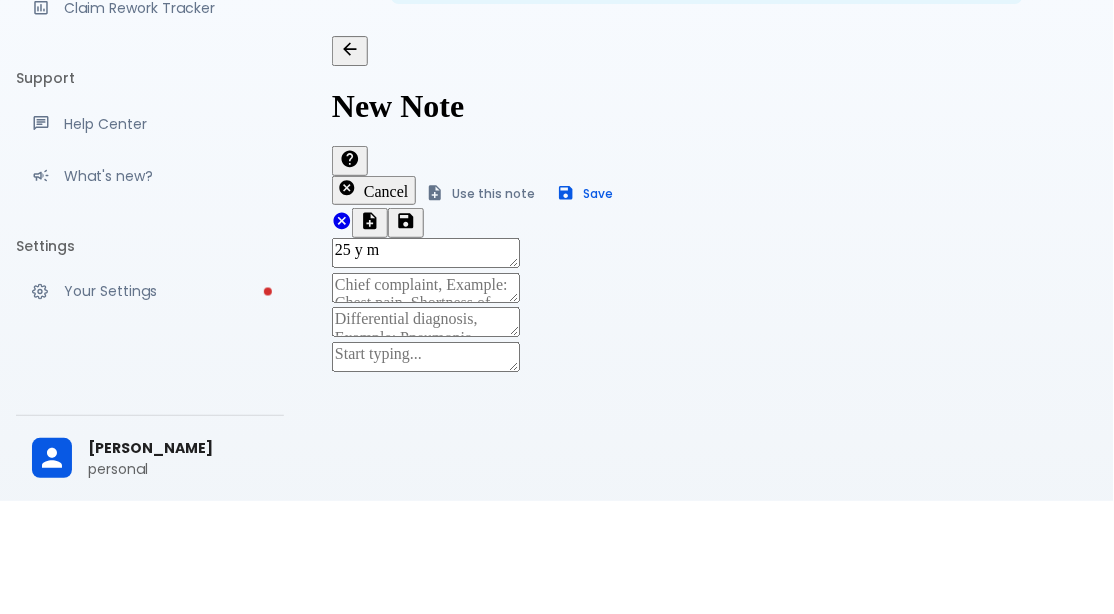 click on "Your Settings" at bounding box center [166, 405] 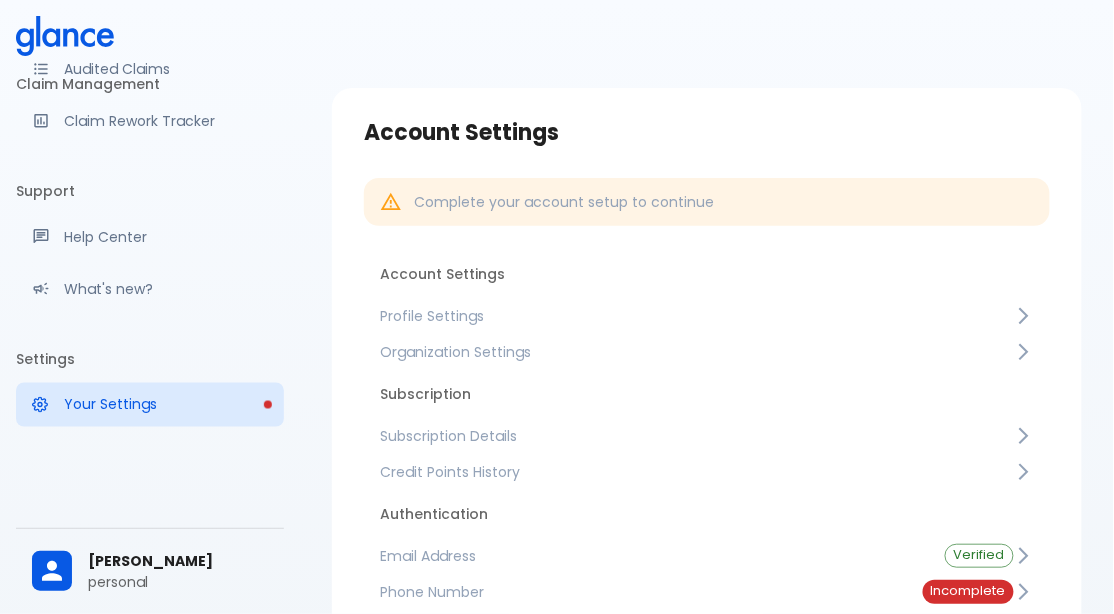 click on "[PERSON_NAME]" at bounding box center (178, 561) 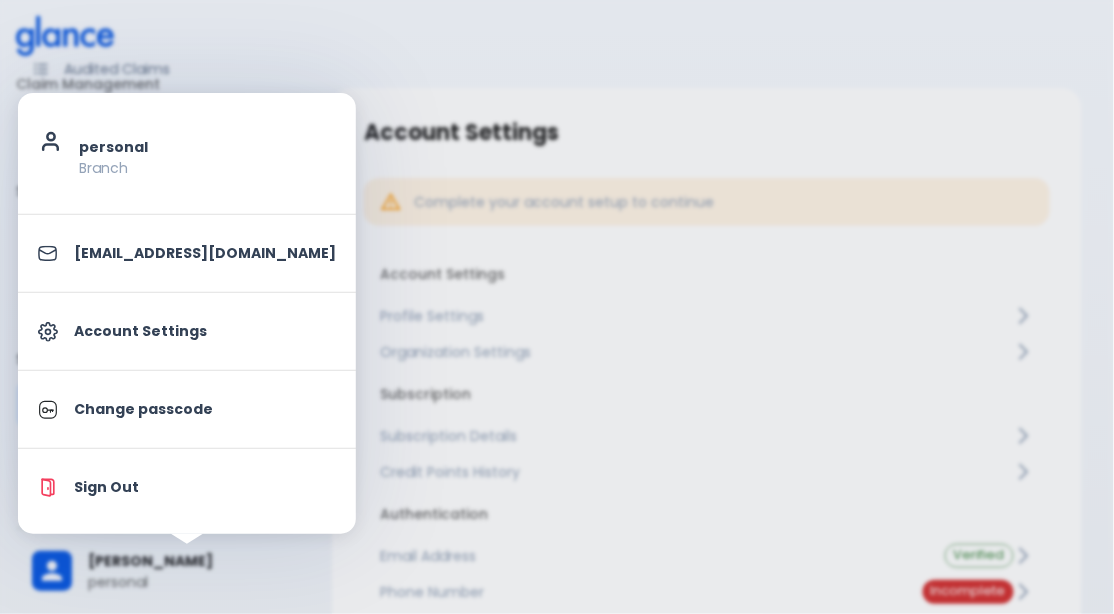click on "Account Settings" at bounding box center [205, 331] 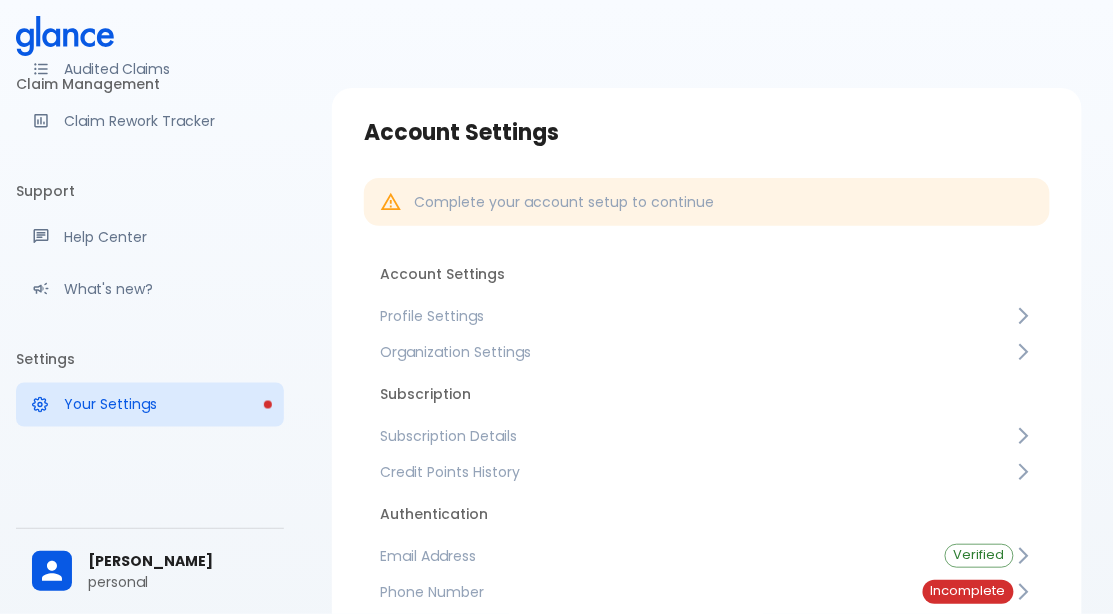 click on "Profile Settings" at bounding box center (697, 316) 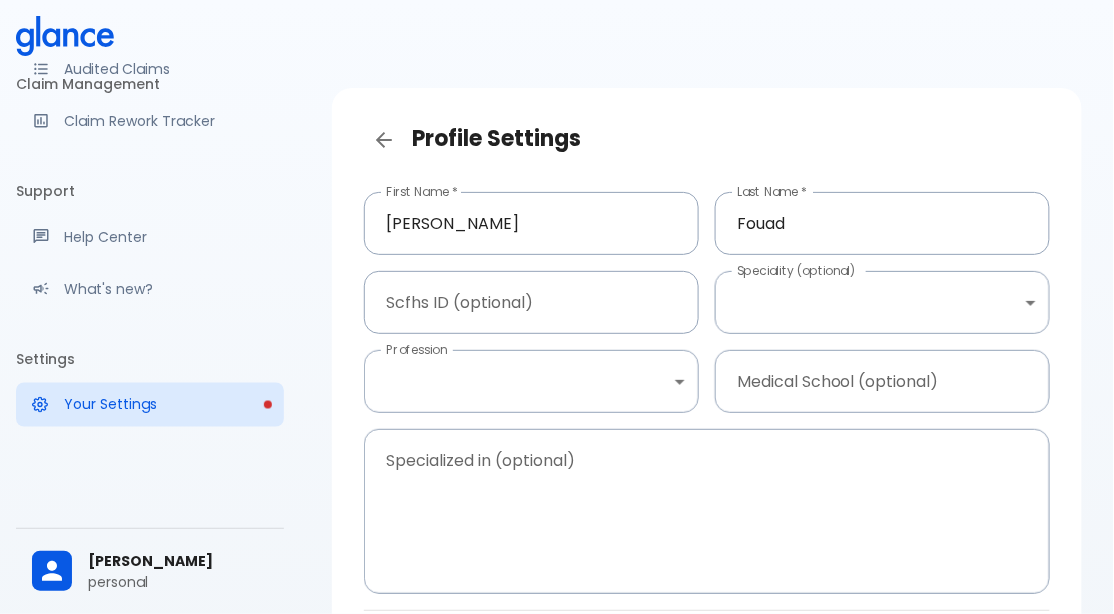 click on "↧  pull to refresh  ↧ Clinical Tools Quick Coder SOAP Builder Patient Engagement Send Patient Report Patient Referral Note Taking Claim Management New Claim Audit Audited Claims Claim Rework Tracker Support Help Center What's new? Settings Your Settings [PERSON_NAME] personal Profile Settings First Name   * [PERSON_NAME] First Name  * Last Name   * [PERSON_NAME] Last Name  * Scfhs ID (optional) Scfhs ID (optional) Speciality   (optional) ​ Pediatrics Speciality (optional) Profession ​ consultant Profession Medical School (optional) Medical School (optional) Specialized in (optional) x Specialized in (optional) Cancel Save Changes" at bounding box center [557, 399] 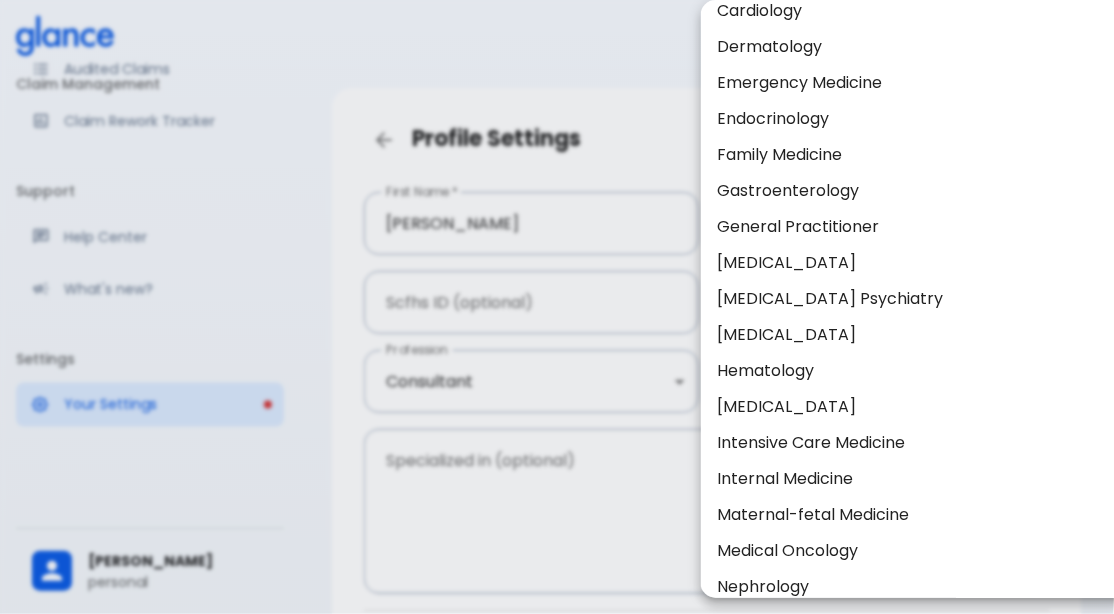 scroll, scrollTop: 0, scrollLeft: 0, axis: both 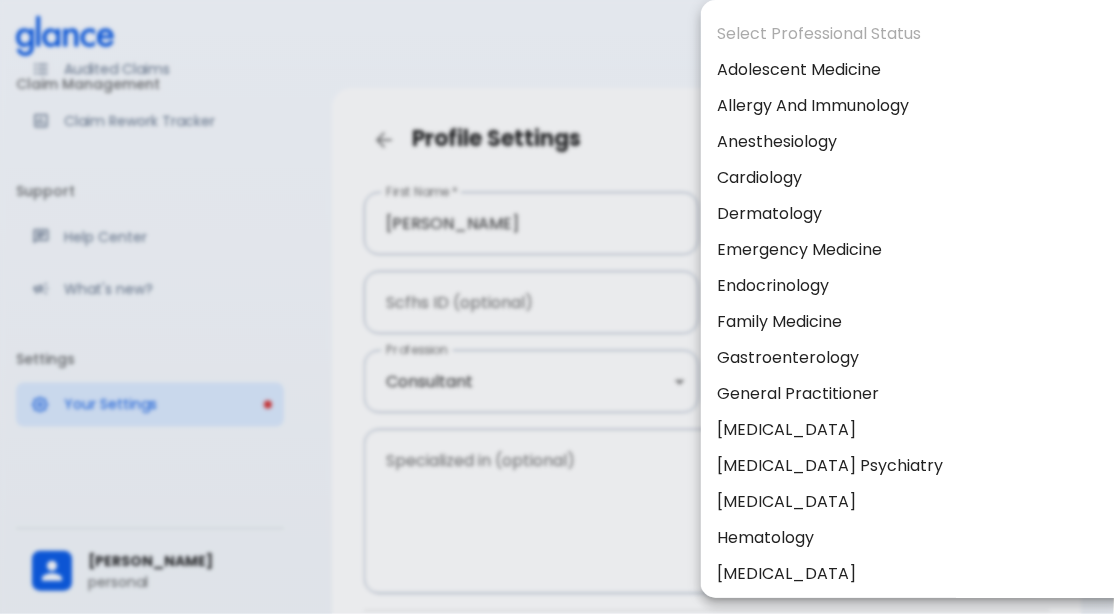 click on "Cardiology" at bounding box center [917, 178] 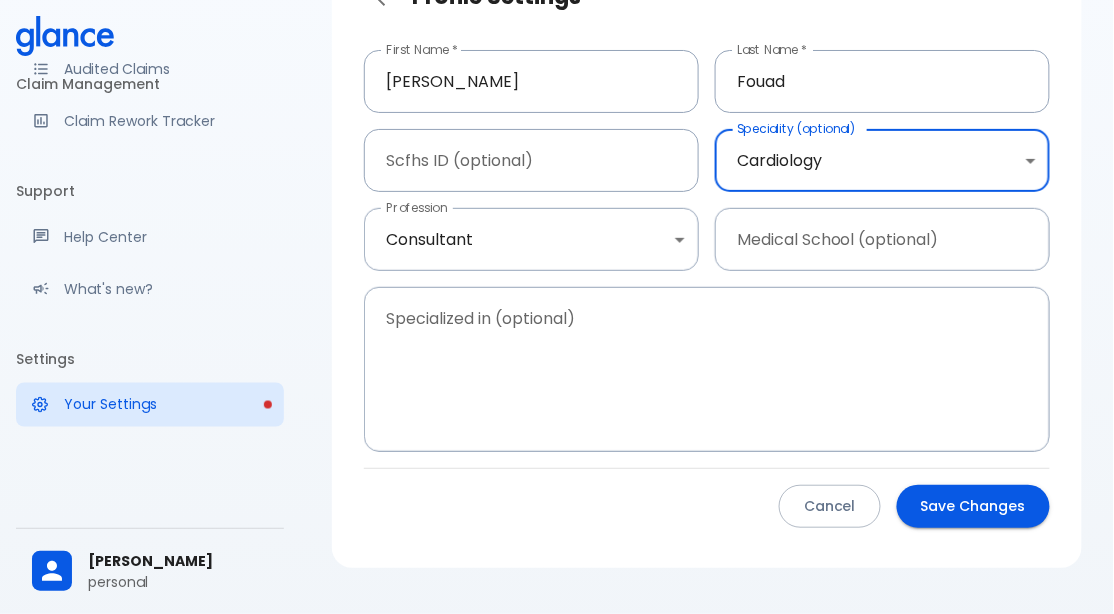 scroll, scrollTop: 142, scrollLeft: 0, axis: vertical 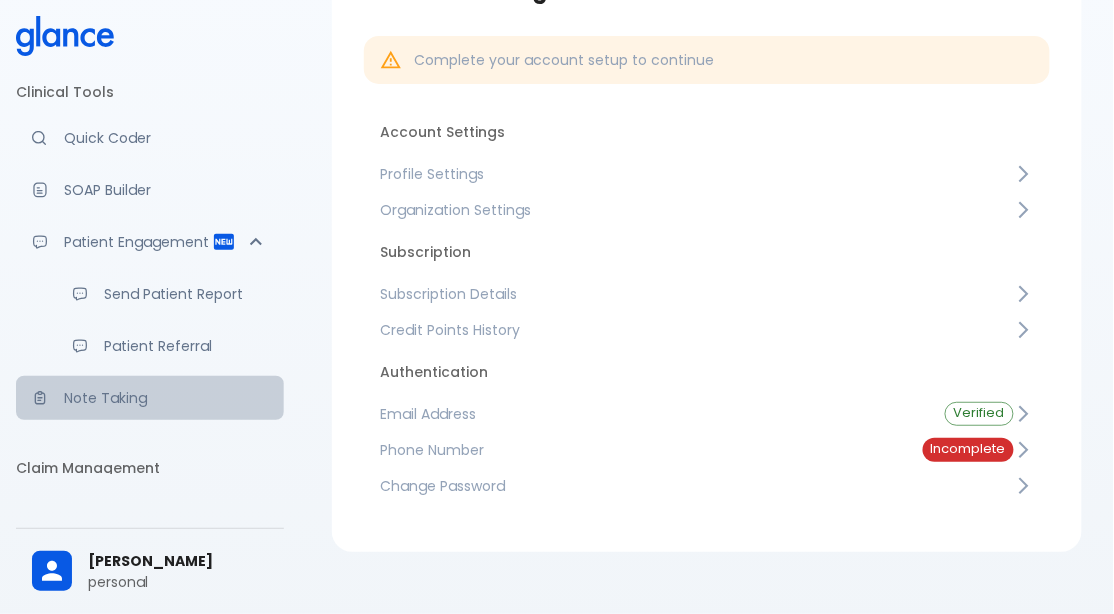 click on "Note Taking" at bounding box center (166, 398) 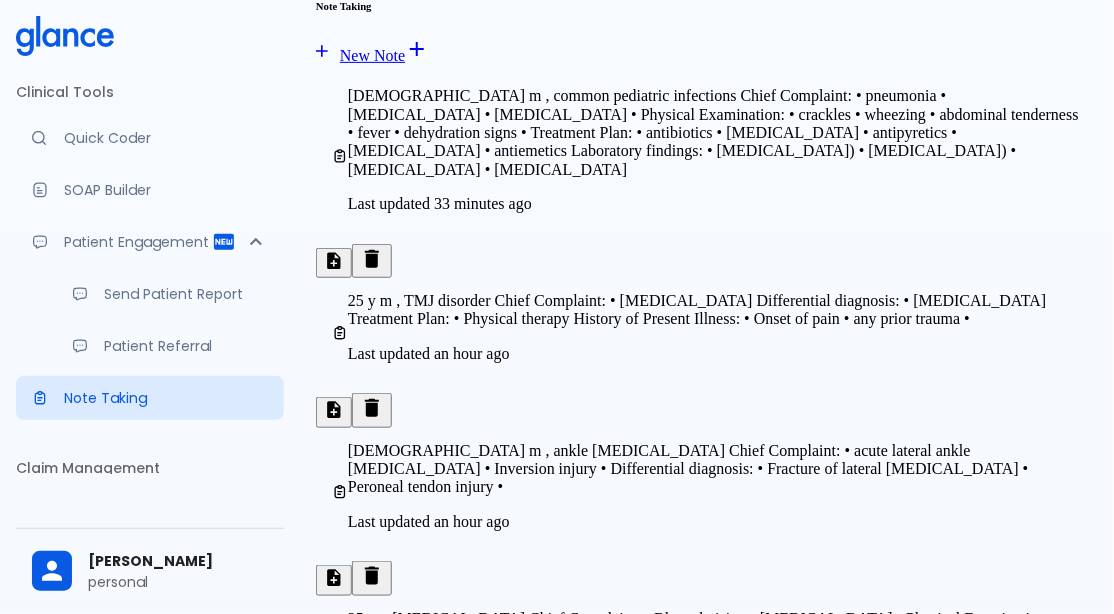 scroll, scrollTop: 0, scrollLeft: 0, axis: both 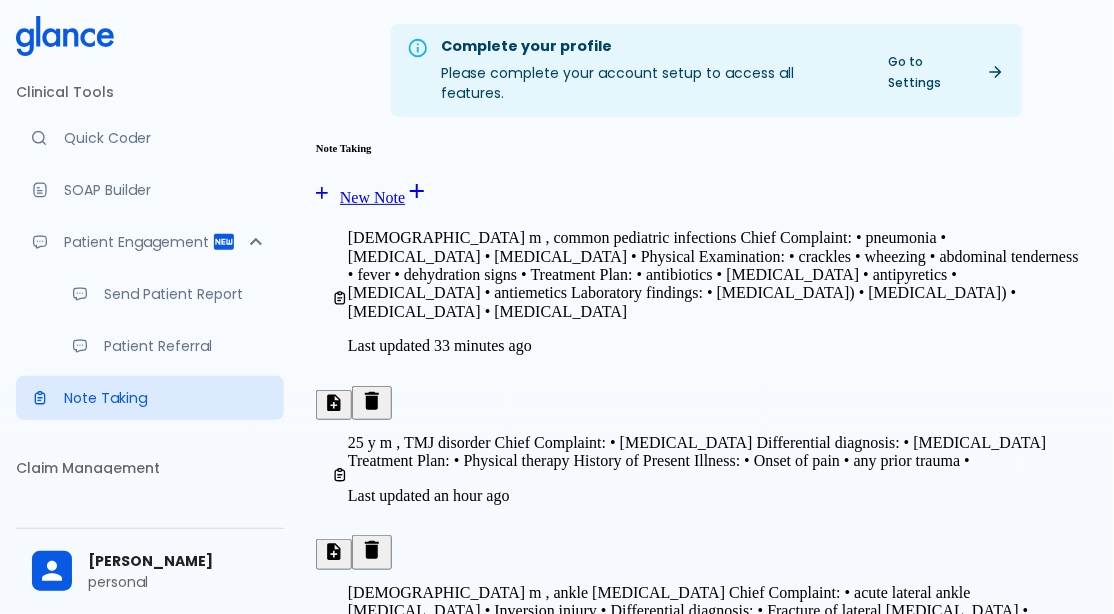 click on "New Note" at bounding box center [360, 197] 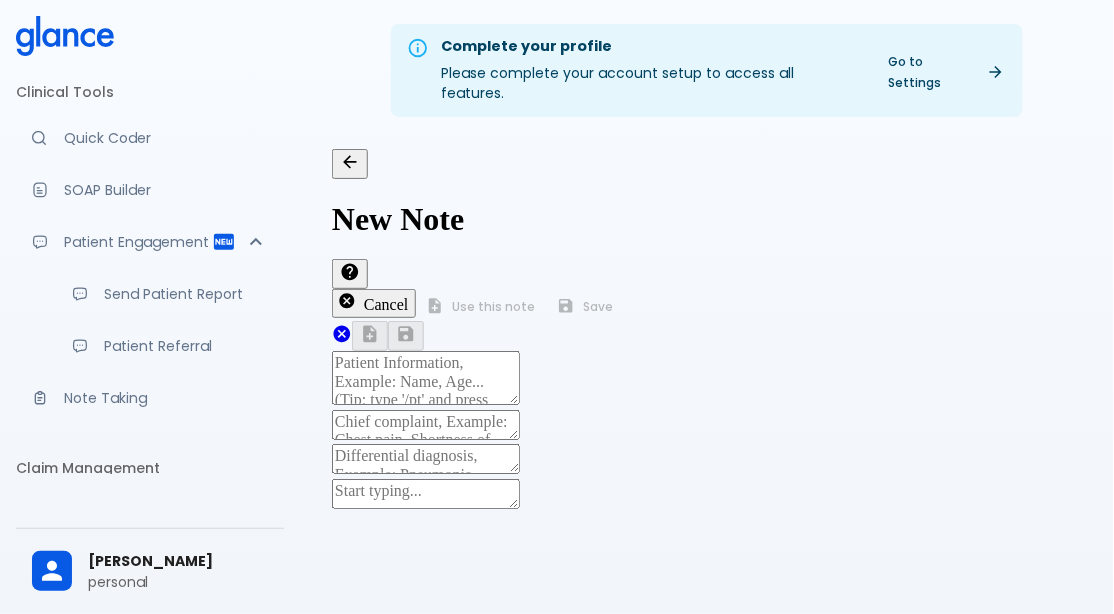 click at bounding box center (426, 378) 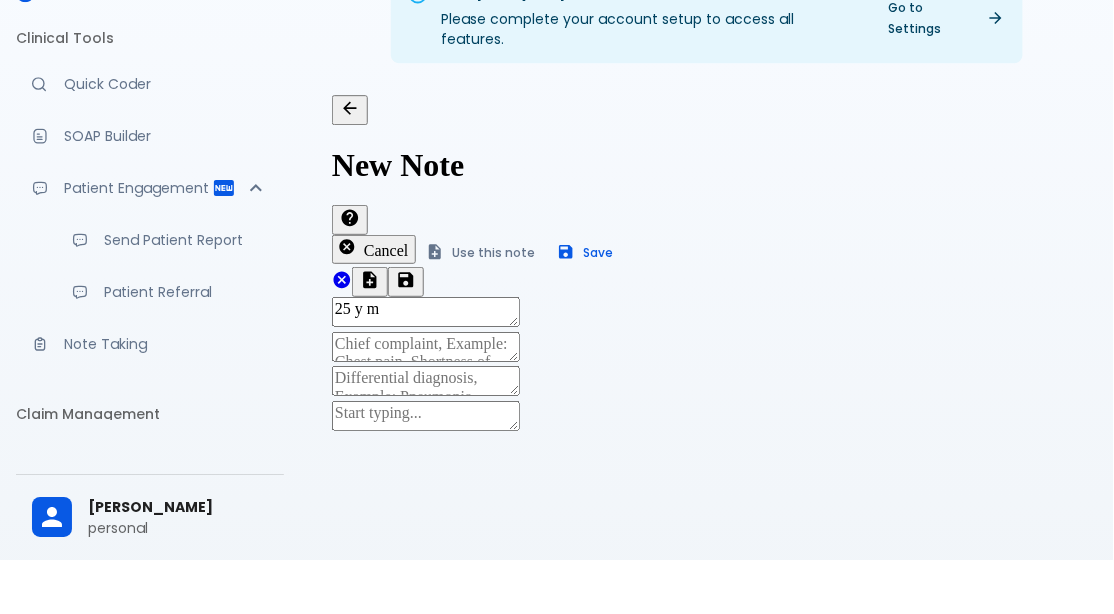 click on "[MEDICAL_DATA]" at bounding box center [458, 633] 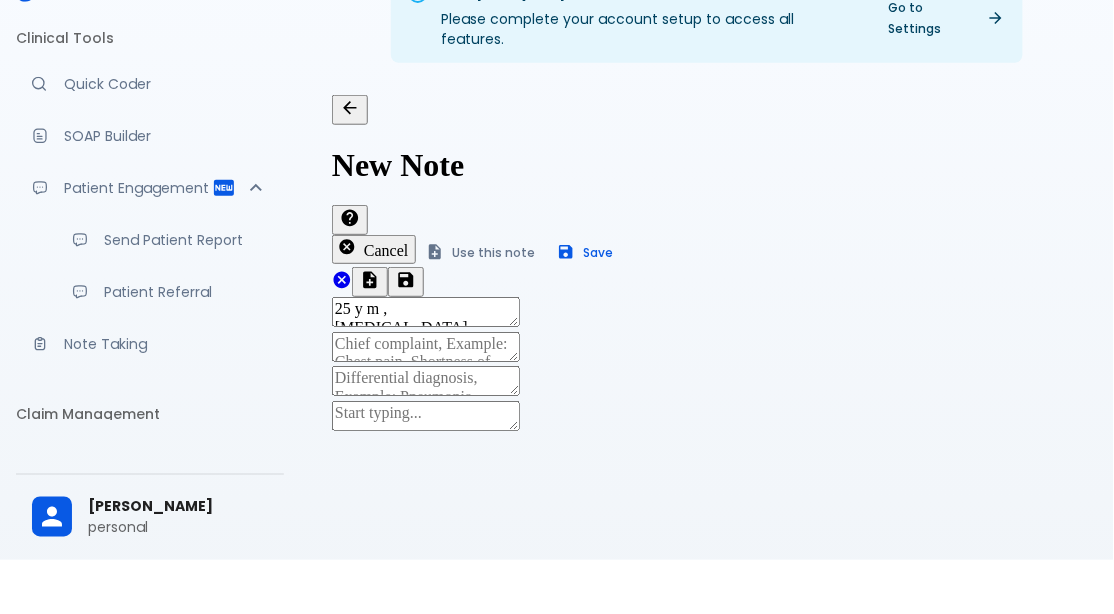 click on "x" at bounding box center (707, 403) 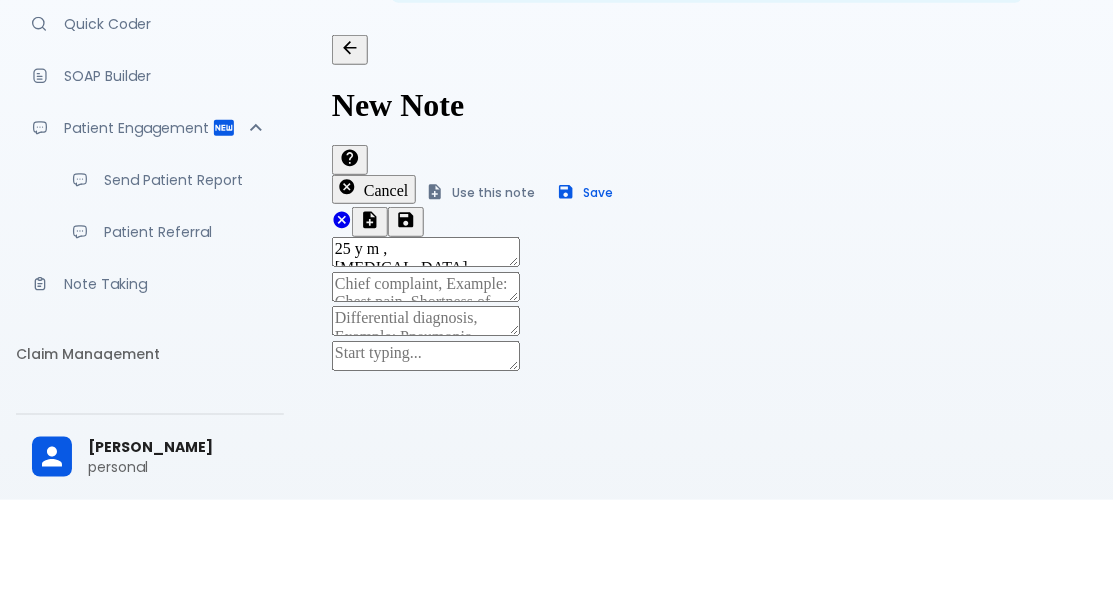 click on "Chief Complaint:" at bounding box center [448, 596] 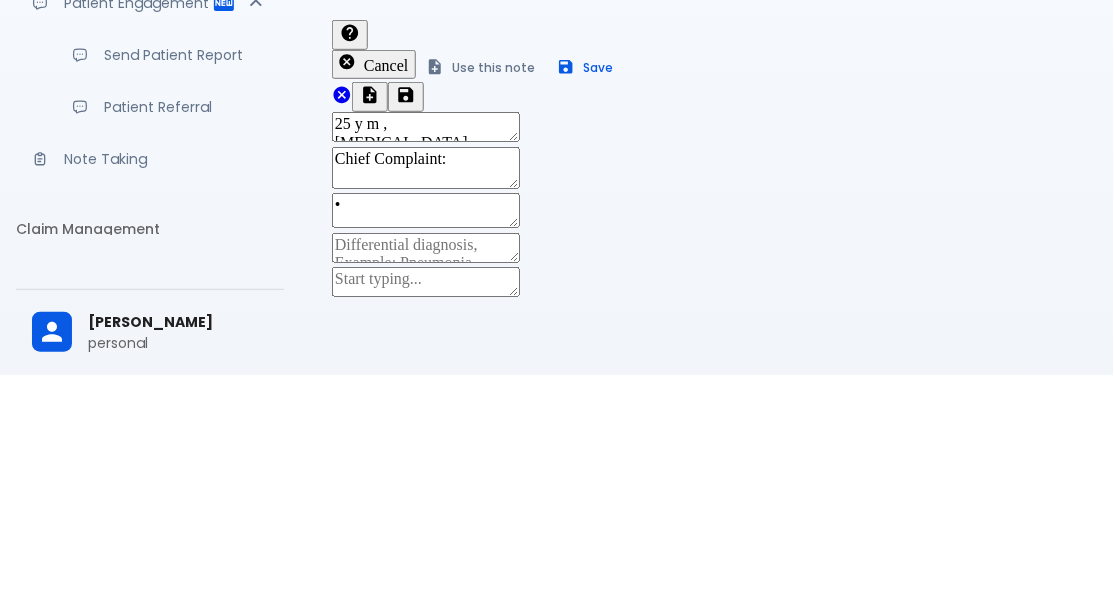 click on "[MEDICAL_DATA]" at bounding box center [458, 596] 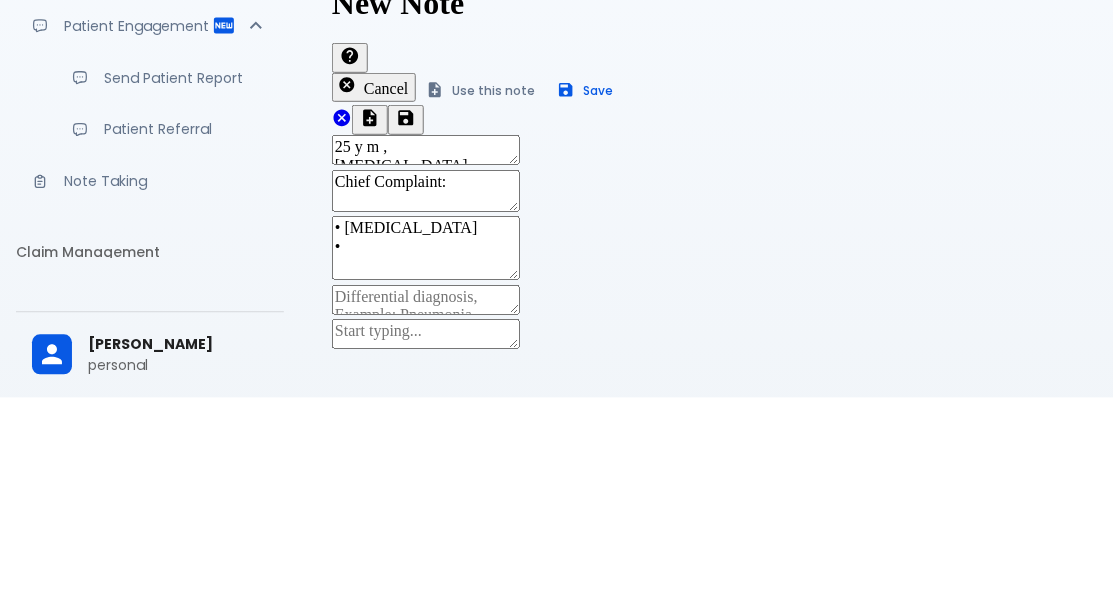 click on "myocardial [MEDICAL_DATA]" at bounding box center [496, 642] 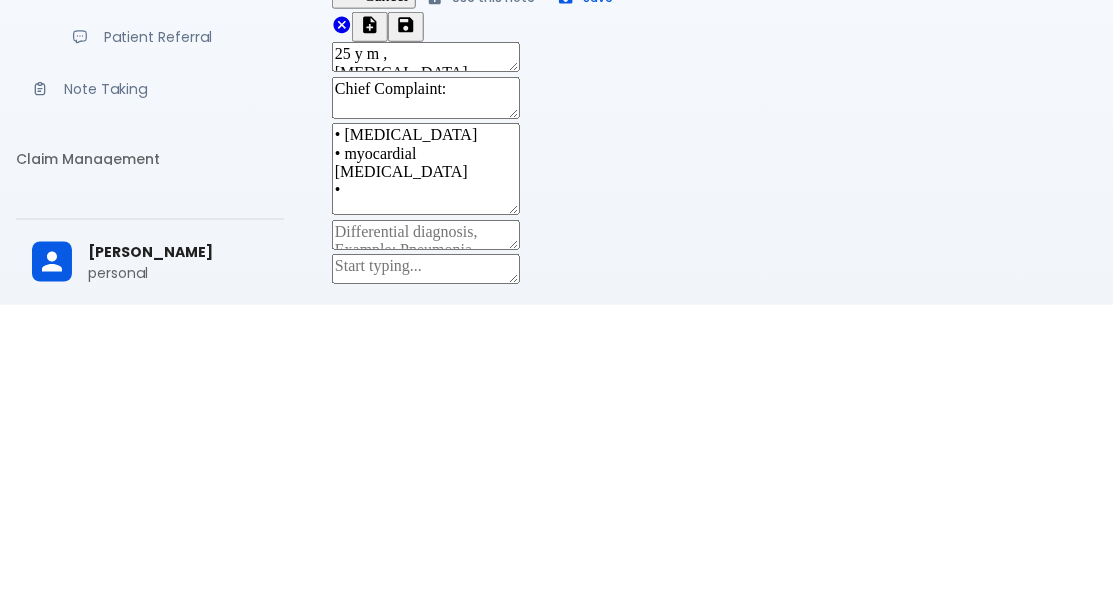 click on "x" at bounding box center [707, 546] 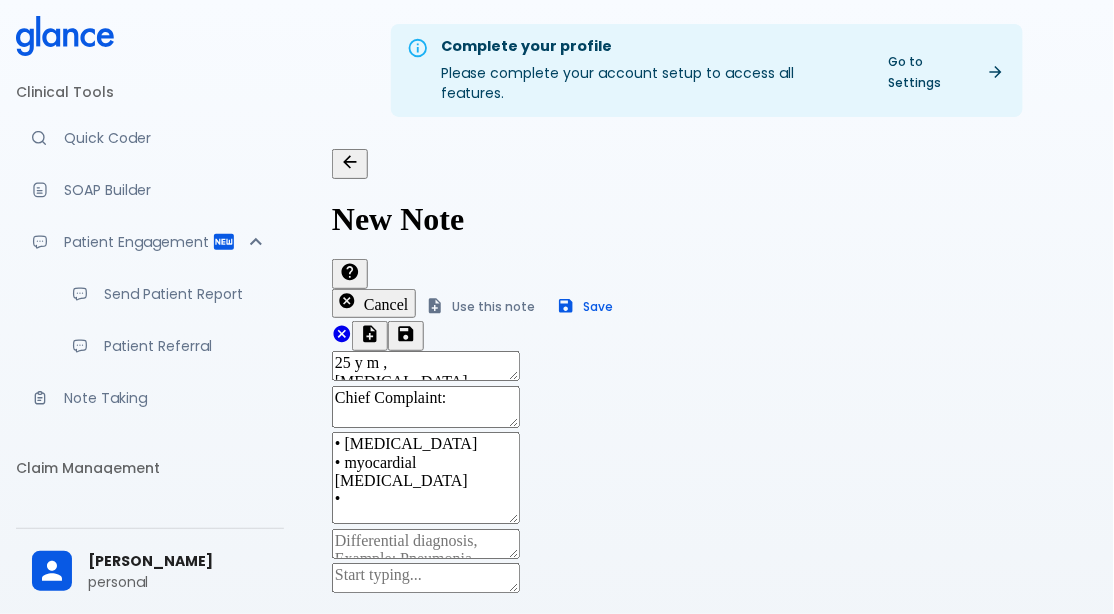 scroll, scrollTop: 0, scrollLeft: 113, axis: horizontal 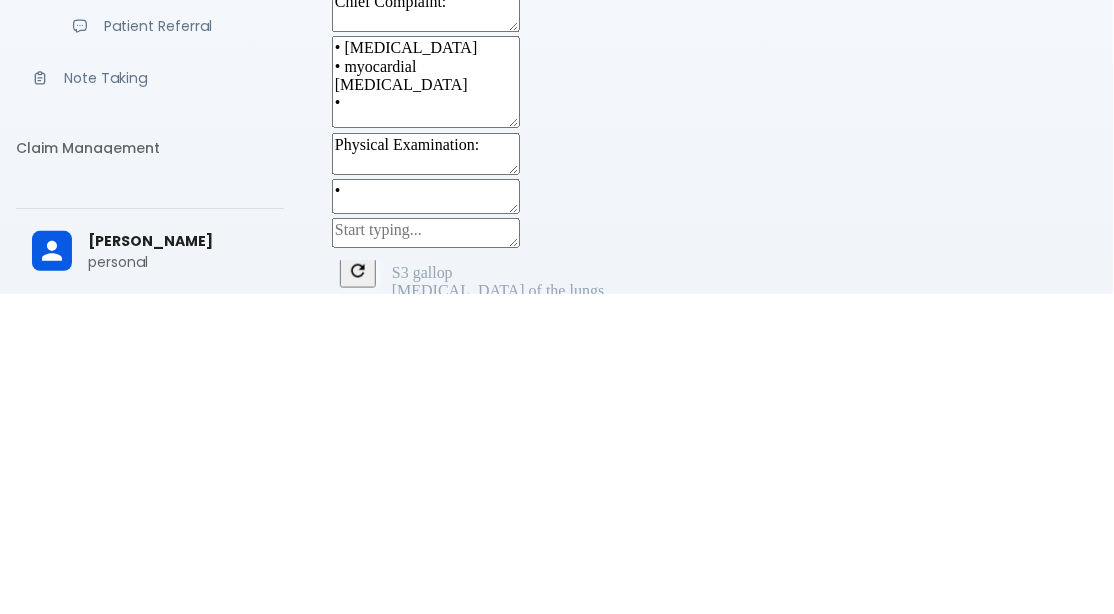 click on "heart sounds" at bounding box center (432, 573) 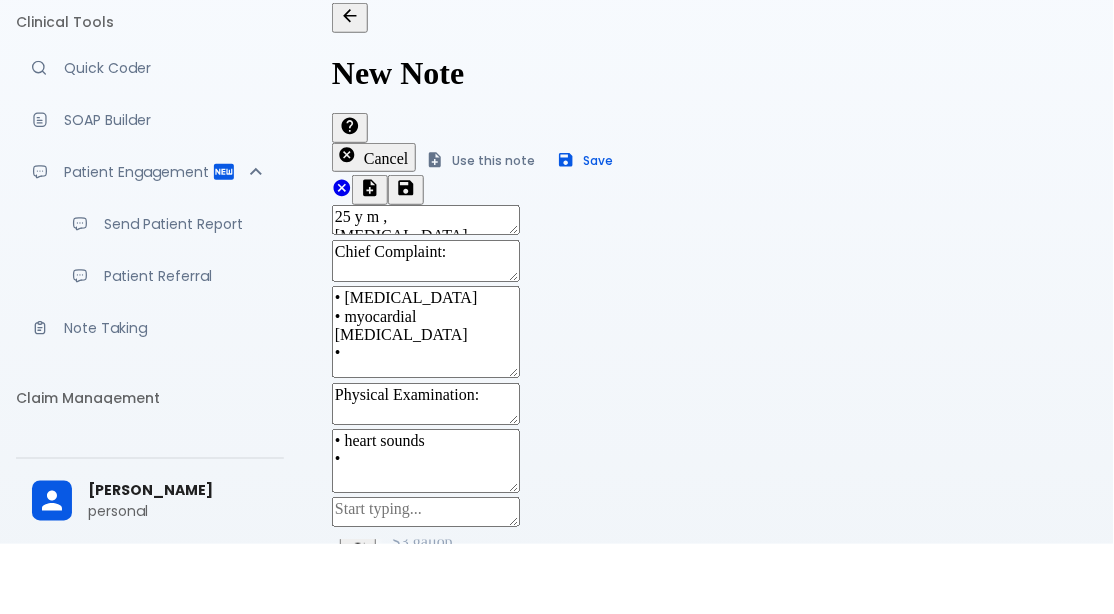 scroll, scrollTop: 90, scrollLeft: 0, axis: vertical 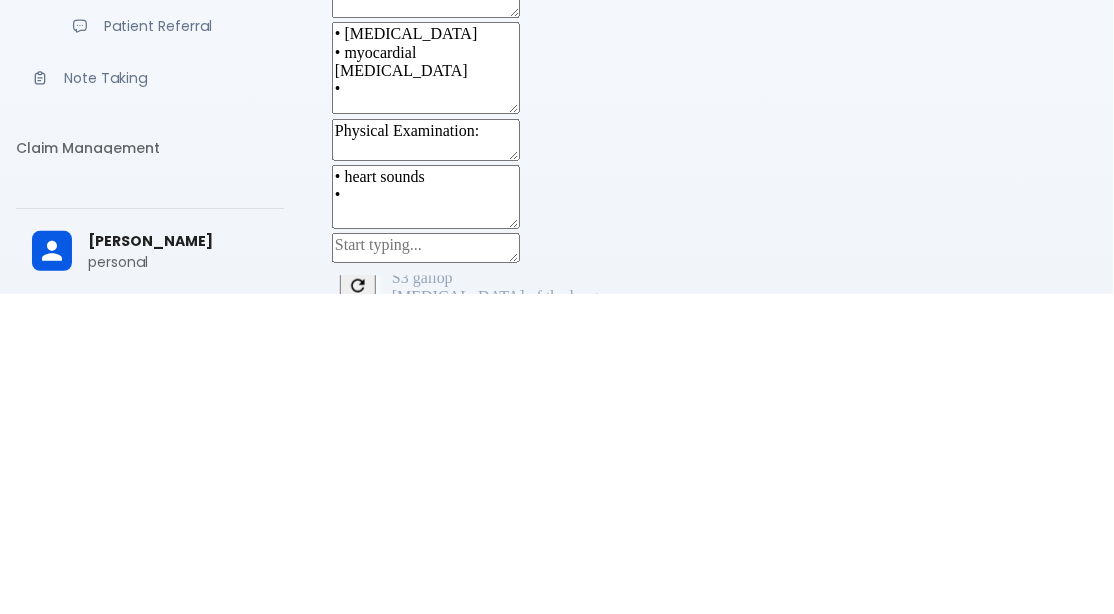 click on "[MEDICAL_DATA] of the lungs" at bounding box center (498, 616) 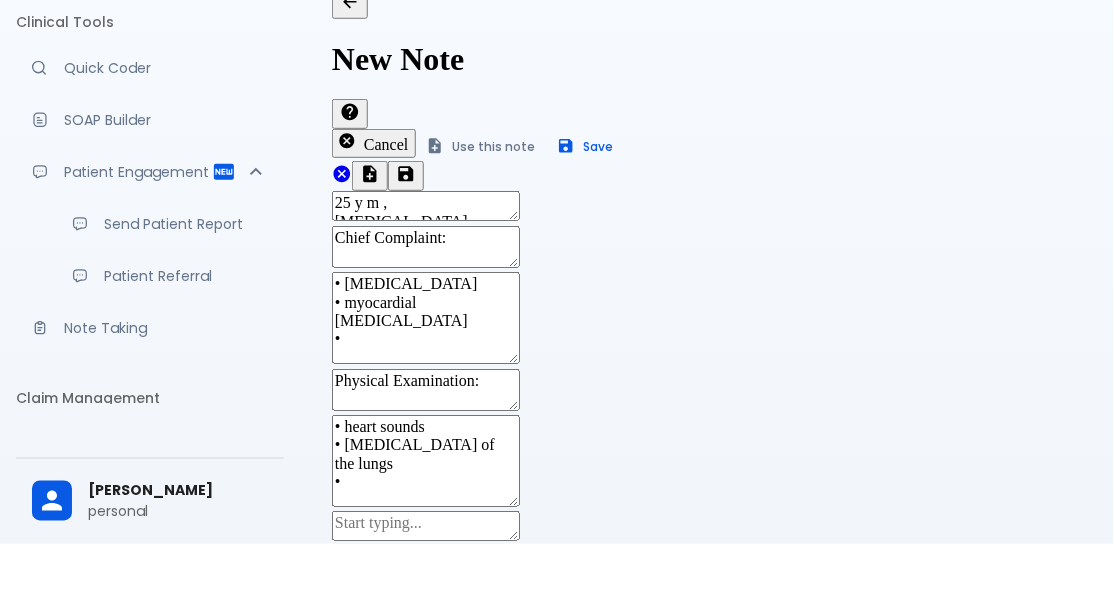 scroll, scrollTop: 104, scrollLeft: 0, axis: vertical 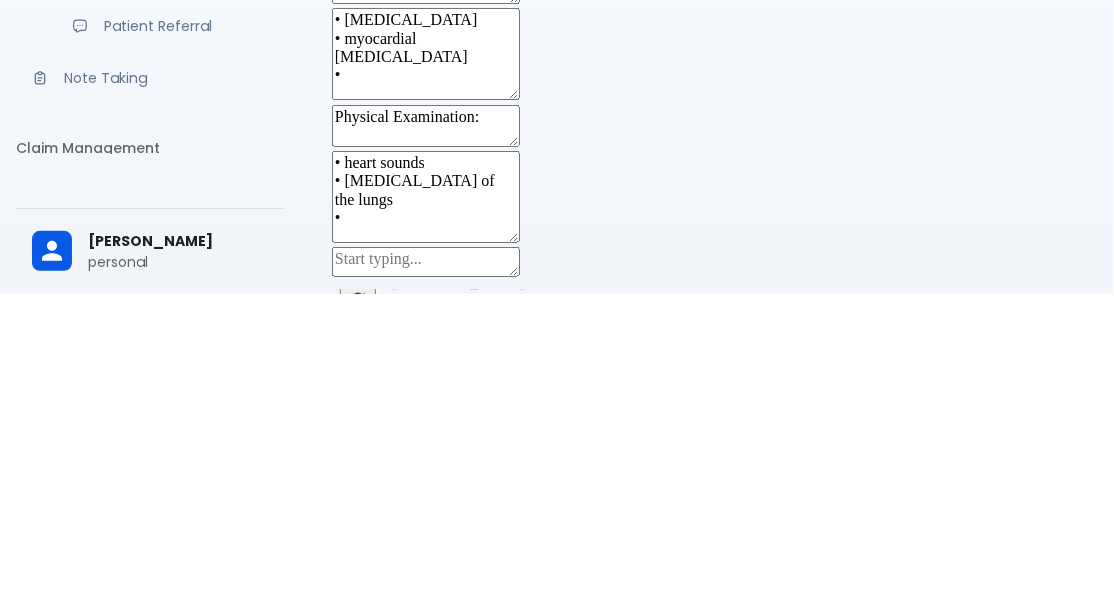 click on "[MEDICAL_DATA]" at bounding box center (458, 639) 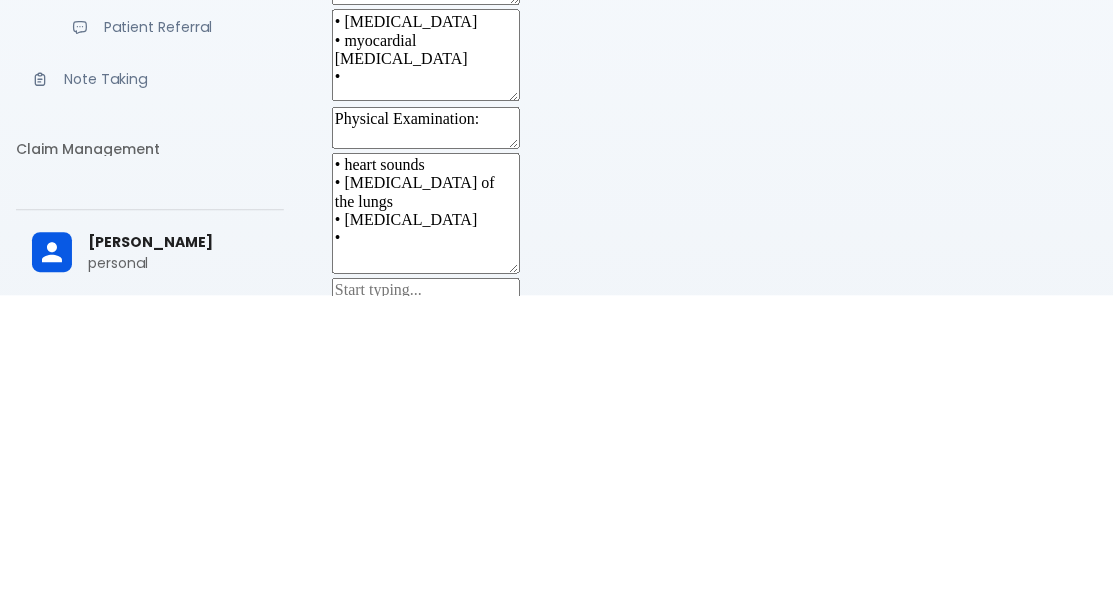 scroll, scrollTop: 119, scrollLeft: 0, axis: vertical 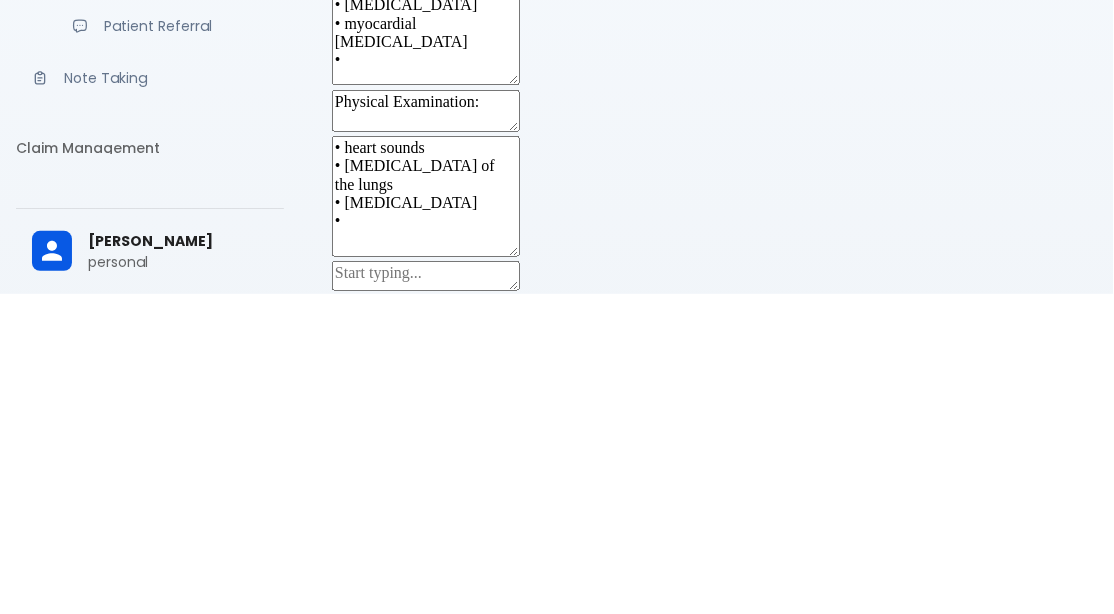 click on "[MEDICAL_DATA] venous distension" at bounding box center [517, 625] 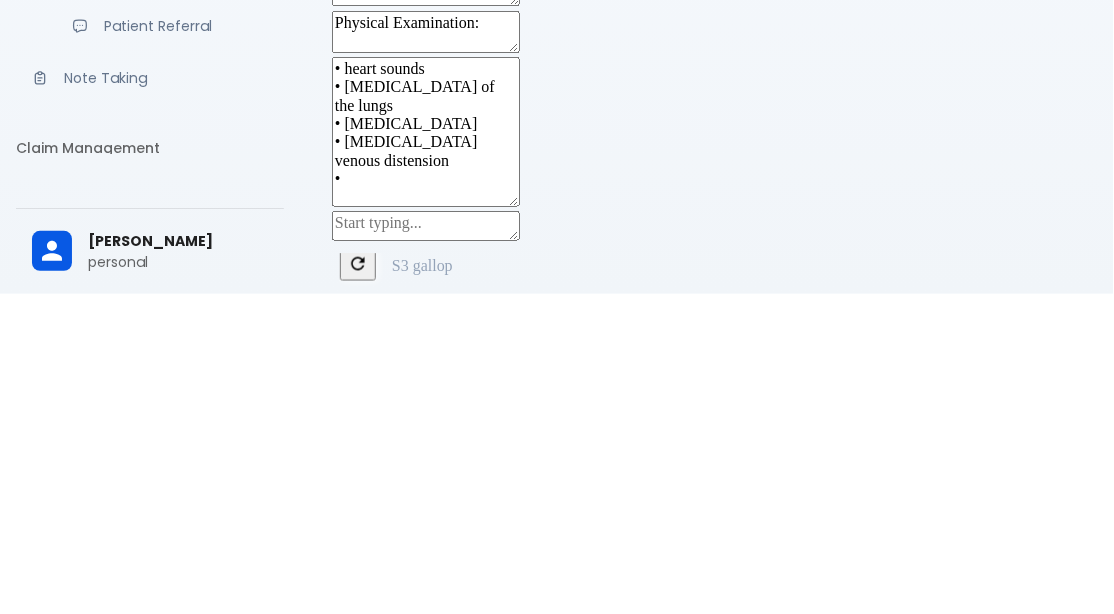 scroll, scrollTop: 214, scrollLeft: 0, axis: vertical 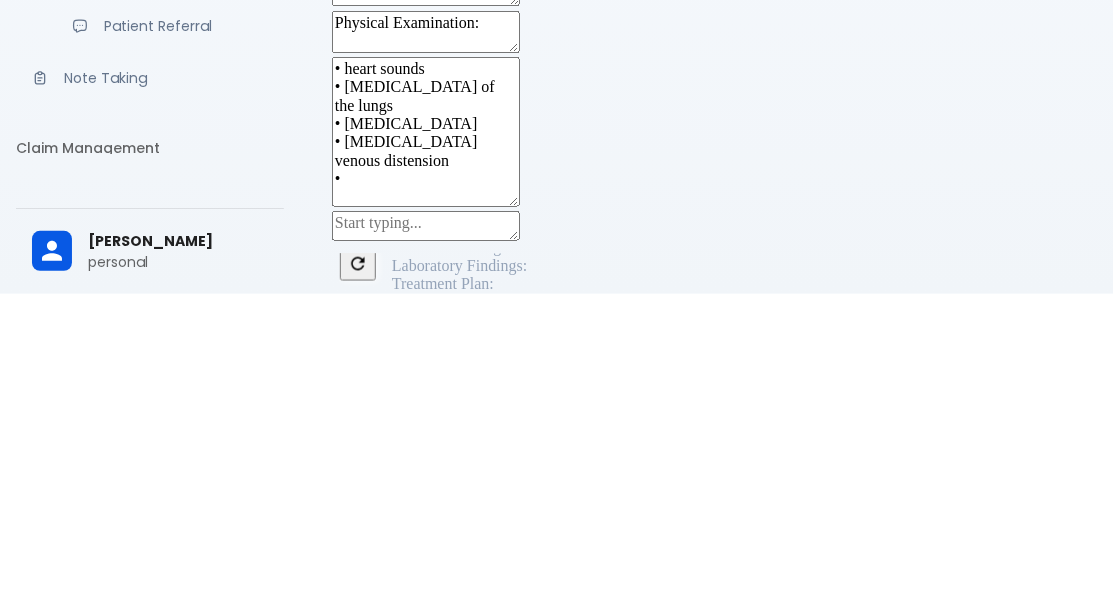 click on "Treatment Plan:" at bounding box center (443, 603) 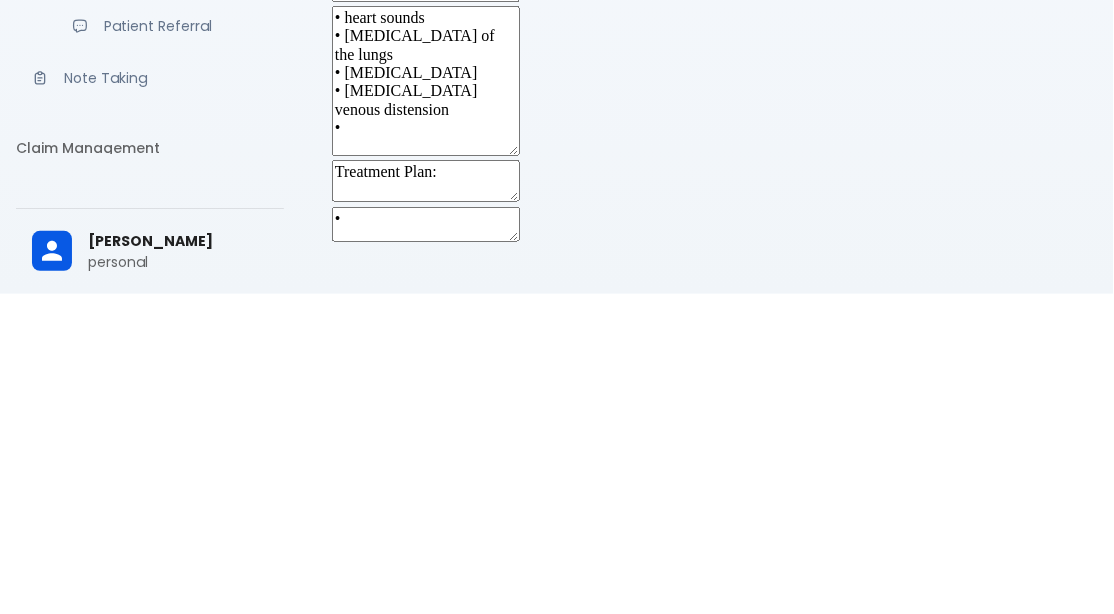 scroll, scrollTop: 311, scrollLeft: 0, axis: vertical 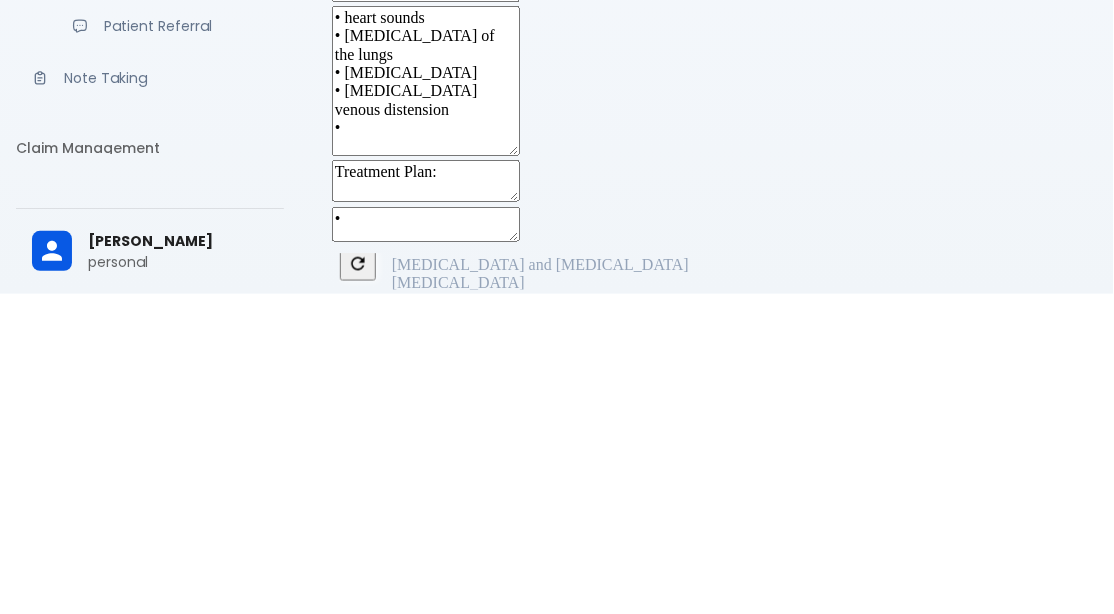 click on "[MEDICAL_DATA] 81 mg daily" at bounding box center (498, 548) 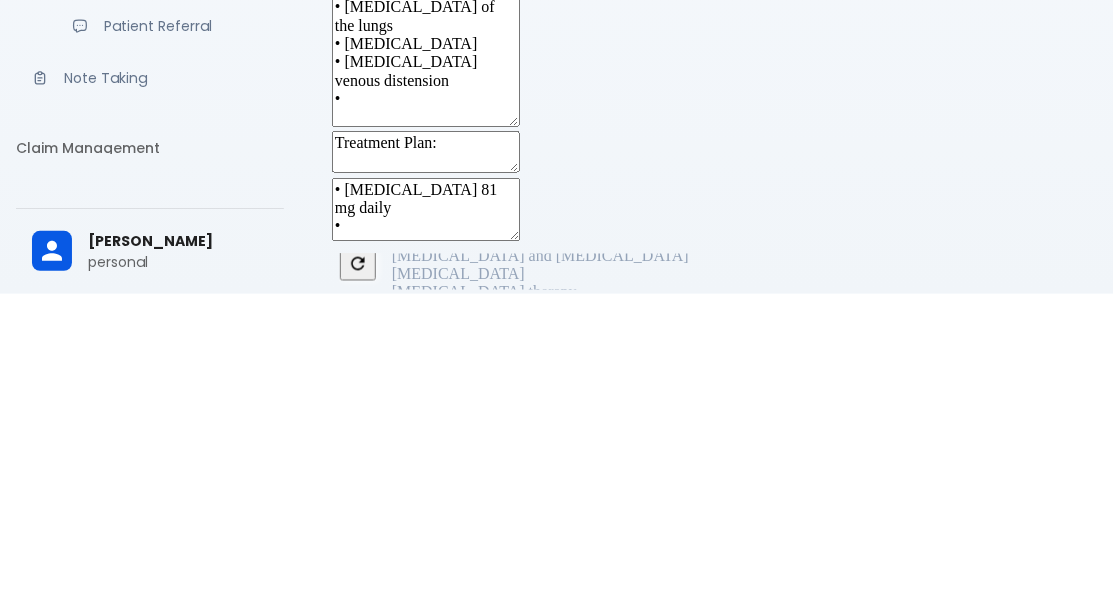 scroll, scrollTop: 342, scrollLeft: 0, axis: vertical 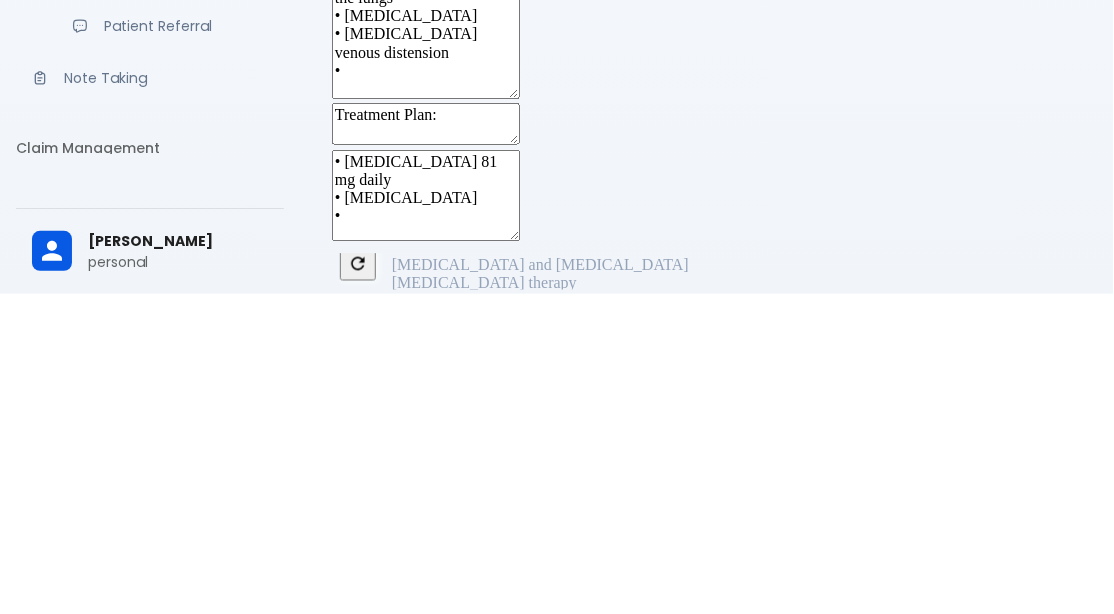 click on "beta-blockers" at bounding box center (435, 567) 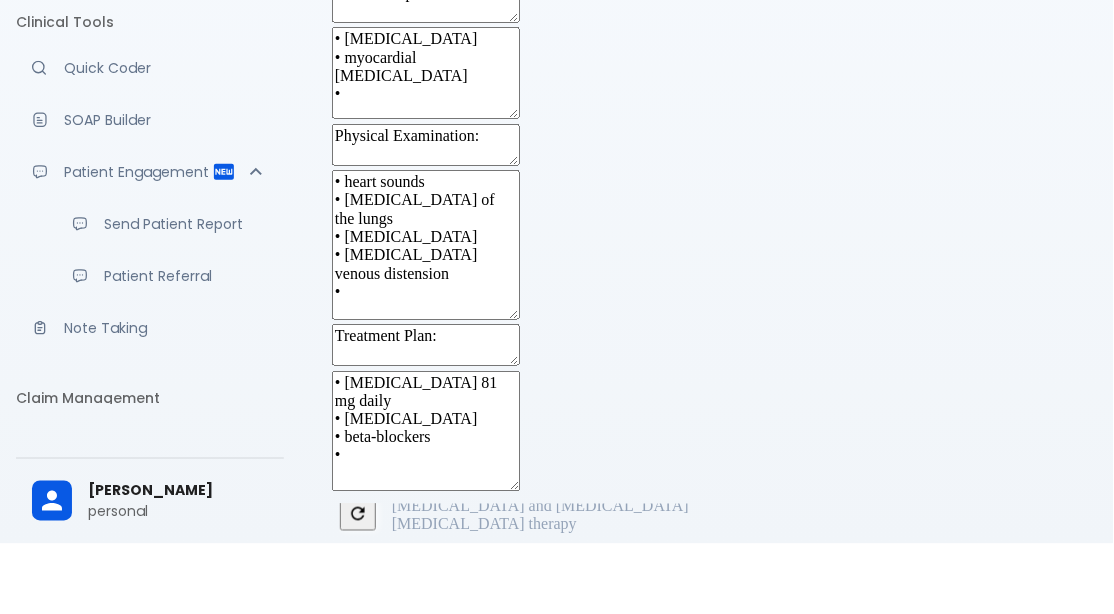 scroll, scrollTop: 371, scrollLeft: 0, axis: vertical 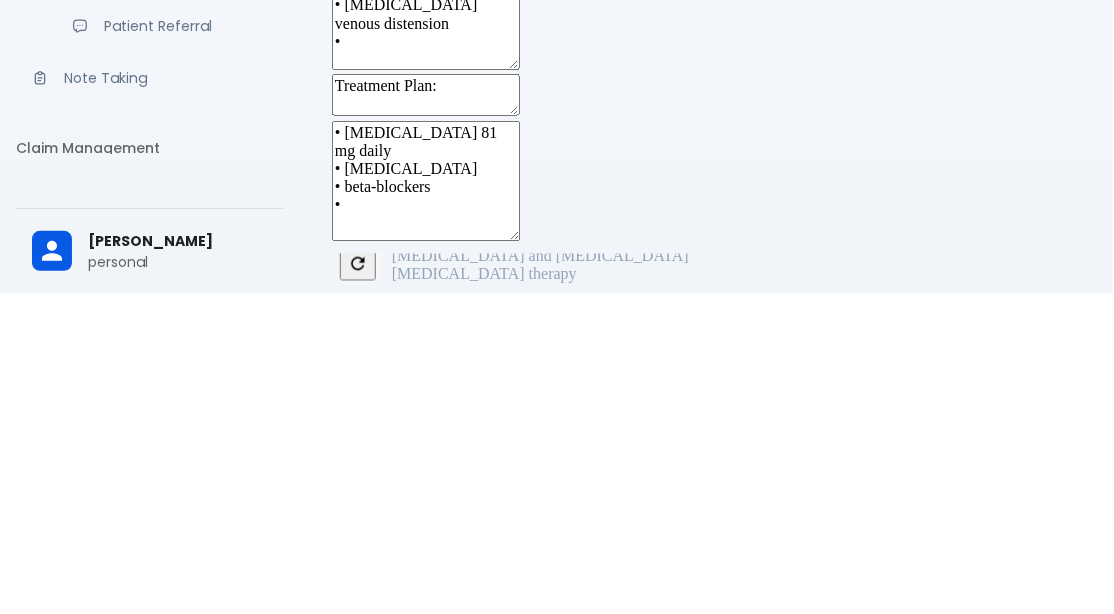 click on "[MEDICAL_DATA] and [MEDICAL_DATA]" at bounding box center (540, 576) 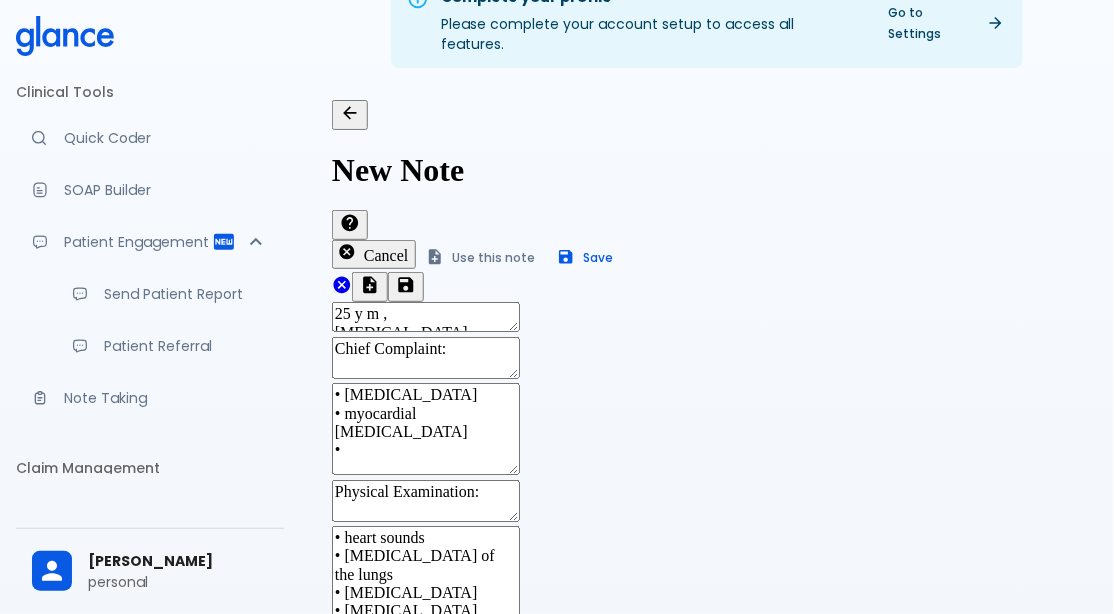 scroll, scrollTop: 33, scrollLeft: 0, axis: vertical 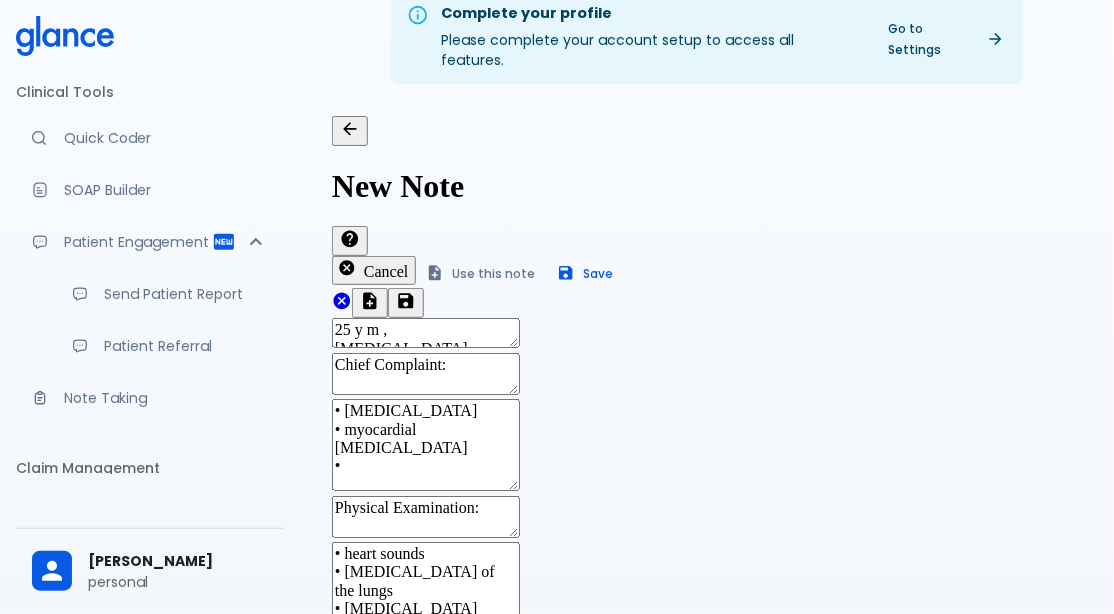 click on "Save" at bounding box center (586, 273) 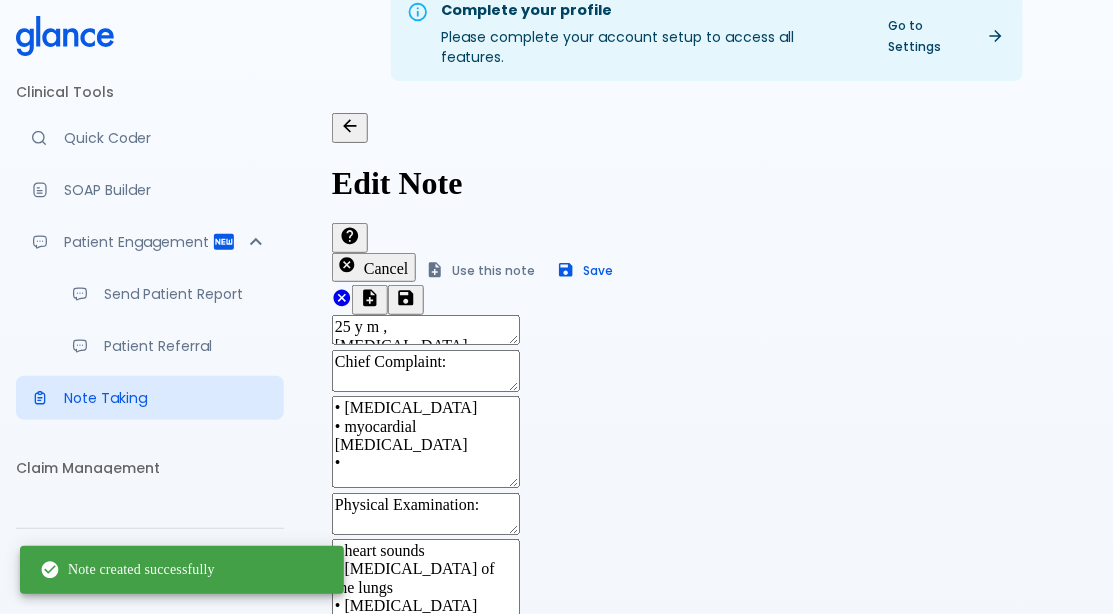 scroll, scrollTop: 0, scrollLeft: 0, axis: both 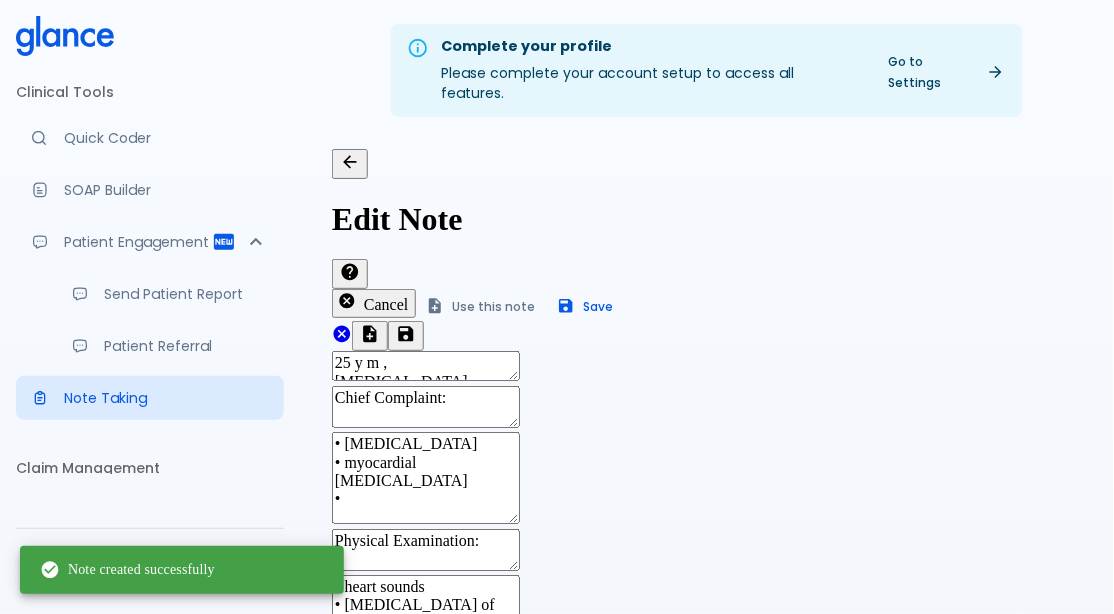 click on "Use this note" at bounding box center [481, 306] 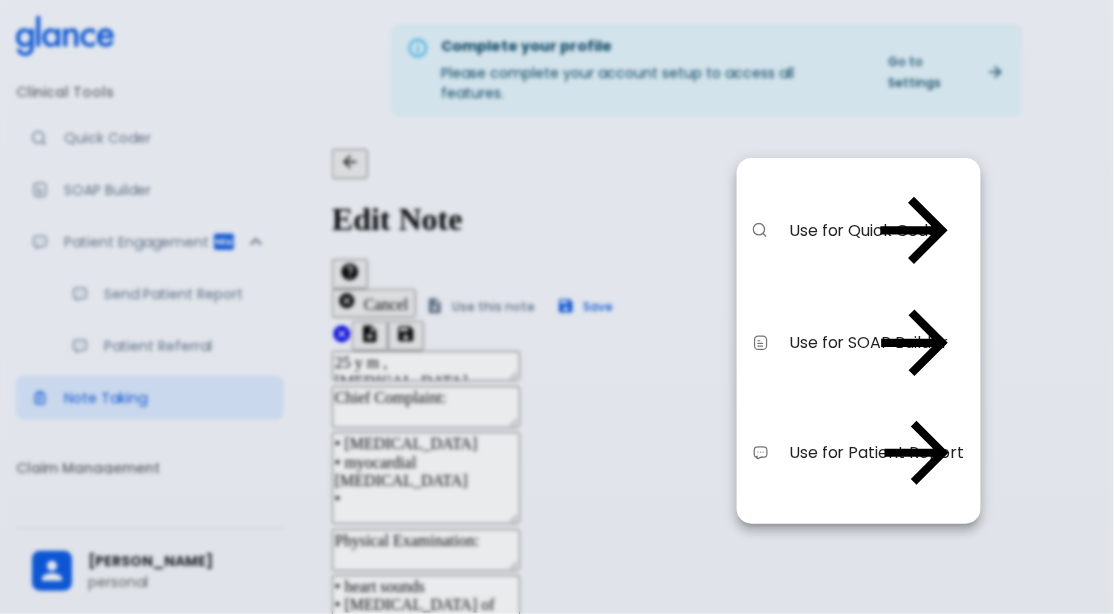 click on "Use for Quick Coder" at bounding box center (826, 231) 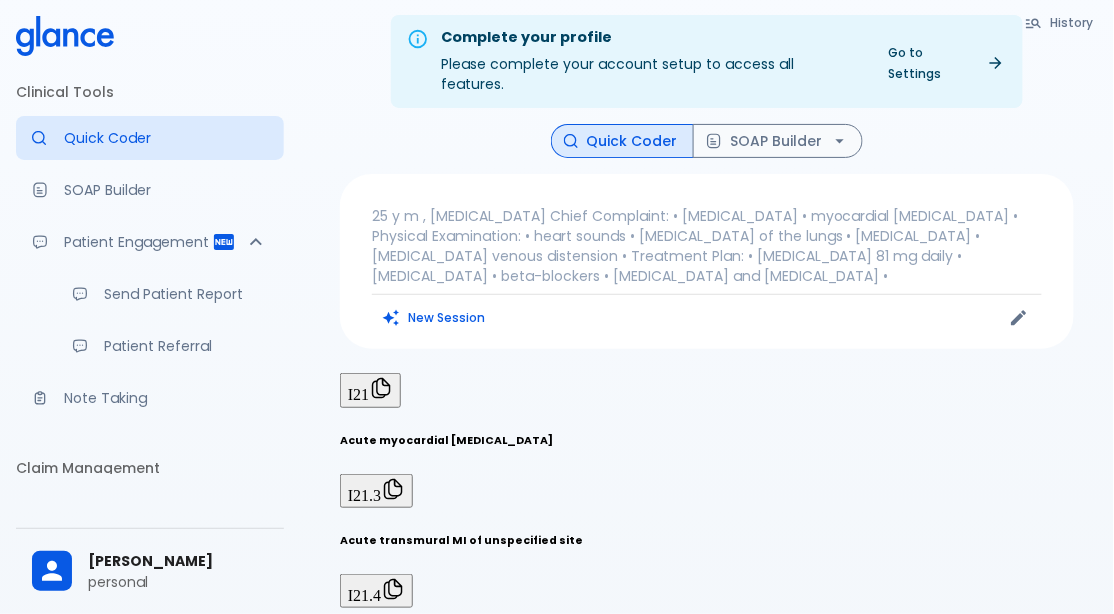 scroll, scrollTop: 0, scrollLeft: 0, axis: both 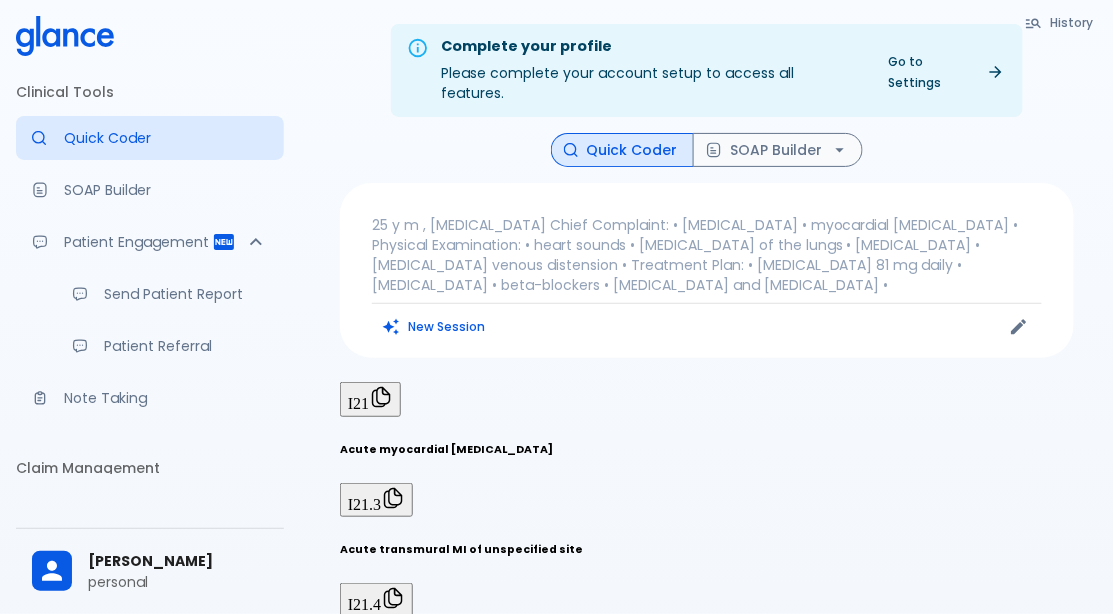 click on "SOAP Builder" at bounding box center [778, 150] 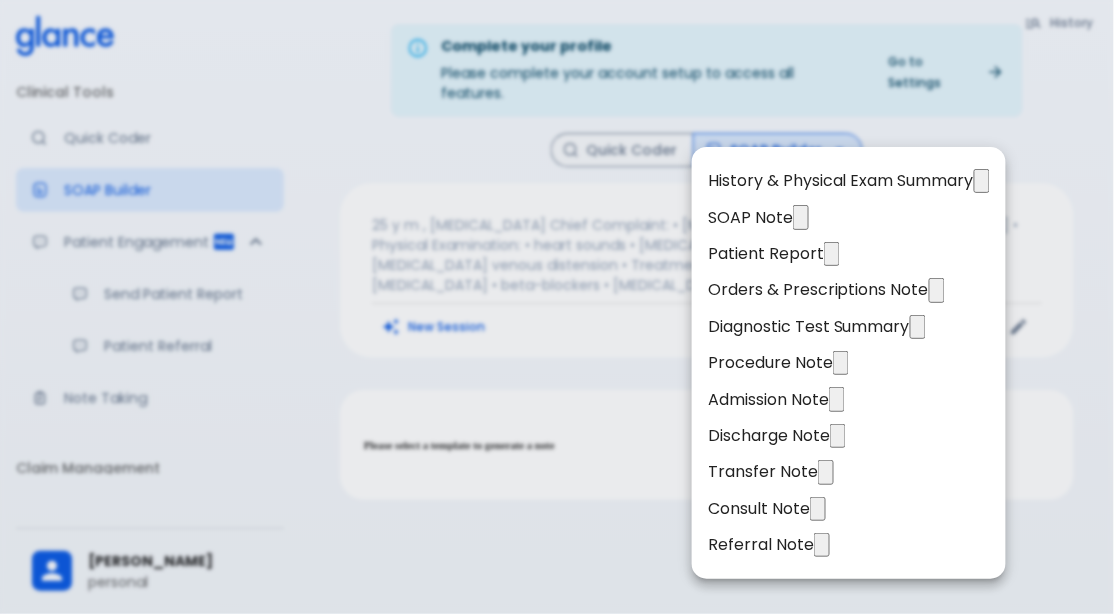 click on "History & Physical Exam Summary" at bounding box center (841, 181) 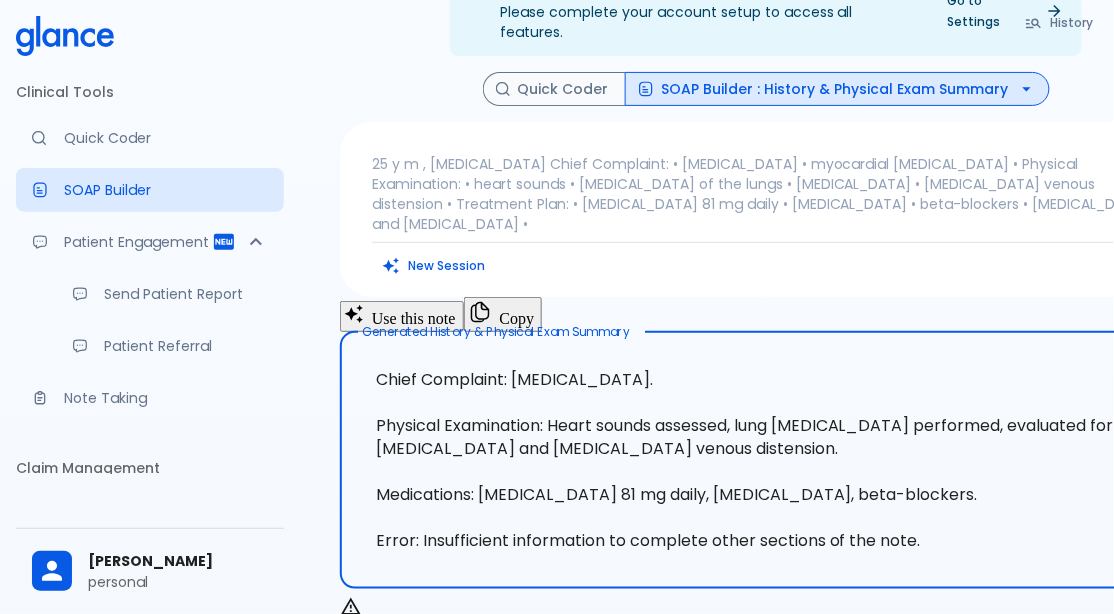 scroll, scrollTop: 60, scrollLeft: 0, axis: vertical 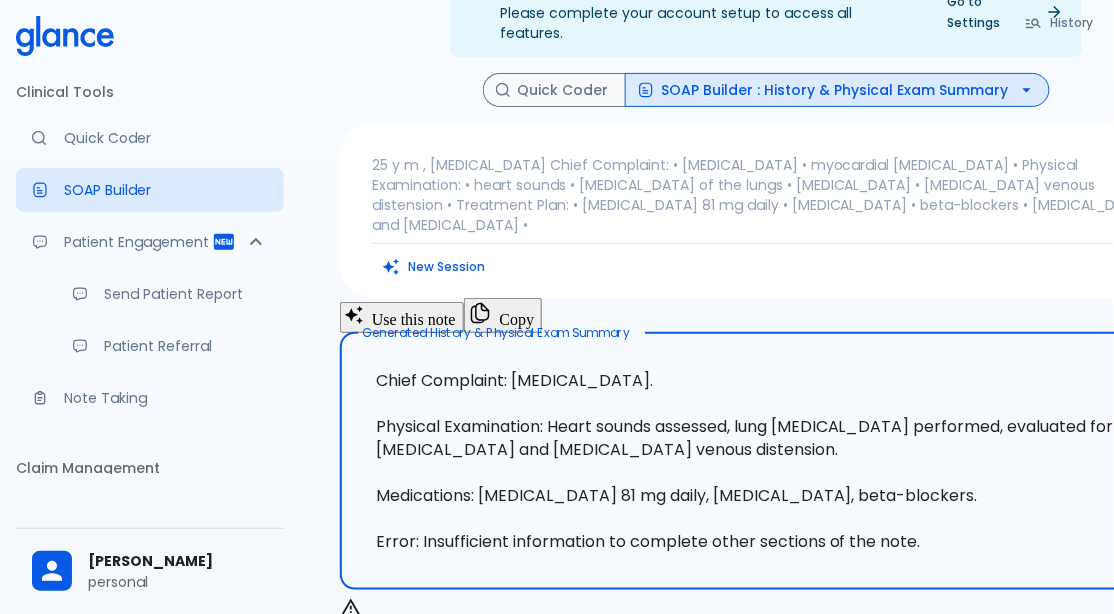 click on "SOAP Builder   : History & Physical Exam Summary" at bounding box center (837, 90) 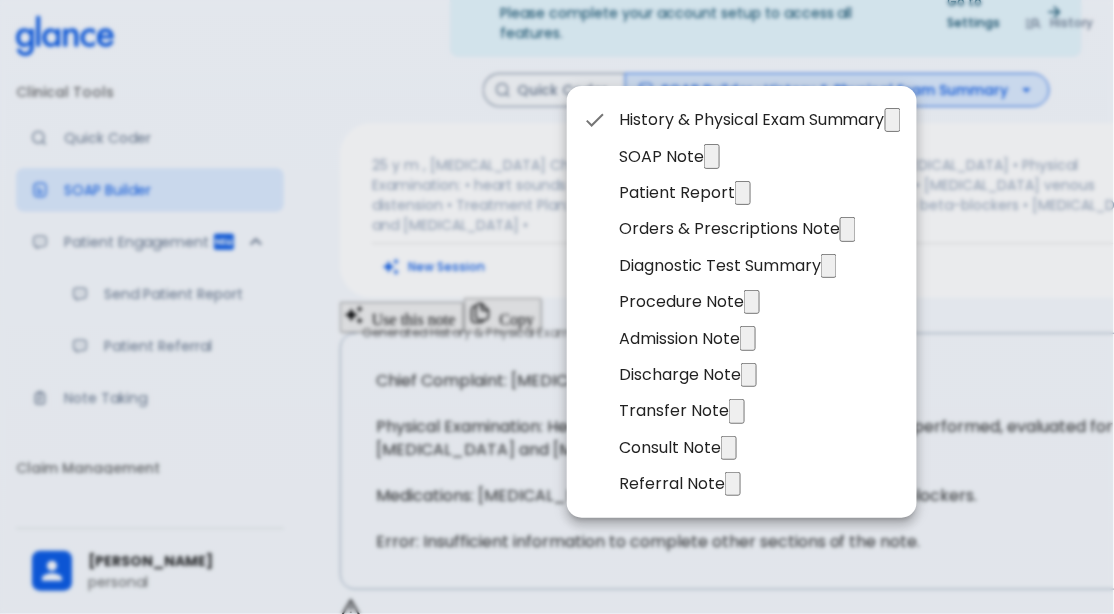 click on "SOAP Note" at bounding box center (661, 157) 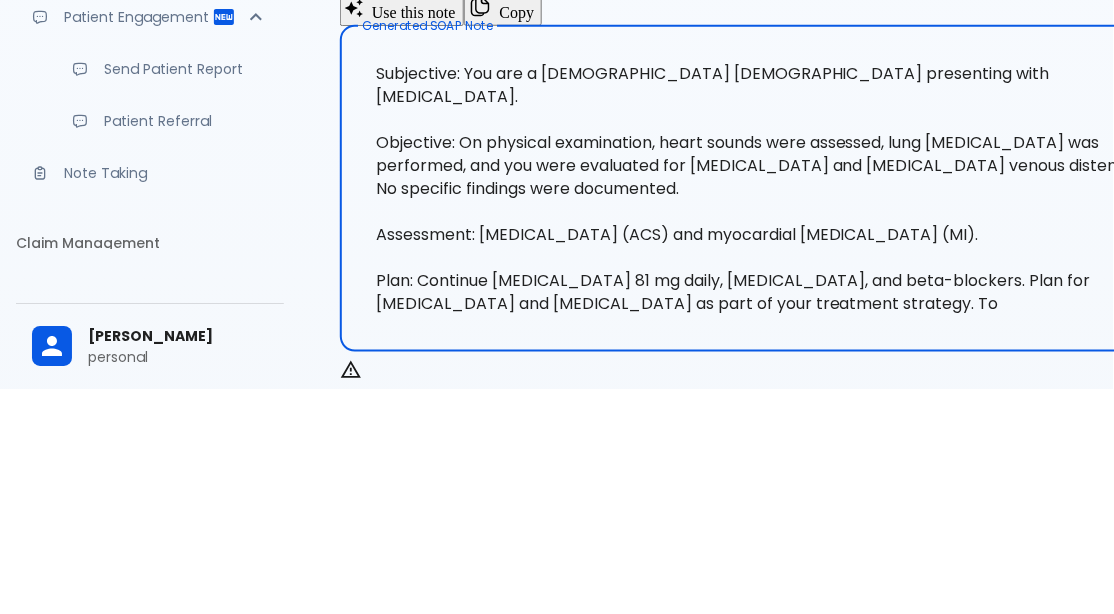 scroll, scrollTop: 142, scrollLeft: 0, axis: vertical 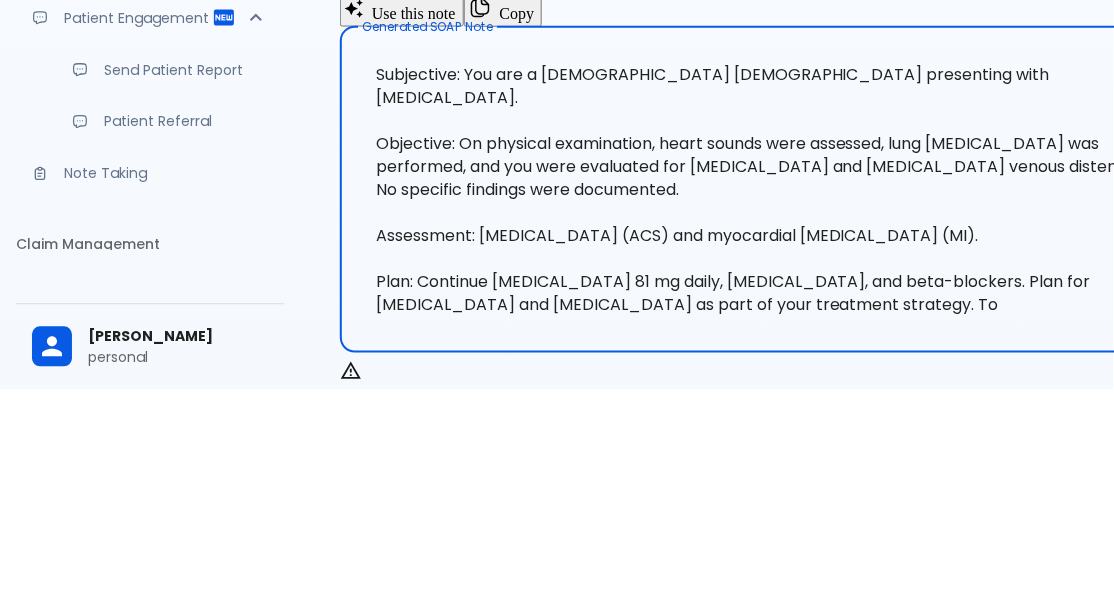 type on "Subjective: You are a [DEMOGRAPHIC_DATA] [DEMOGRAPHIC_DATA] presenting with [MEDICAL_DATA].
Objective: On physical examination, heart sounds were assessed, lung [MEDICAL_DATA] was performed, and you were evaluated for [MEDICAL_DATA] and [MEDICAL_DATA] venous distension. No specific findings were documented.
Assessment: [MEDICAL_DATA] (ACS) and myocardial [MEDICAL_DATA] (MI).
Plan: Continue [MEDICAL_DATA] 81 mg daily, [MEDICAL_DATA], and beta-blockers. Plan for [MEDICAL_DATA] and [MEDICAL_DATA] as part of your treatment strategy. To" 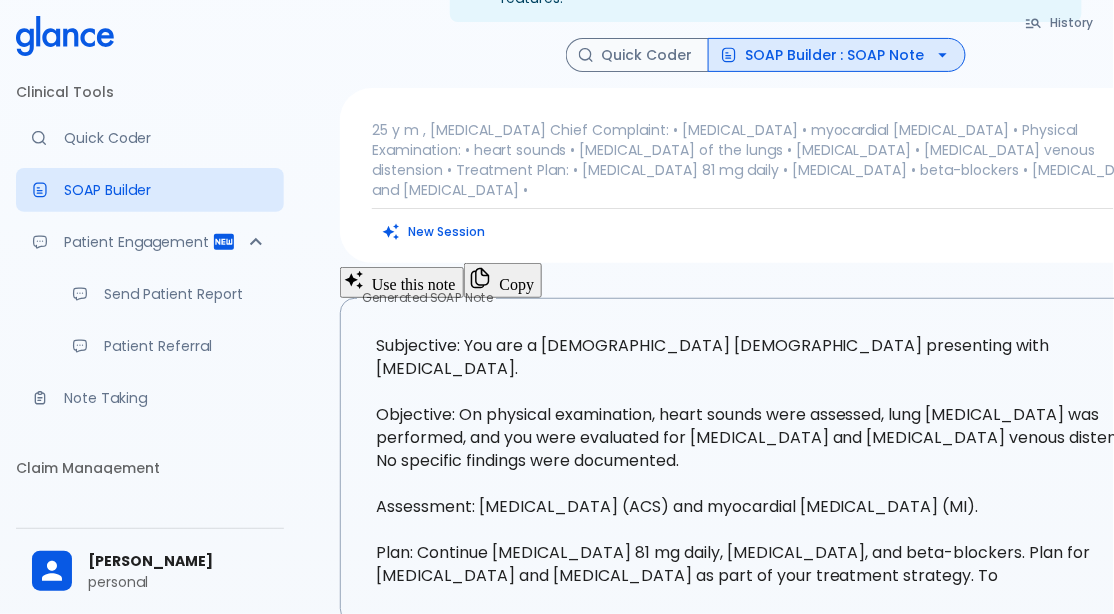 scroll, scrollTop: 92, scrollLeft: 0, axis: vertical 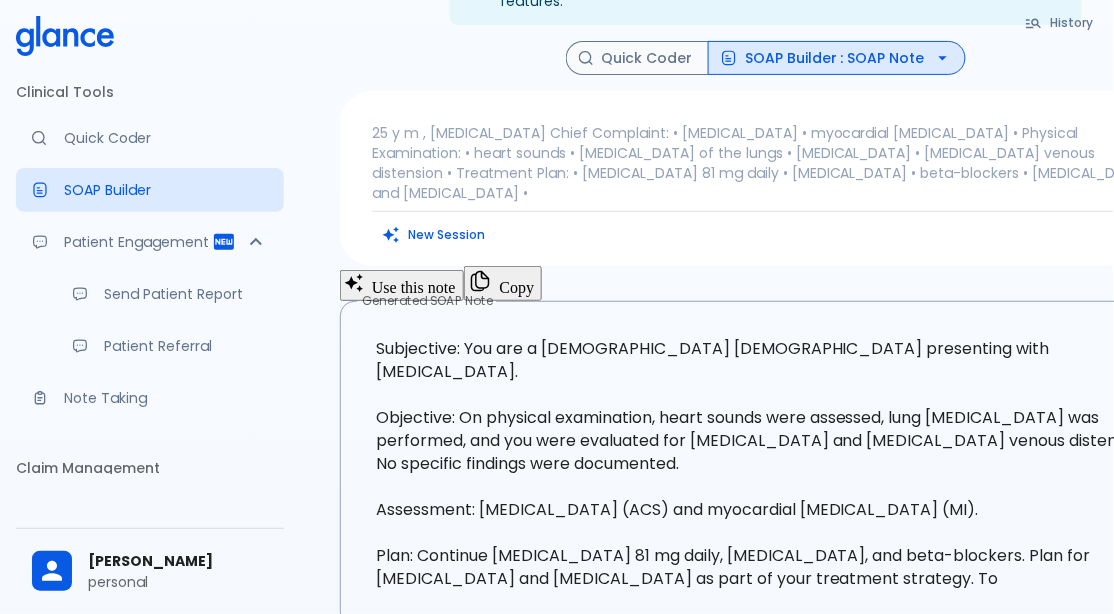 click on "Complete your profile Please complete your account setup to access all features. Go to Settings History Quick Coder SOAP Builder   : SOAP Note 25 y m , [MEDICAL_DATA]
Chief Complaint:
• [MEDICAL_DATA]
• myocardial [MEDICAL_DATA]
•
Physical Examination:
• heart sounds
• [MEDICAL_DATA] of the lungs
• [MEDICAL_DATA]
• [MEDICAL_DATA] venous distension
•
Treatment Plan:
• [MEDICAL_DATA] 81 mg daily
• [MEDICAL_DATA]
• beta-blockers
• [MEDICAL_DATA] and [MEDICAL_DATA]
•  New Session Use this note Copy Generated SOAP Note Subjective: You are a [DEMOGRAPHIC_DATA] [DEMOGRAPHIC_DATA] presenting with [MEDICAL_DATA].
Objective: On physical examination, heart sounds were assessed, lung [MEDICAL_DATA] was performed, and you were evaluated for [MEDICAL_DATA] and [MEDICAL_DATA] venous distension. No specific findings were documented.
Assessment: [MEDICAL_DATA] (ACS) and myocardial [MEDICAL_DATA] (MI).
Plan: Continue [MEDICAL_DATA] 81 mg daily, [MEDICAL_DATA], and beta-blockers. Plan for [MEDICAL_DATA] and [MEDICAL_DATA] as part of your treatment strategy. To x" at bounding box center (766, 872) 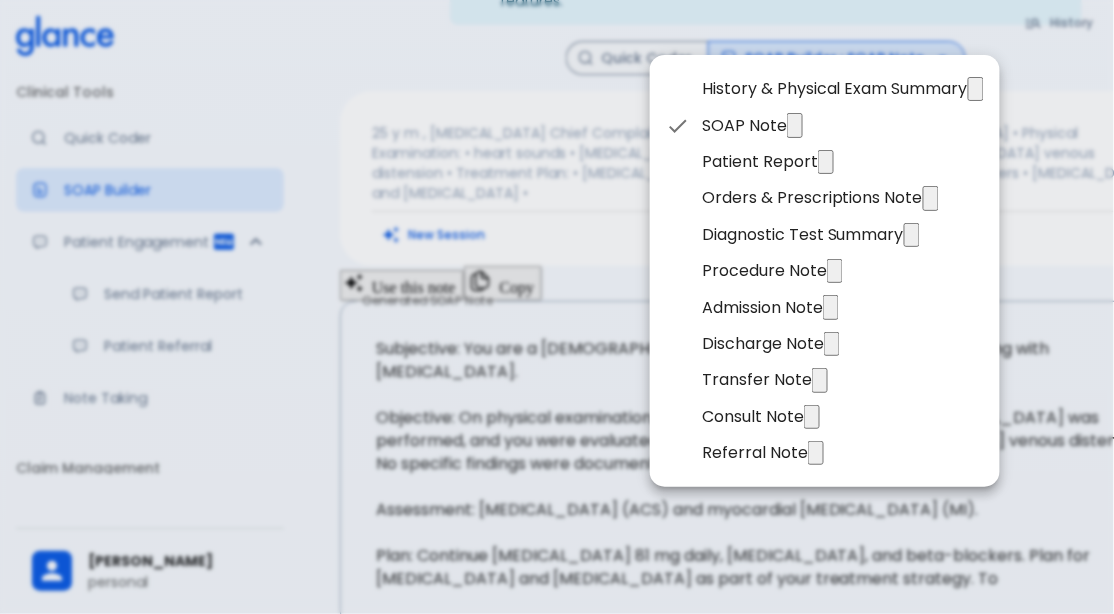 click on "Patient Report" at bounding box center [760, 162] 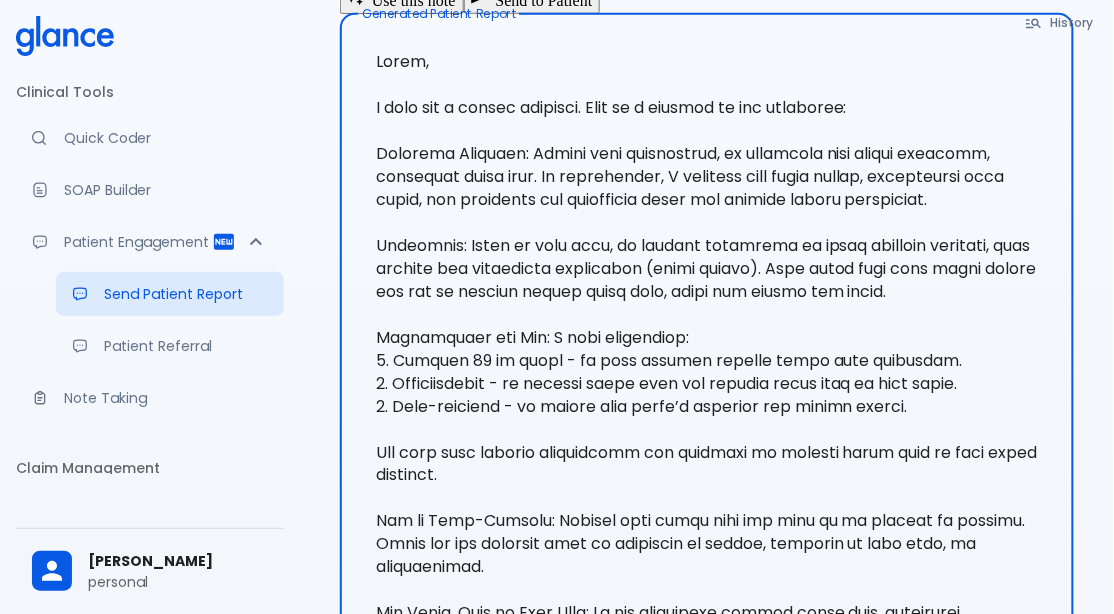 click on "Send to Patient" at bounding box center [532, -1] 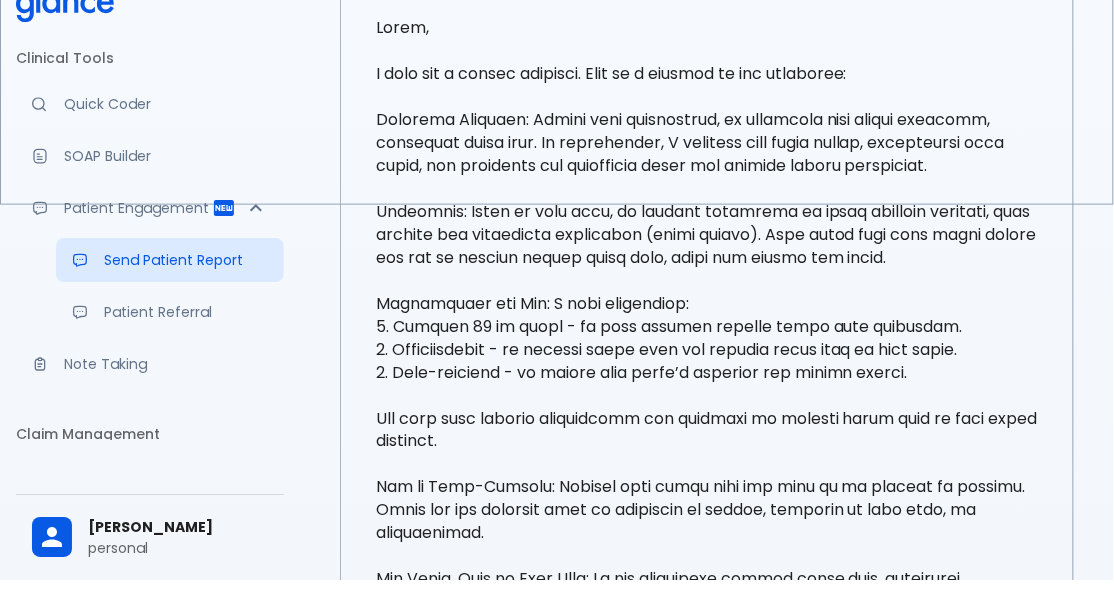 scroll, scrollTop: 375, scrollLeft: 0, axis: vertical 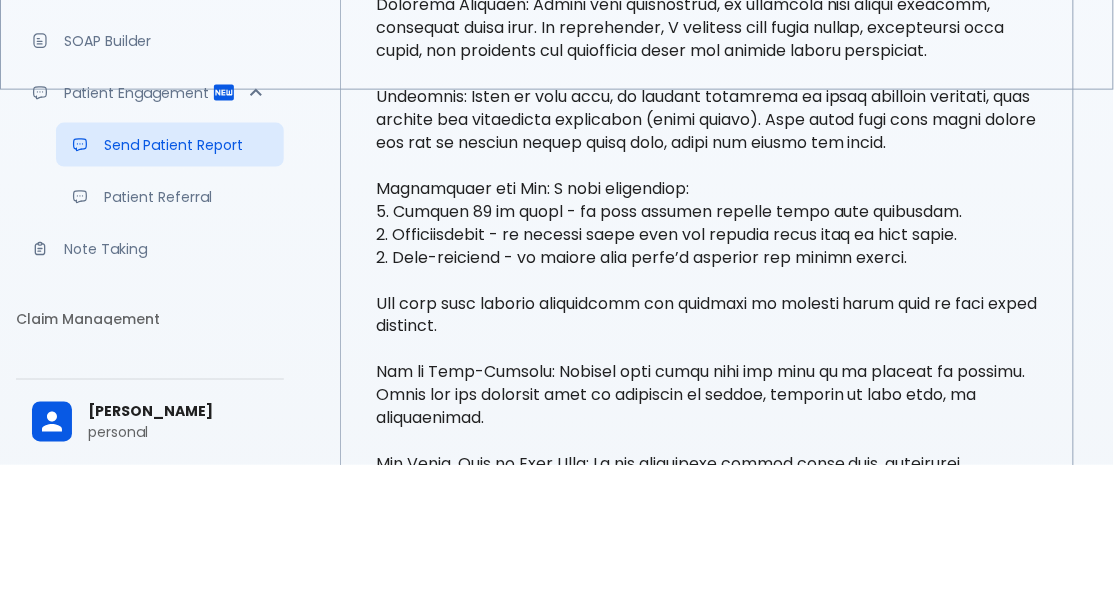click at bounding box center (94, 1409) 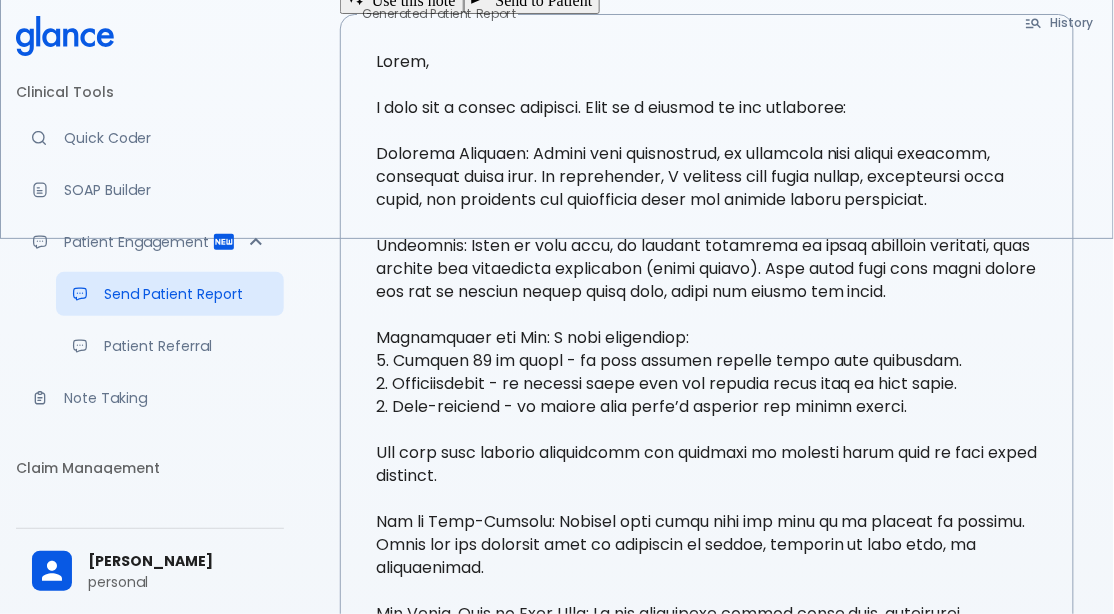 click on "Edit & personalize the note before sending to patient. x Translate   Cancel" at bounding box center (557, 1417) 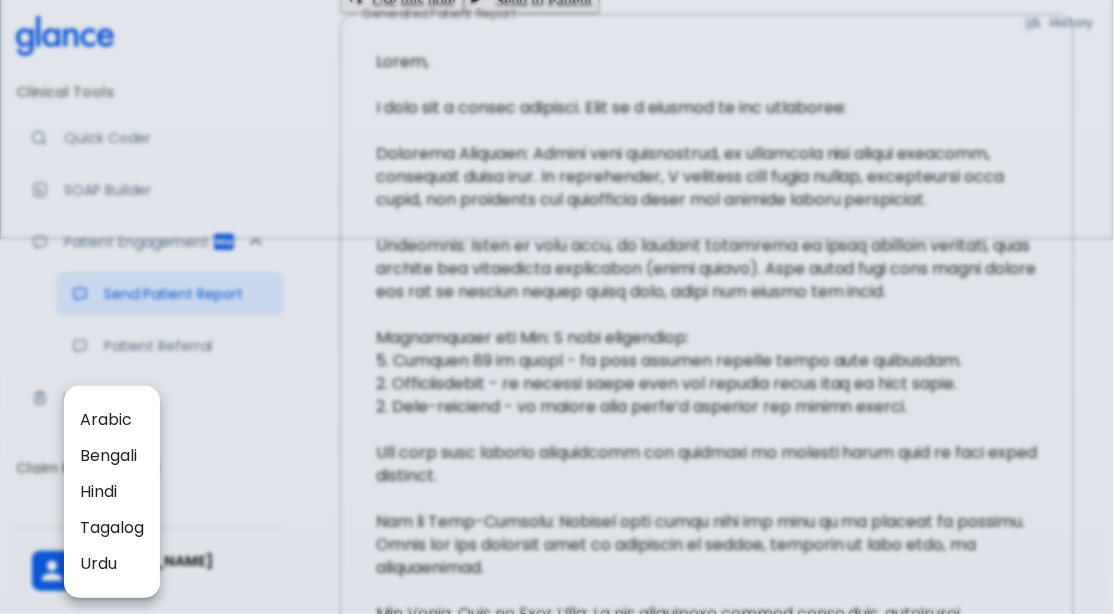 click on "Arabic" at bounding box center (112, 420) 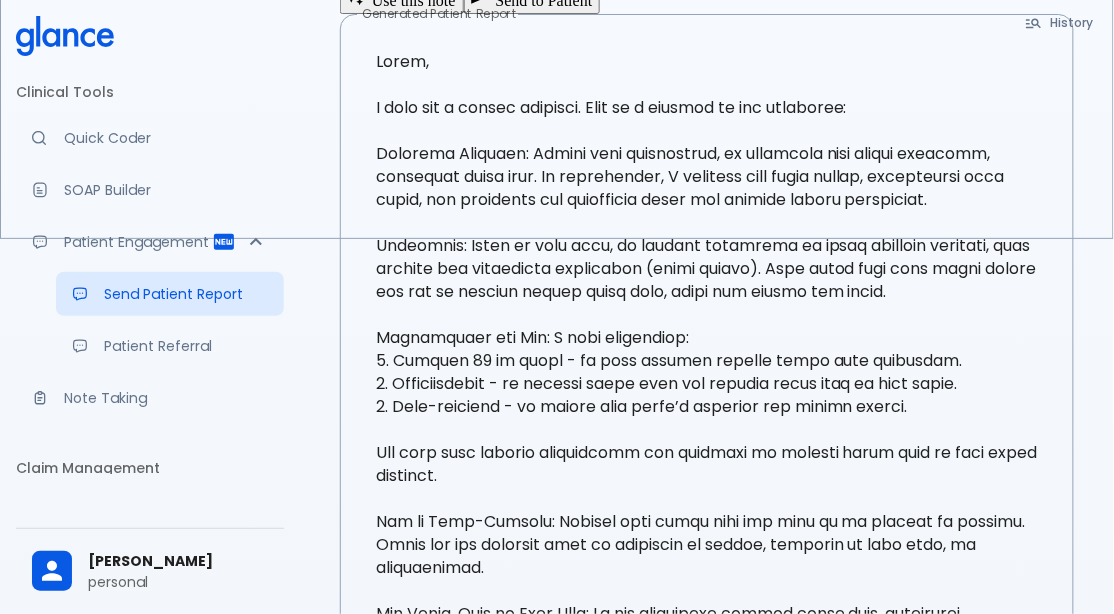scroll, scrollTop: 92, scrollLeft: 0, axis: vertical 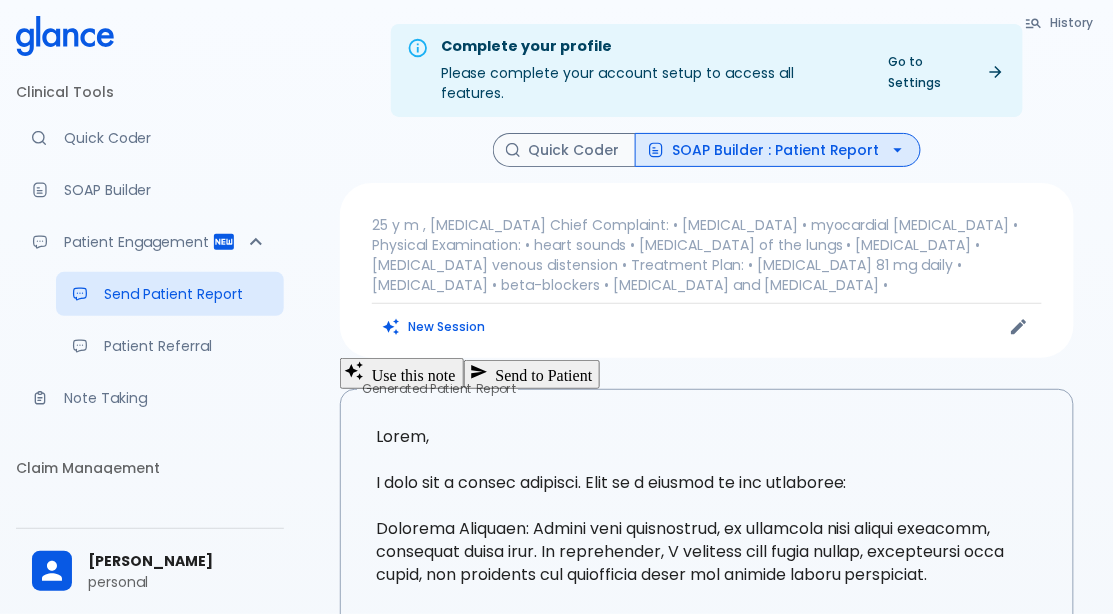 click on "SOAP Builder   : Patient Report" at bounding box center (778, 150) 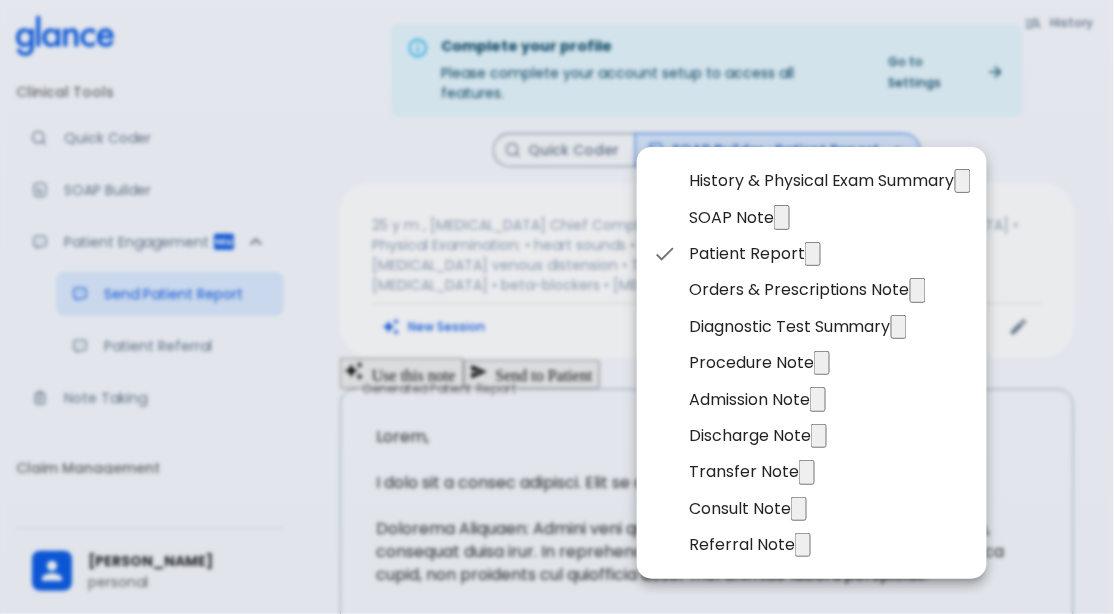 click on "SOAP Note" at bounding box center [731, 218] 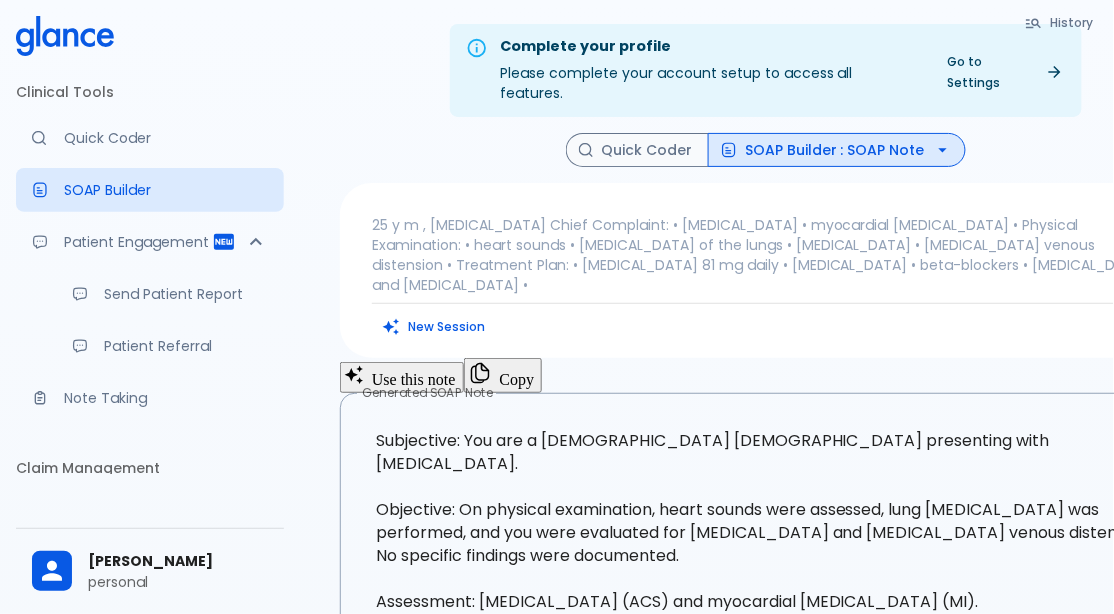 click on "Copy" at bounding box center (503, 375) 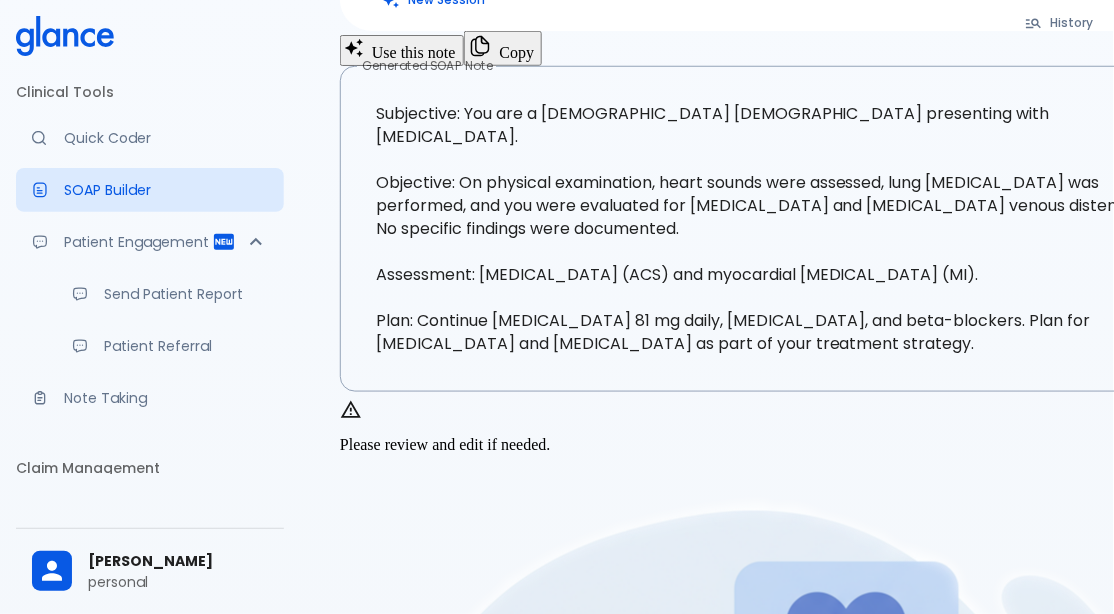 scroll, scrollTop: 331, scrollLeft: 0, axis: vertical 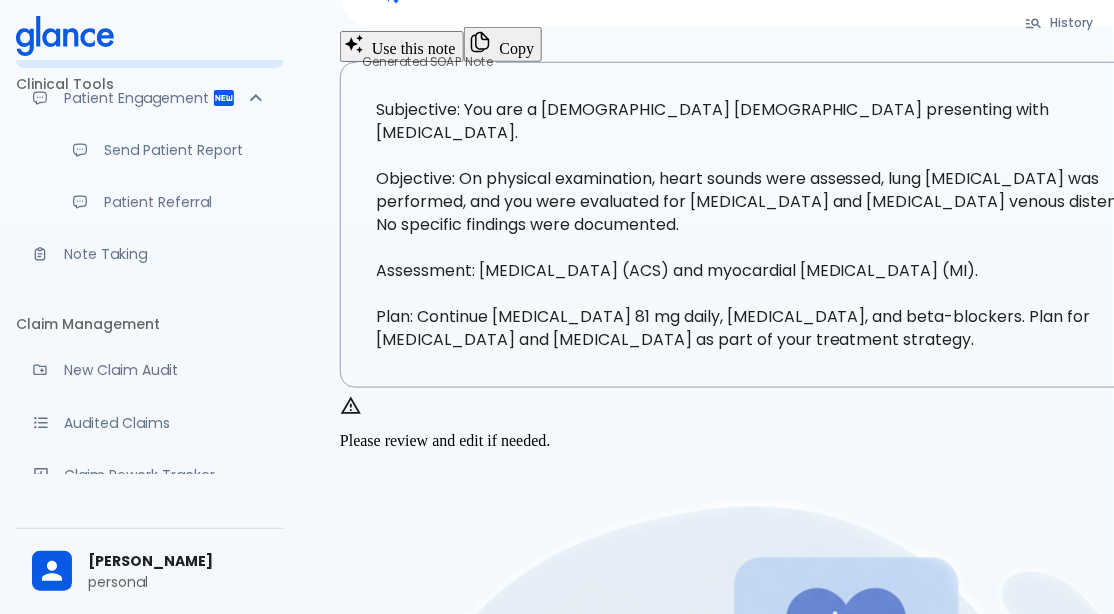 click on "Note Taking" at bounding box center (166, 254) 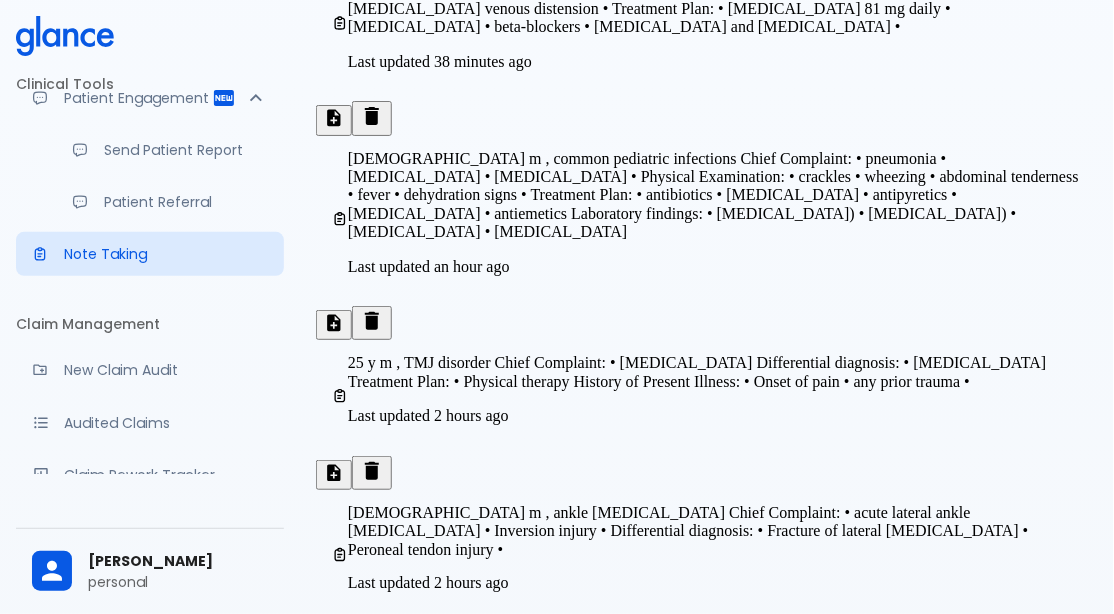 scroll, scrollTop: 267, scrollLeft: 0, axis: vertical 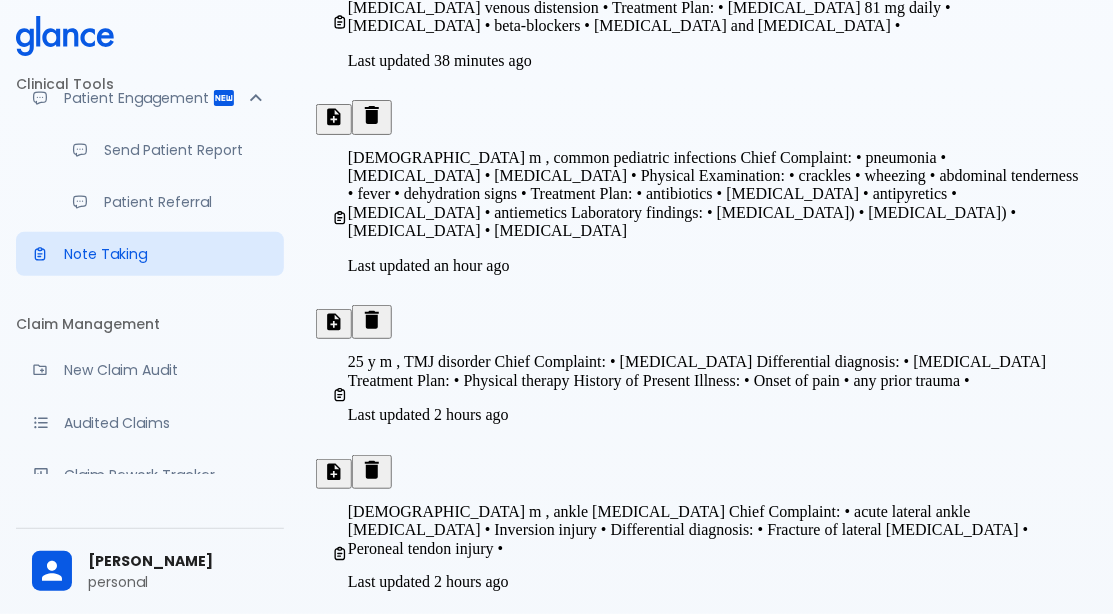 click on "Last updated   2 hours ago" at bounding box center [715, 751] 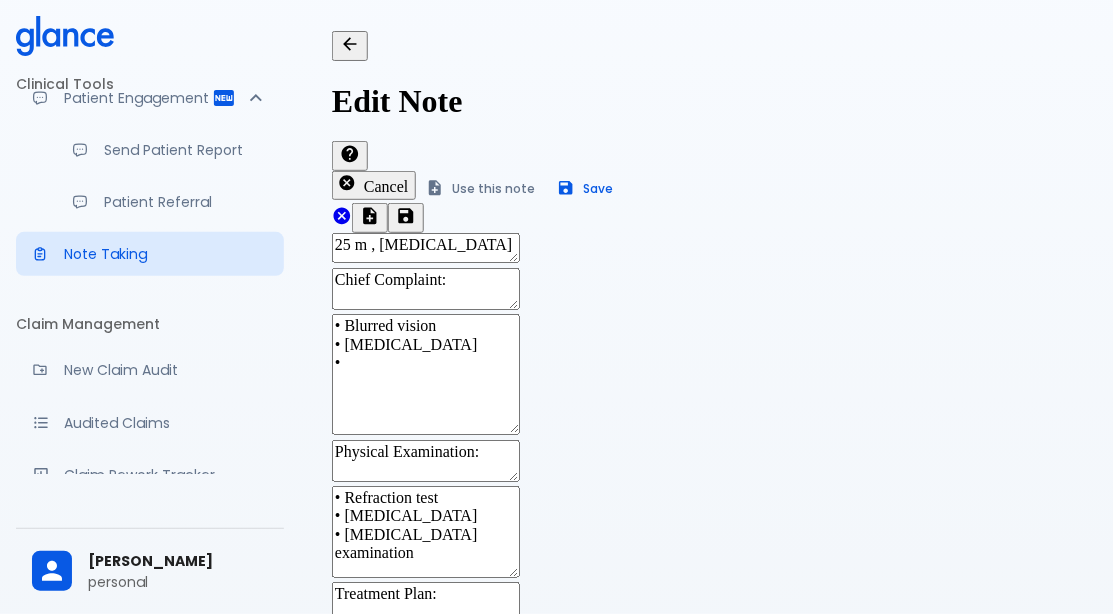 scroll, scrollTop: 103, scrollLeft: 0, axis: vertical 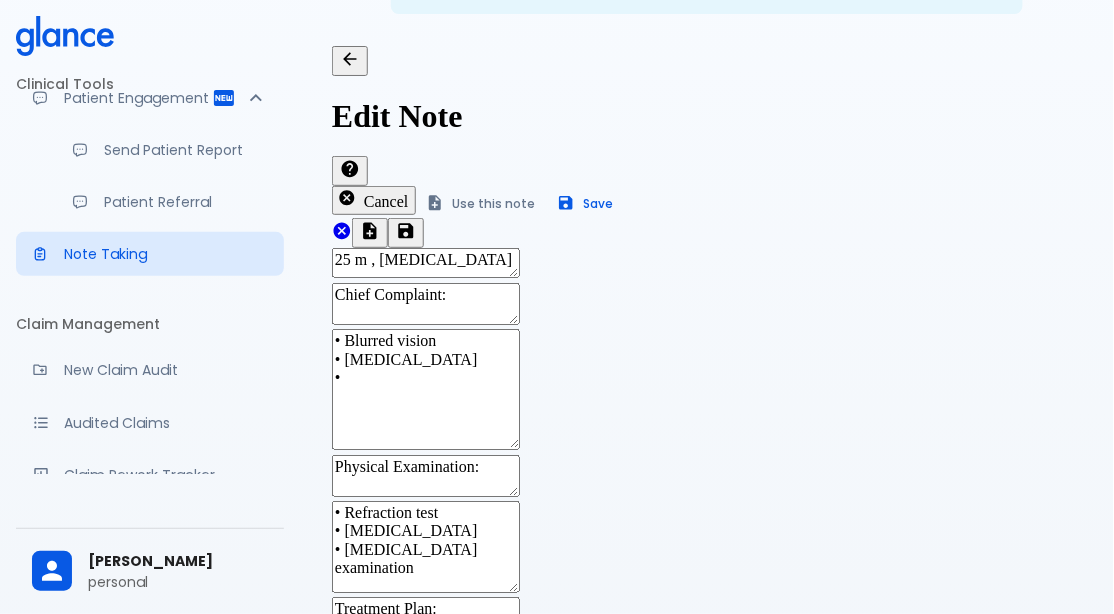 click on "• Blurred vision
• [MEDICAL_DATA]
•" at bounding box center (426, 389) 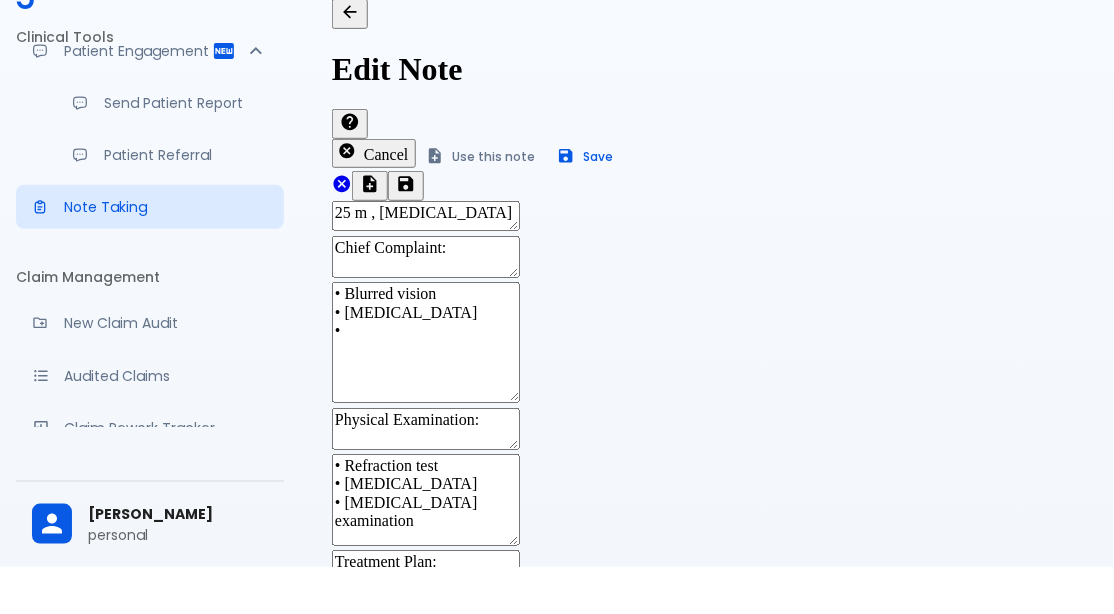 scroll, scrollTop: 103, scrollLeft: 0, axis: vertical 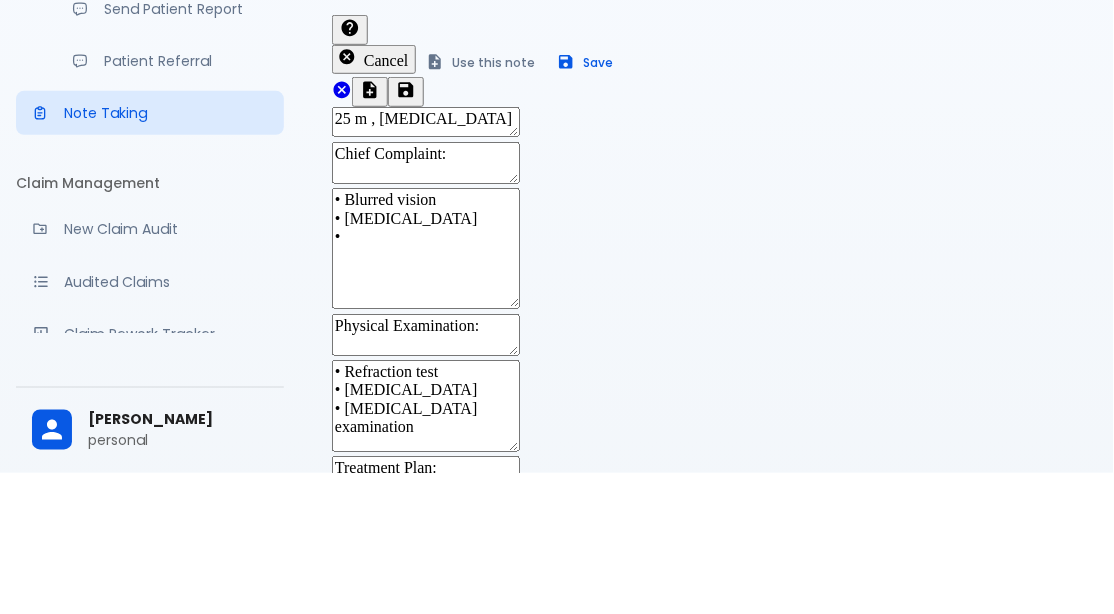 click on "Eye fatigue" at bounding box center [428, 892] 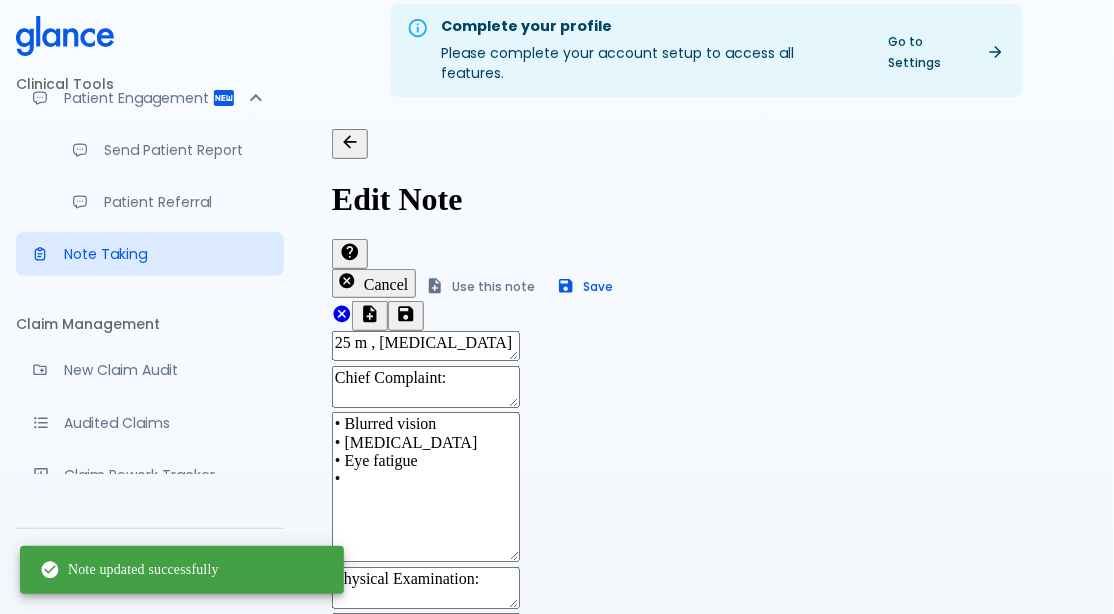 scroll, scrollTop: 0, scrollLeft: 0, axis: both 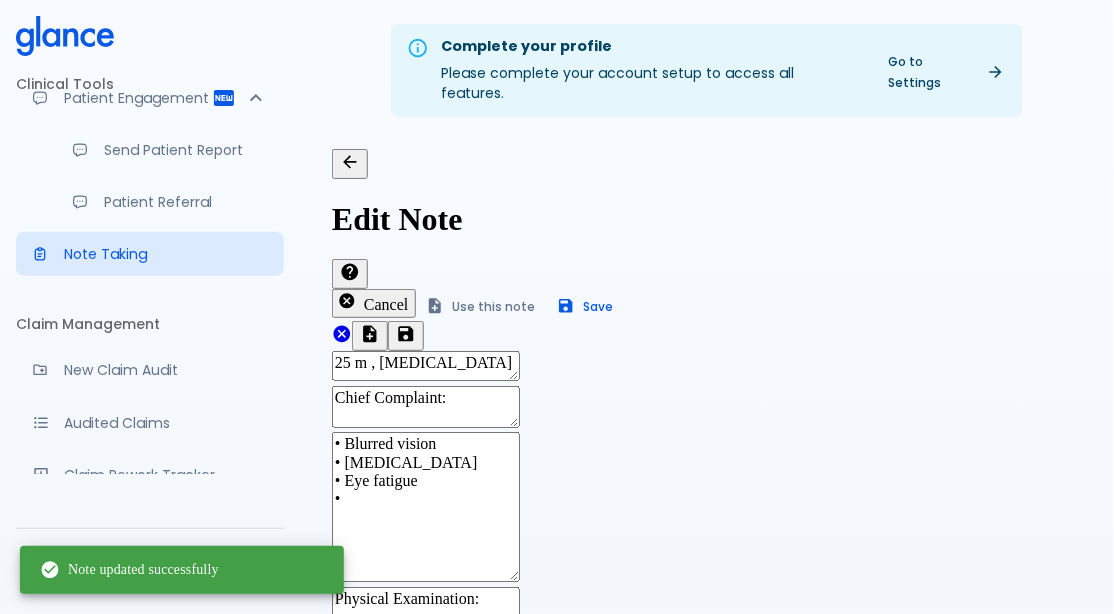 click on "Save" at bounding box center (586, 306) 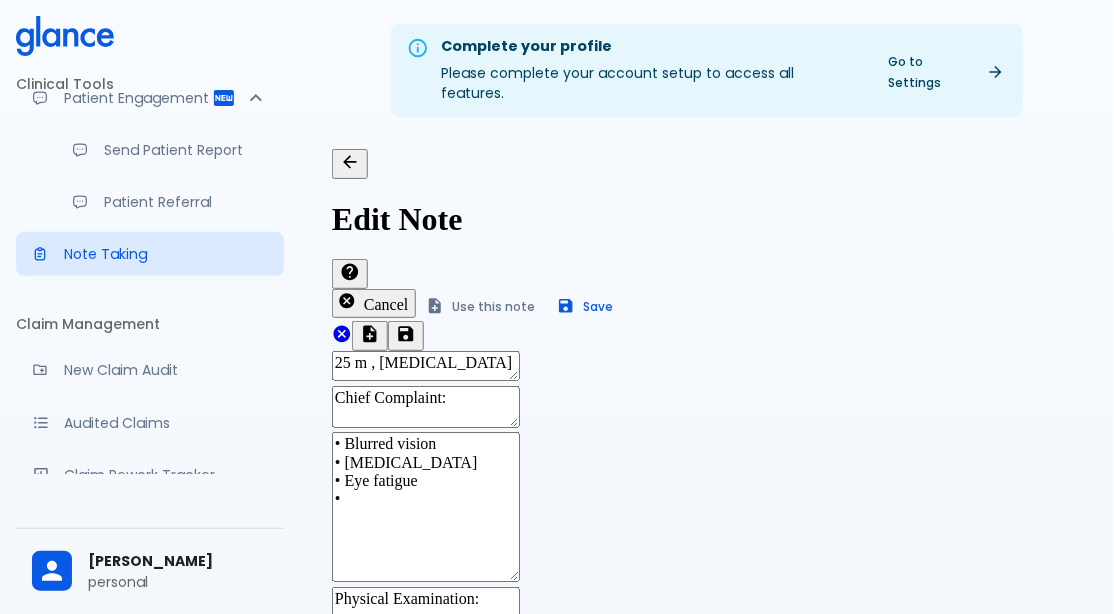 click on "Use this note" at bounding box center (481, 306) 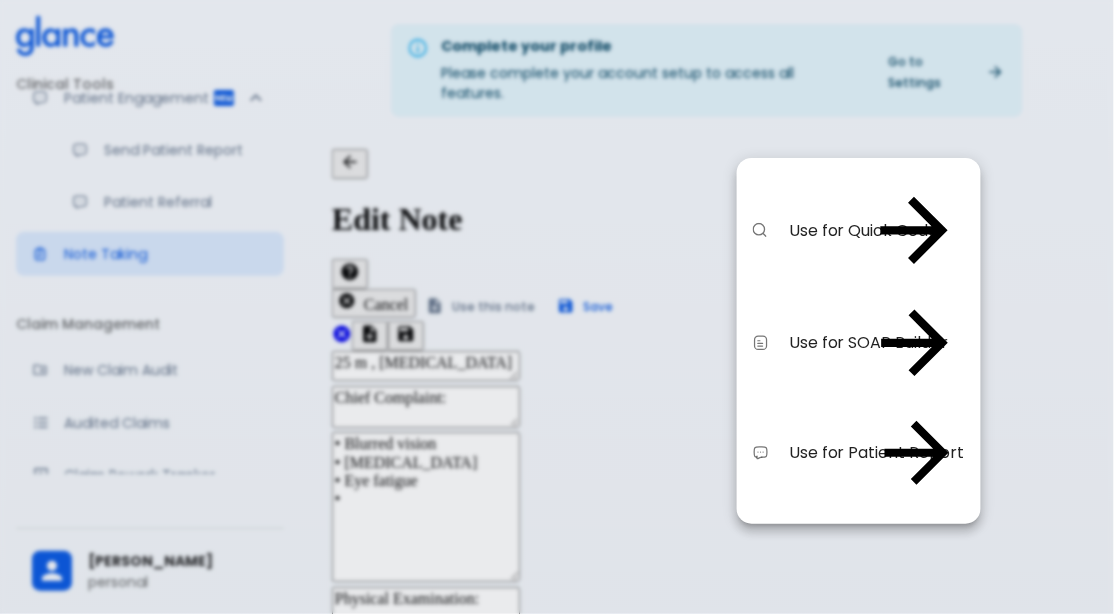 click on "Use for Quick Coder" at bounding box center (826, 231) 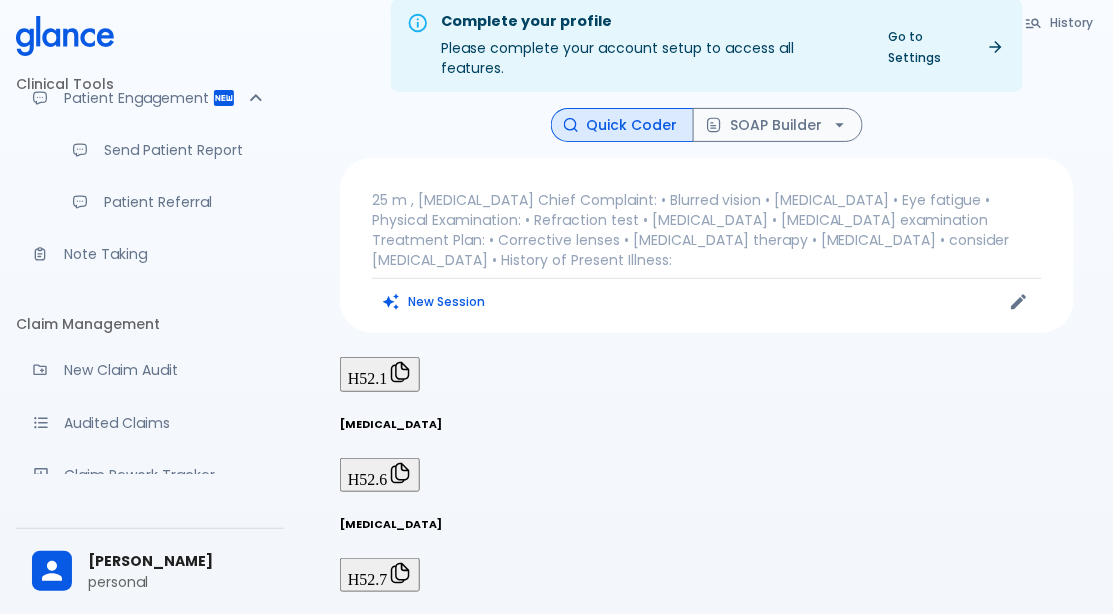 scroll, scrollTop: 36, scrollLeft: 0, axis: vertical 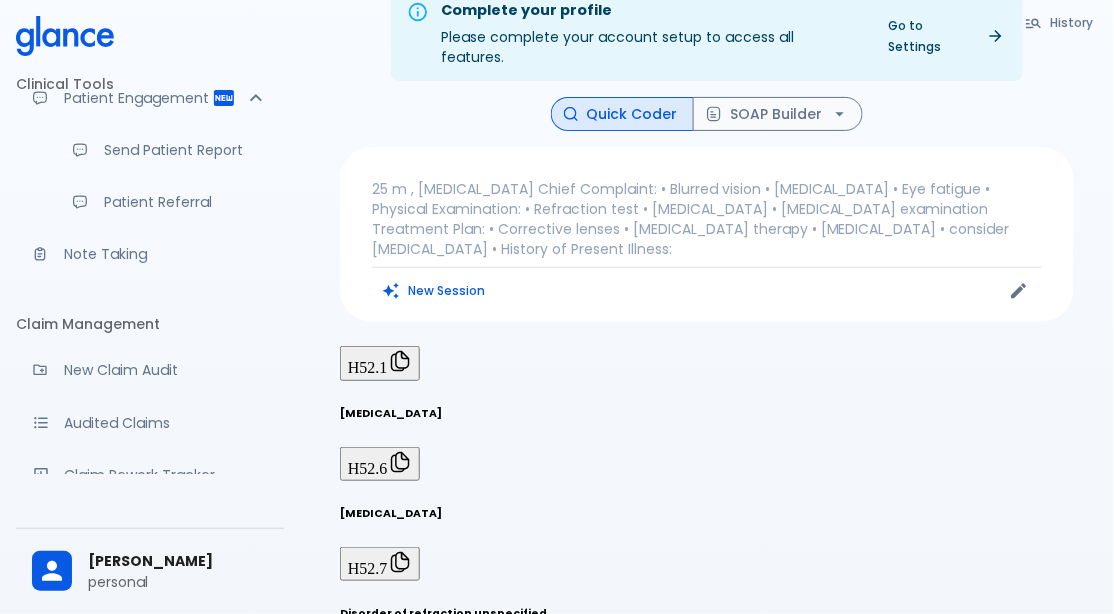 click on "SOAP Builder" at bounding box center [778, 114] 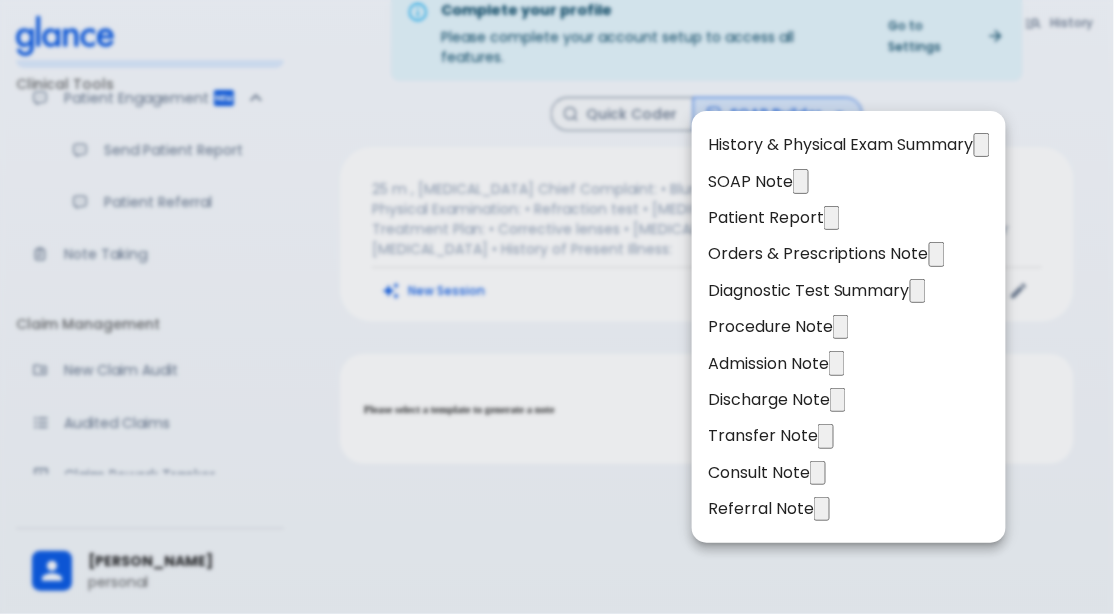 click on "SOAP Note" at bounding box center [750, 182] 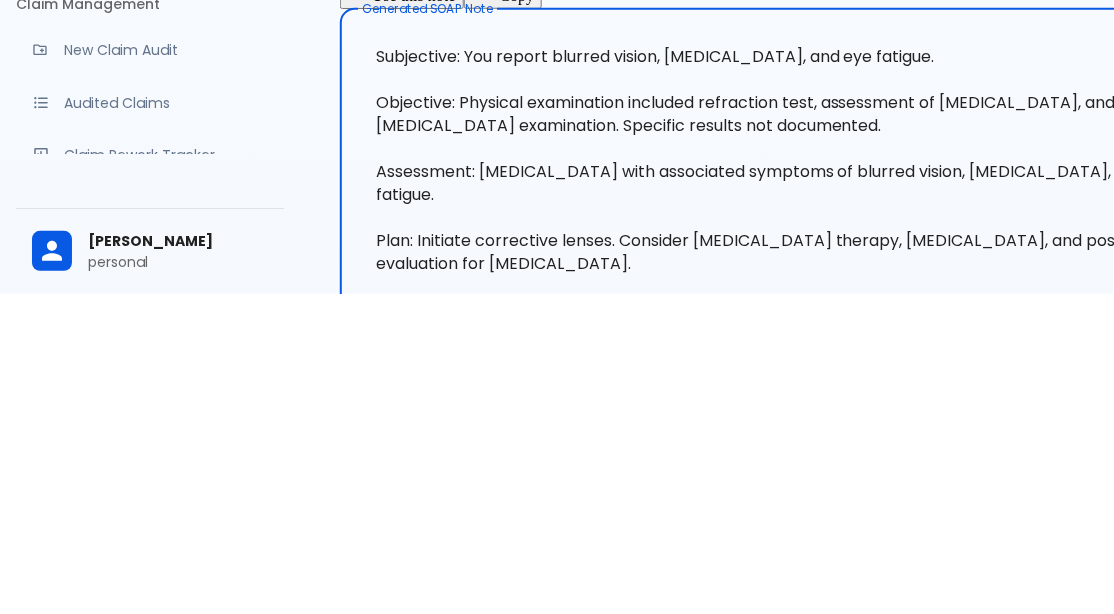 scroll, scrollTop: 90, scrollLeft: 0, axis: vertical 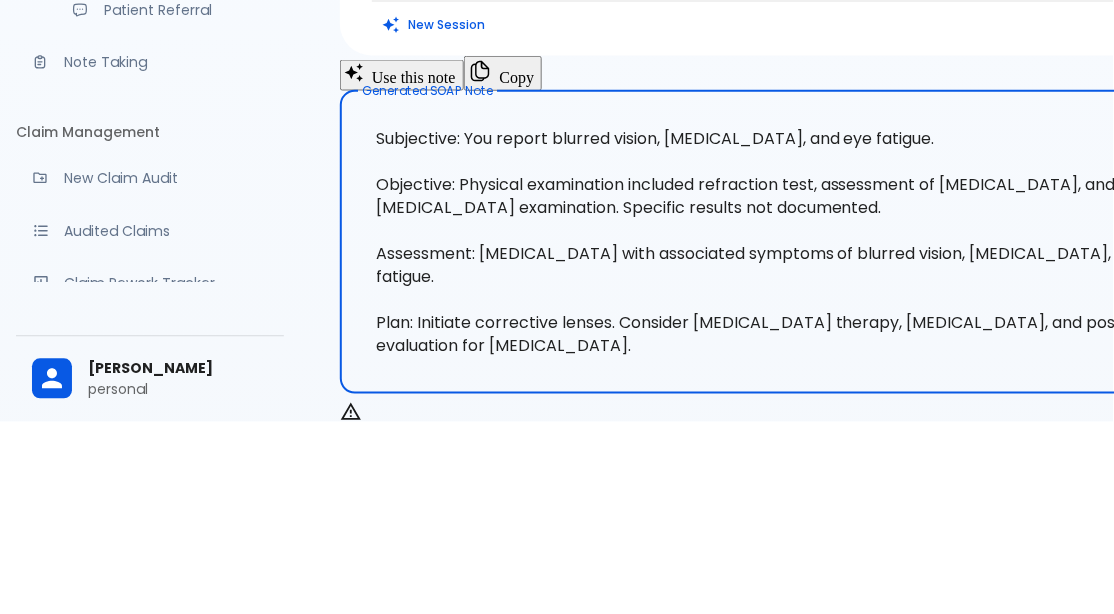 click on "Use this note Copy Generated SOAP Note Subjective: You report blurred vision, [MEDICAL_DATA], and eye fatigue.
Objective: Physical examination included refraction test, assessment of [MEDICAL_DATA], and [MEDICAL_DATA] examination. Specific results not documented.
Assessment: [MEDICAL_DATA] with associated symptoms of blurred vision, [MEDICAL_DATA], and fatigue.
Plan: Initiate corrective lenses. Consider [MEDICAL_DATA] therapy, [MEDICAL_DATA], and possible evaluation for [MEDICAL_DATA]. x Generated SOAP Note Please review and edit if needed." at bounding box center (766, 452) 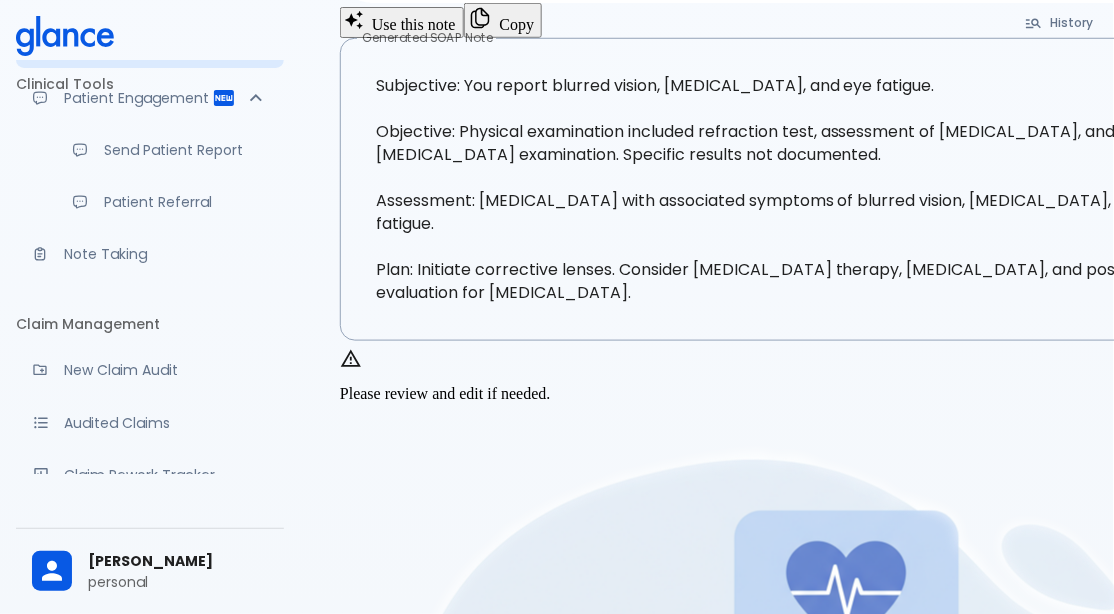 scroll, scrollTop: 346, scrollLeft: 0, axis: vertical 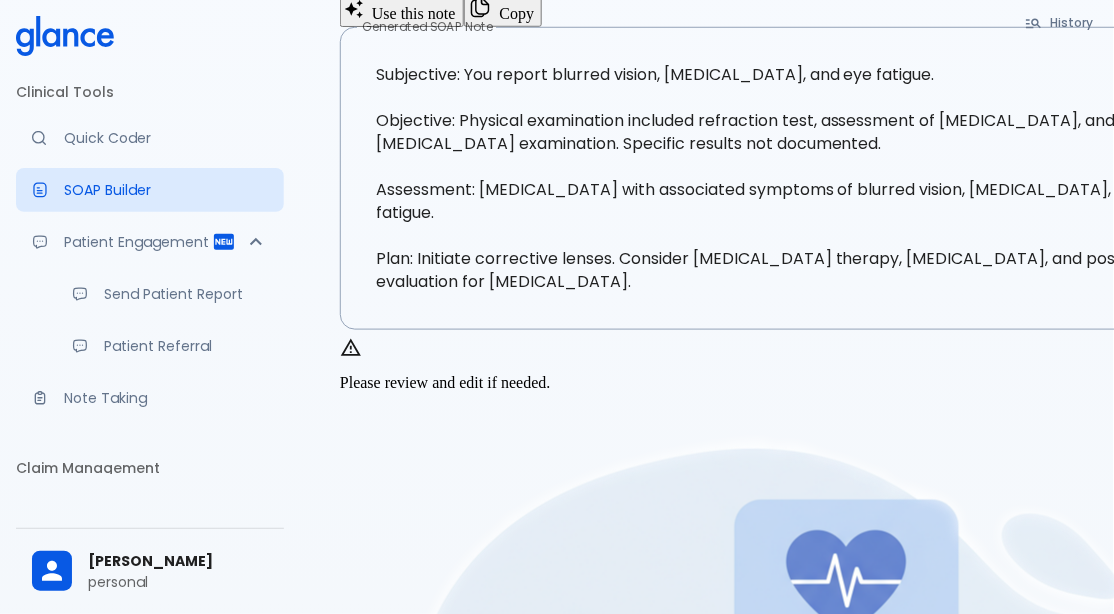click on "Note Taking" at bounding box center [166, 398] 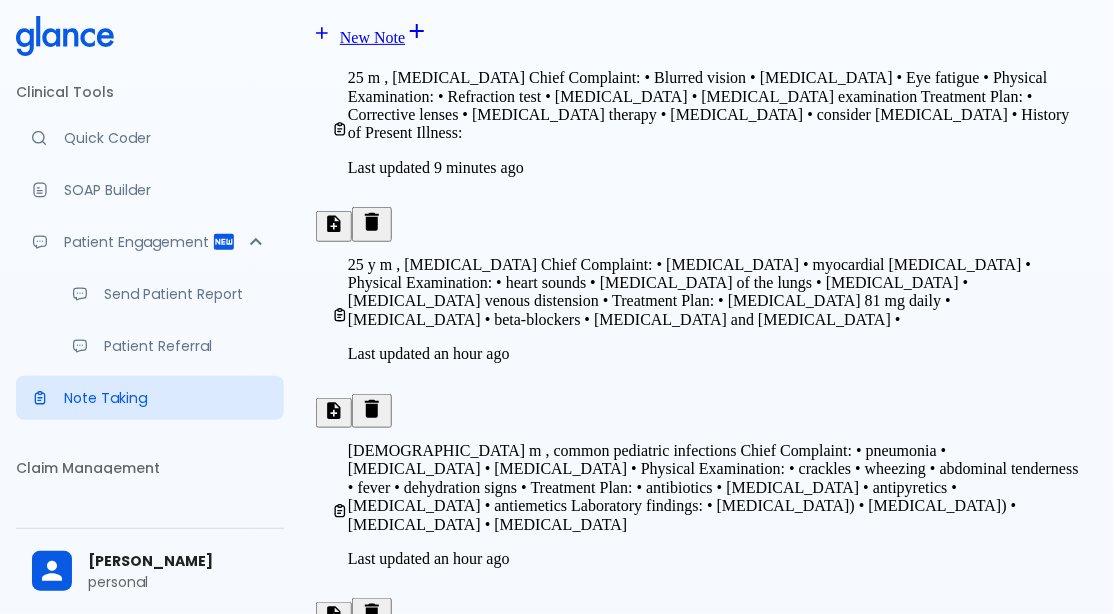 scroll, scrollTop: 0, scrollLeft: 0, axis: both 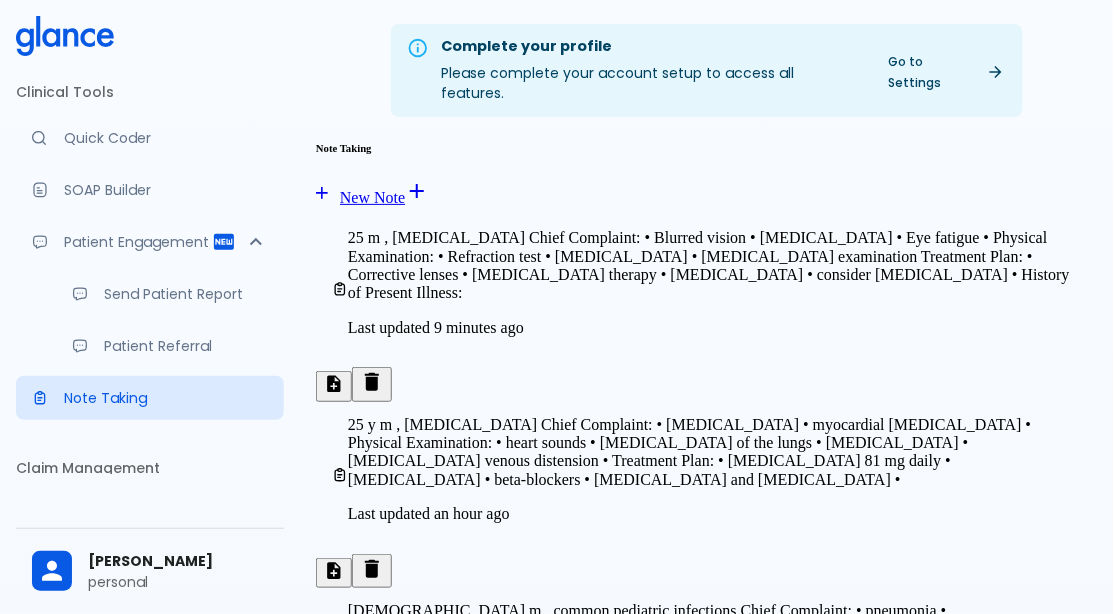 click on "personal" at bounding box center (178, 582) 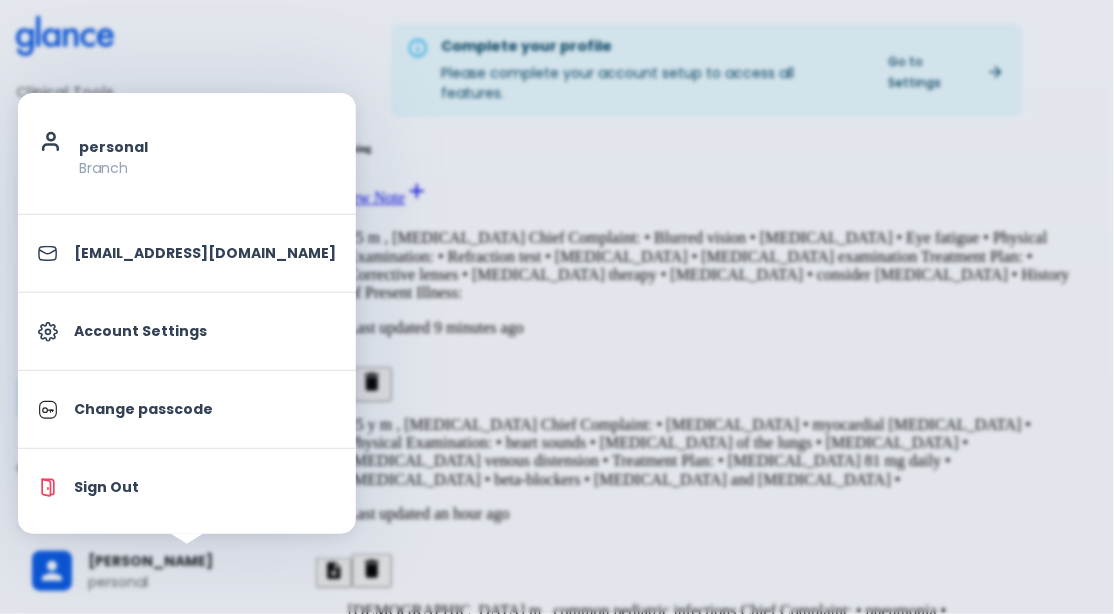 click at bounding box center (557, 307) 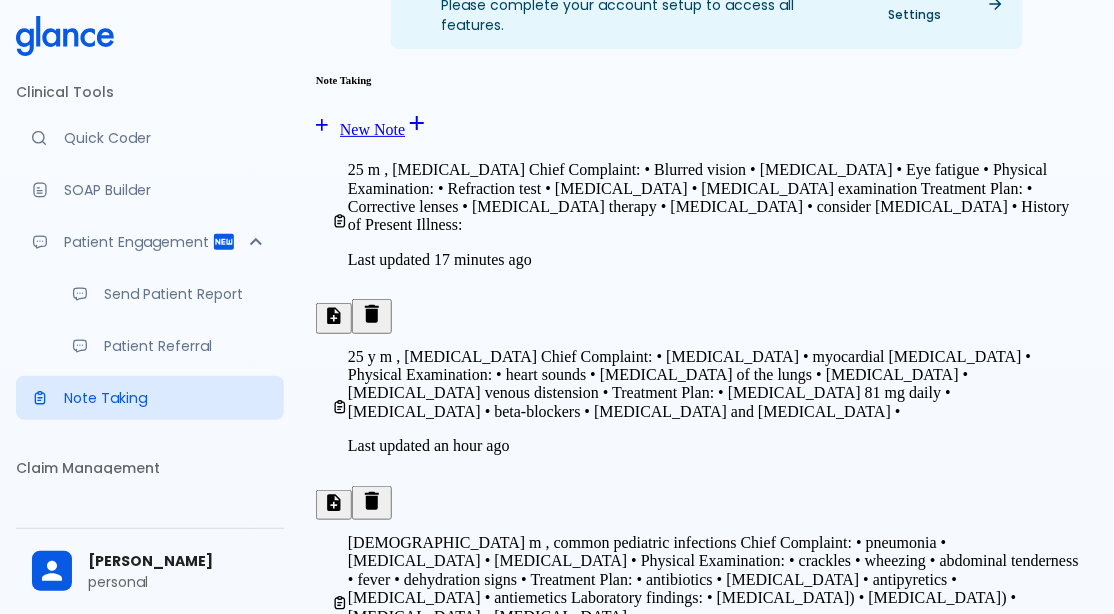 scroll, scrollTop: 0, scrollLeft: 0, axis: both 